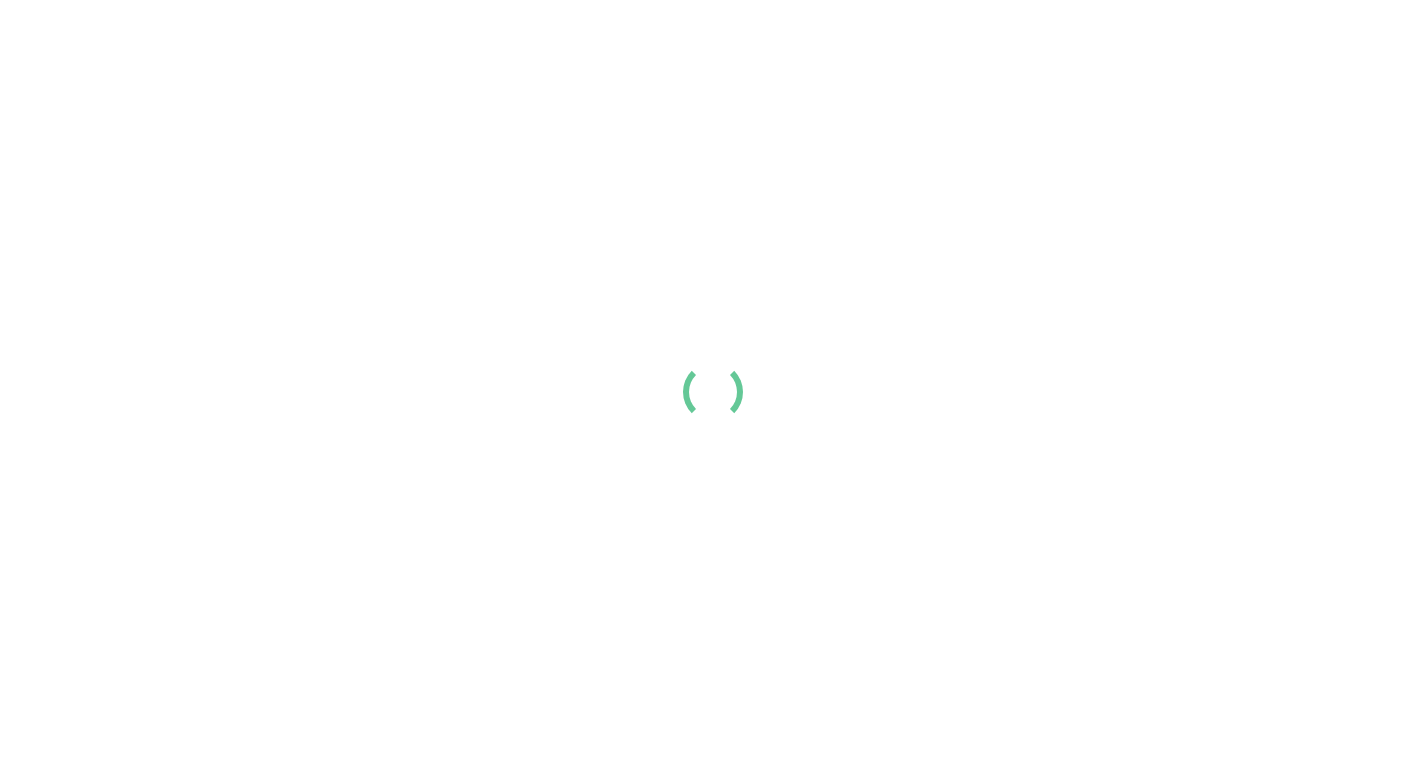 scroll, scrollTop: 0, scrollLeft: 0, axis: both 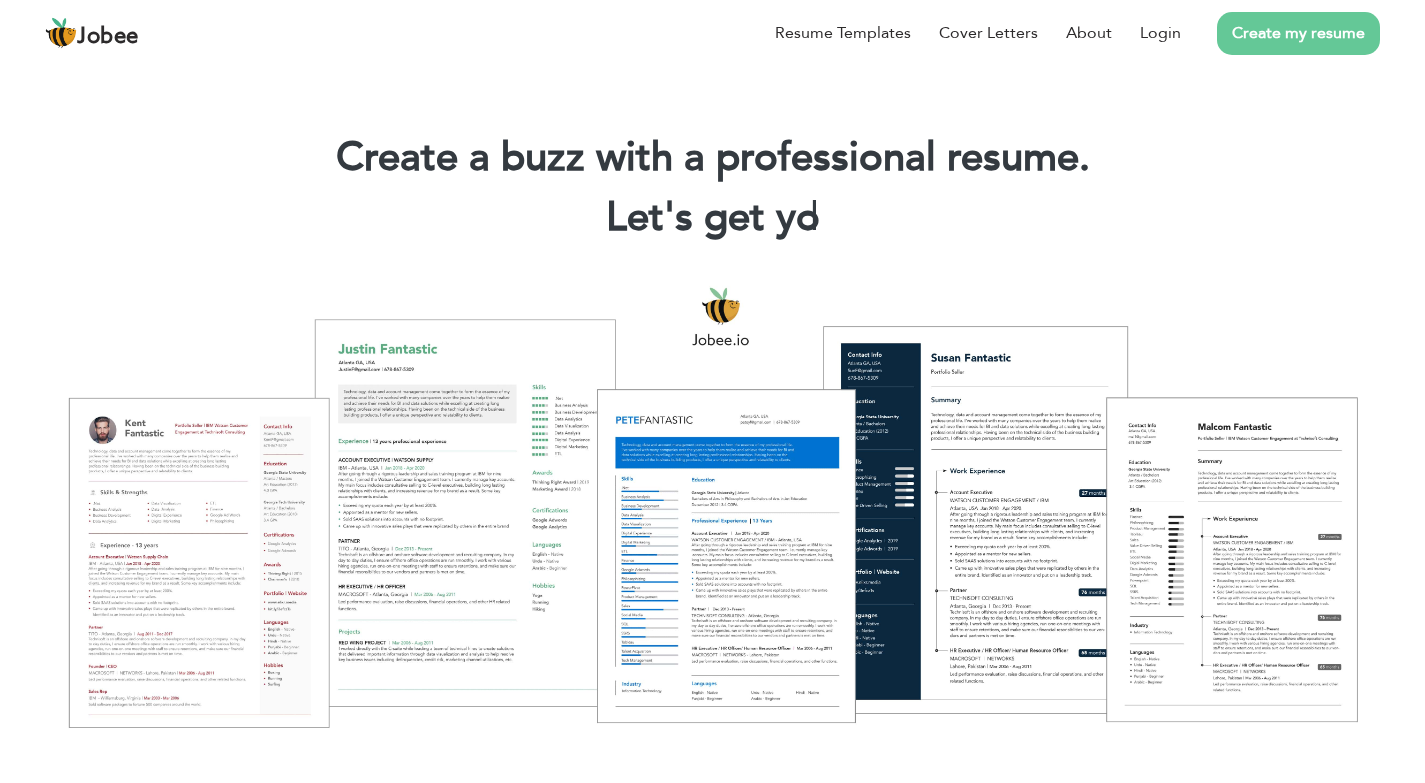 click on "Create my resume" at bounding box center (1280, 33) 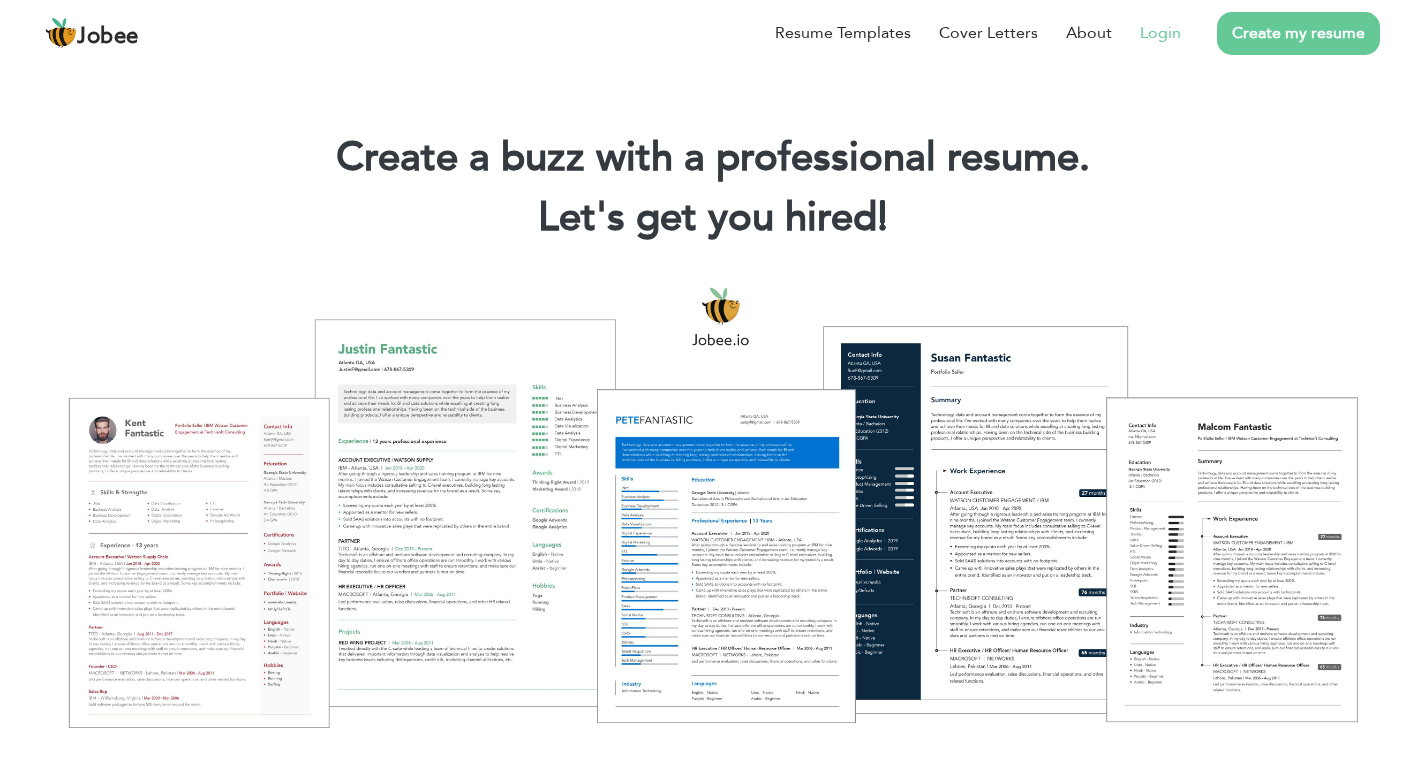 click on "Login" at bounding box center (1160, 33) 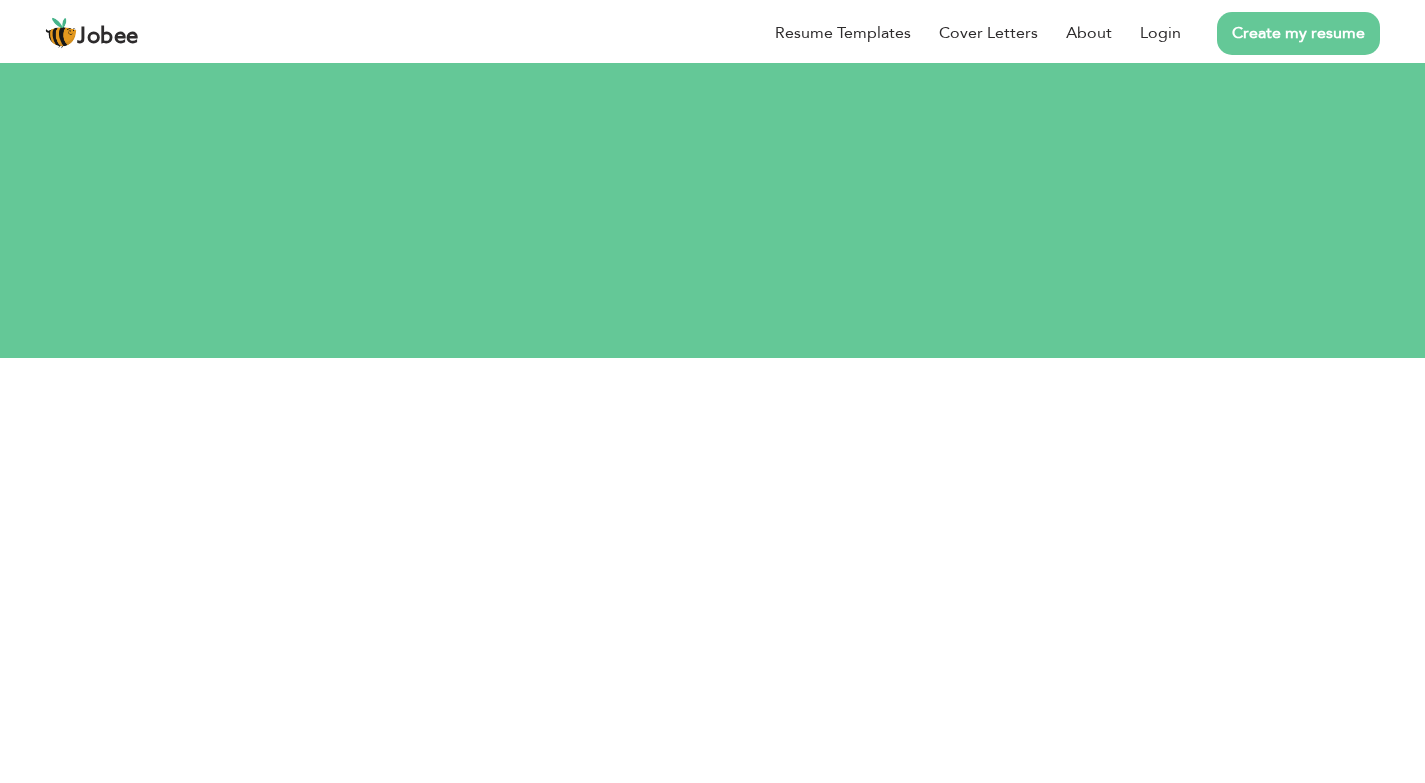 scroll, scrollTop: 0, scrollLeft: 0, axis: both 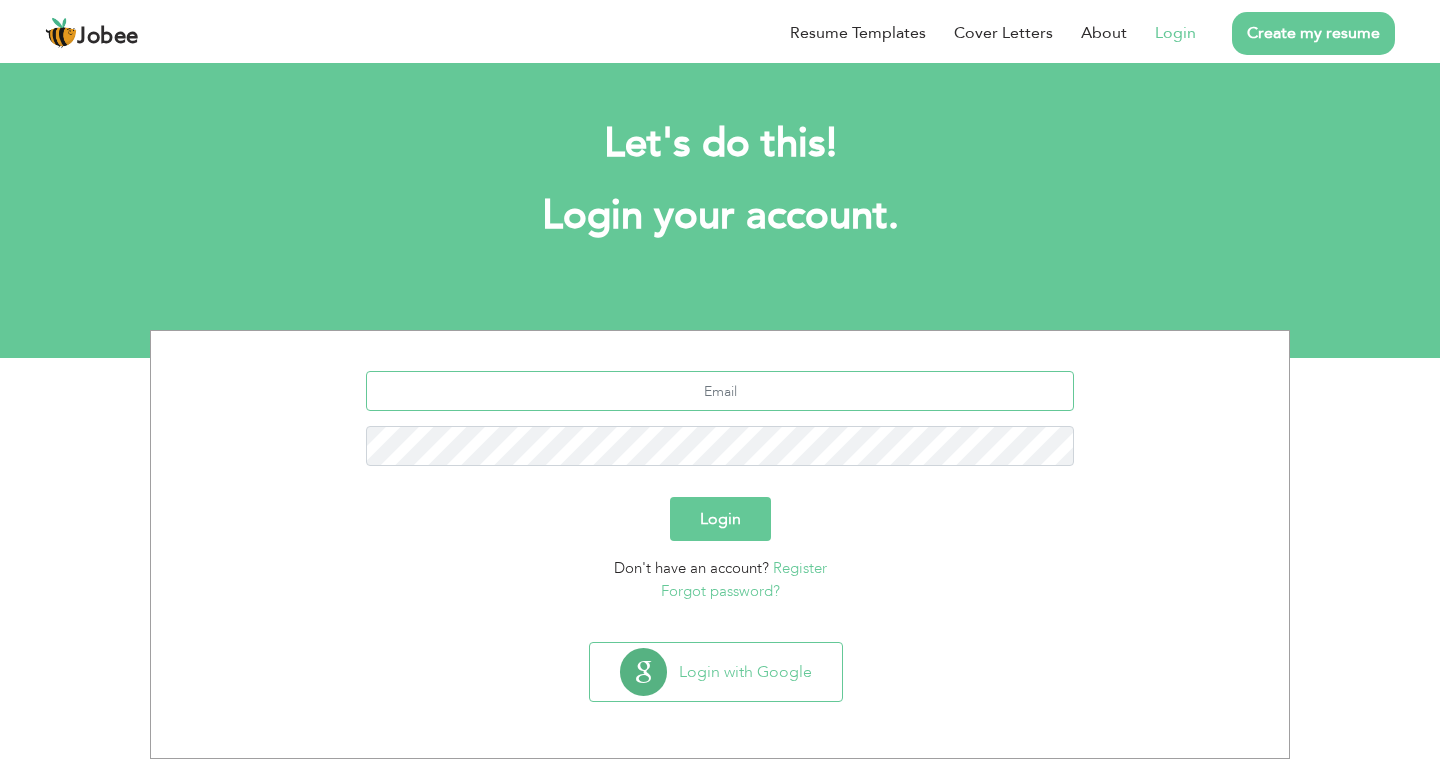 click at bounding box center (720, 391) 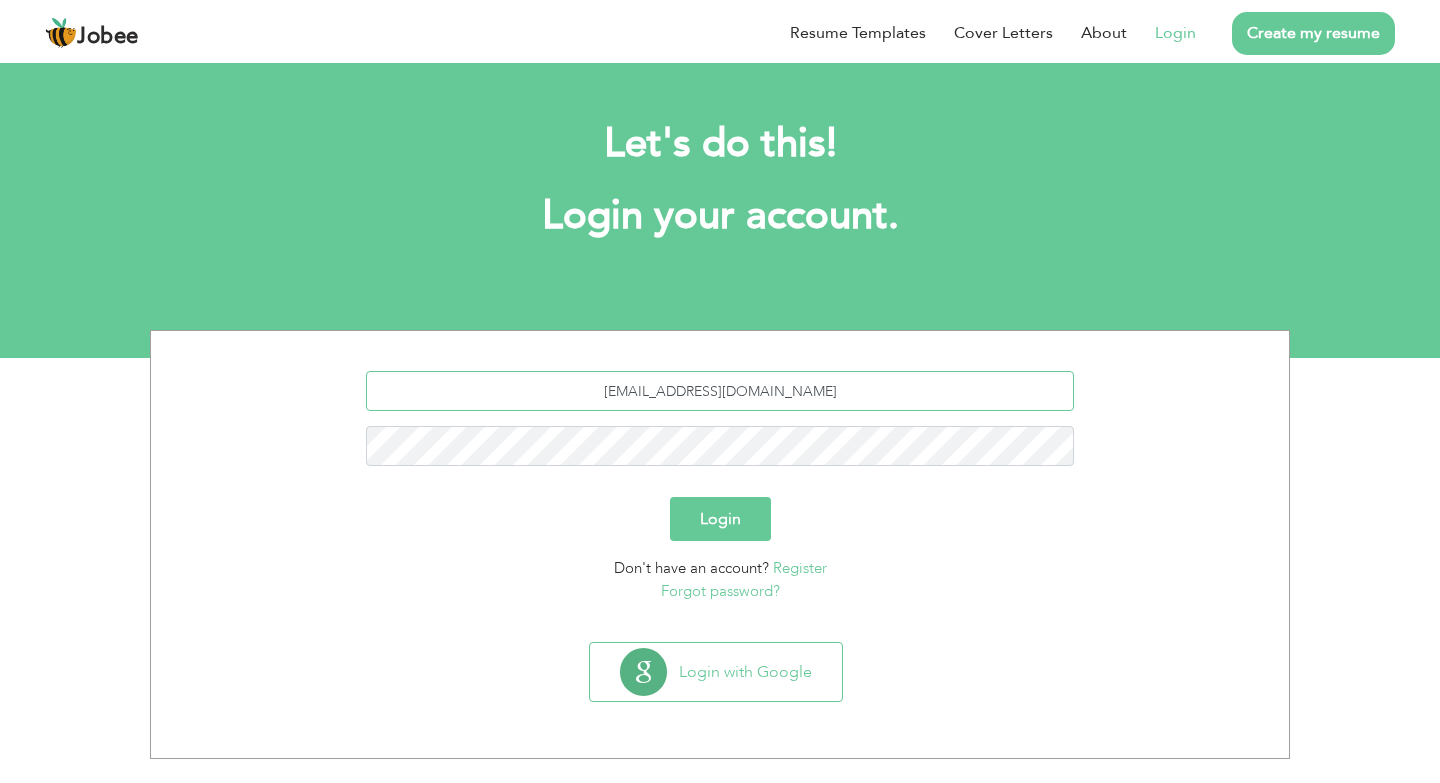 type on "infowala57@gmail.com" 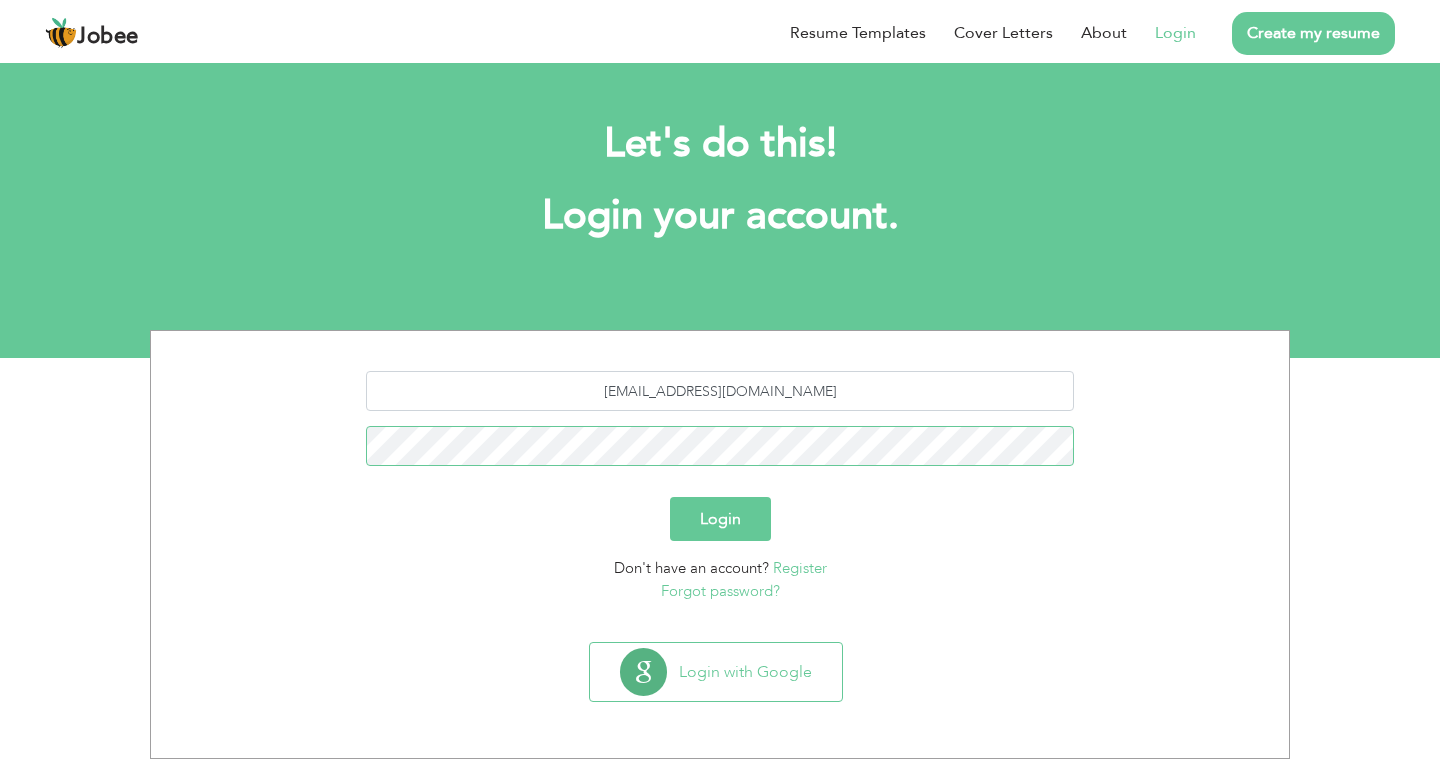 click on "Login" at bounding box center [720, 519] 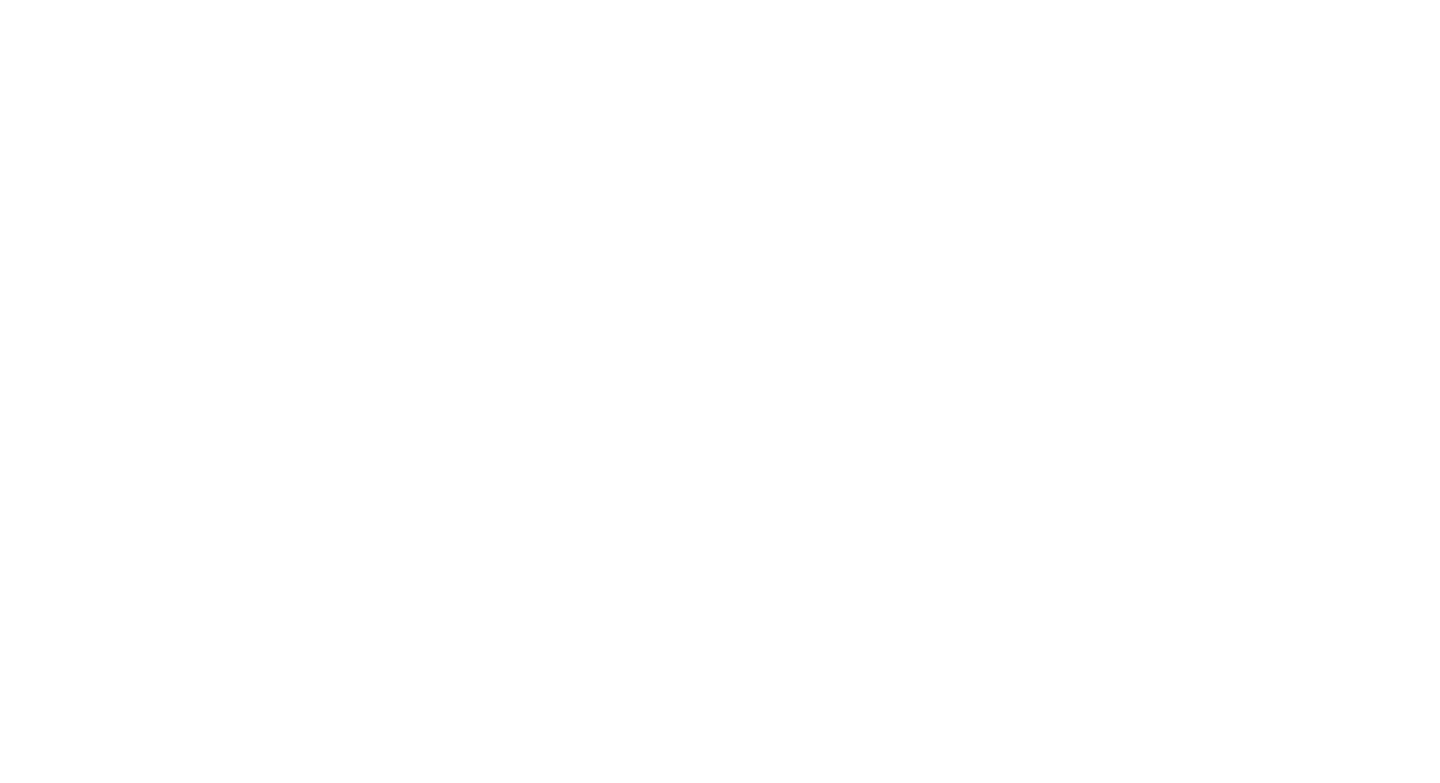 scroll, scrollTop: 0, scrollLeft: 0, axis: both 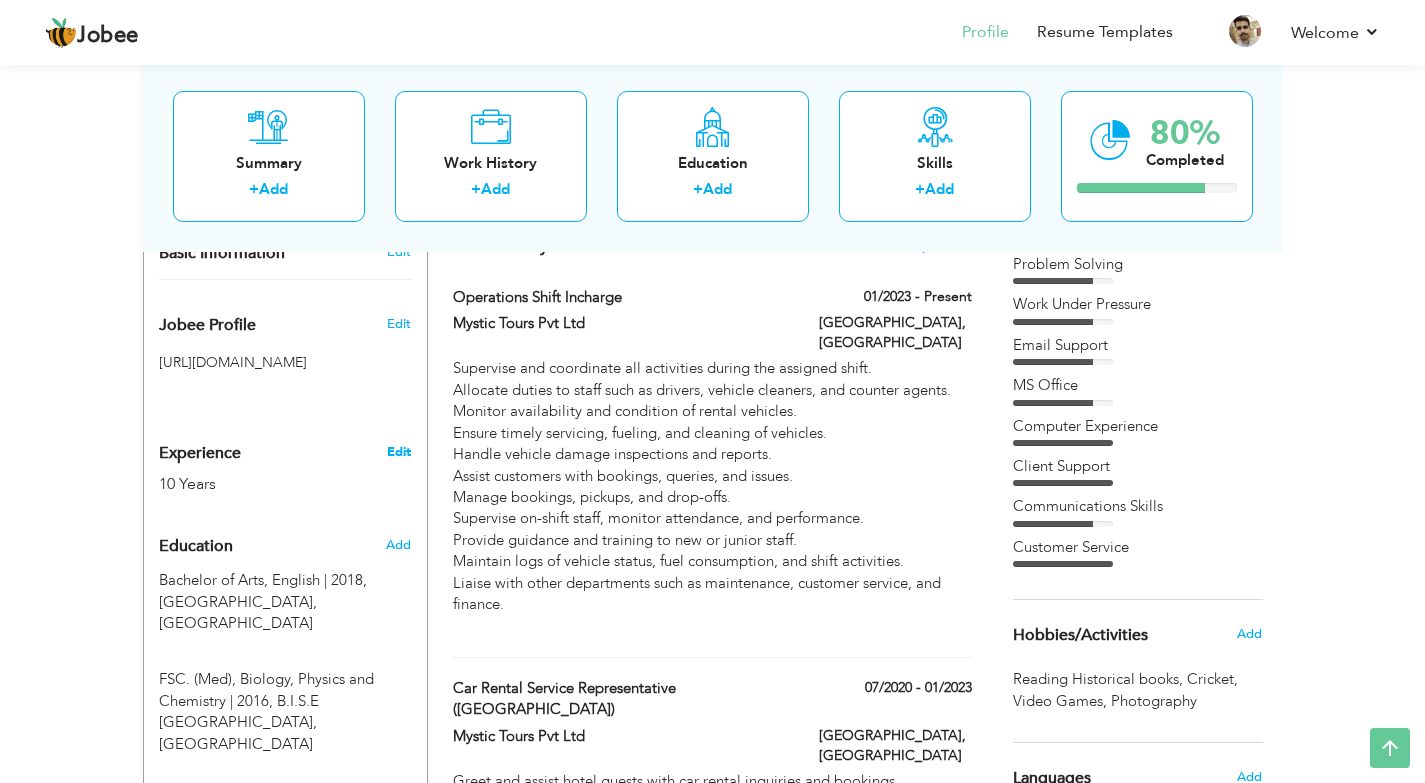 click on "Edit" at bounding box center [399, 452] 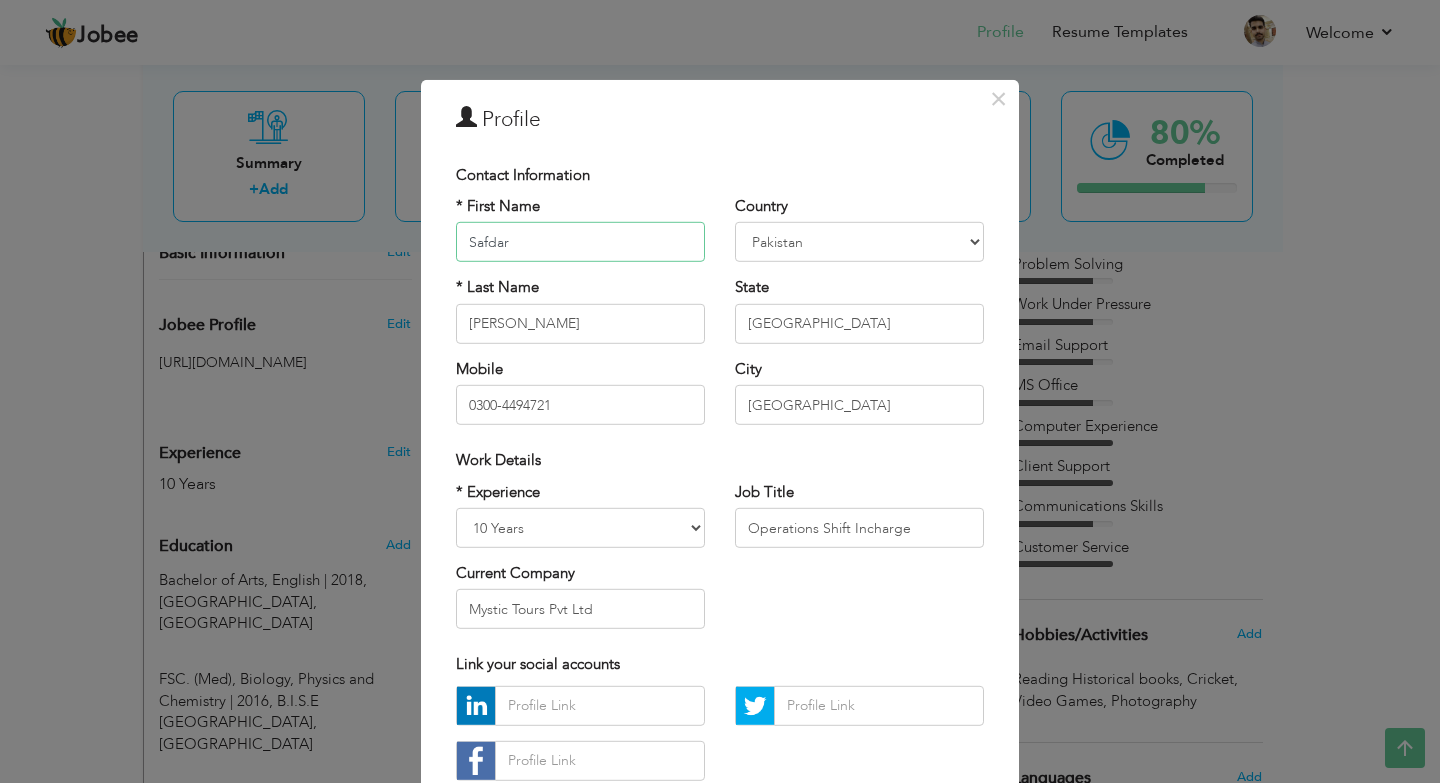 scroll, scrollTop: 134, scrollLeft: 0, axis: vertical 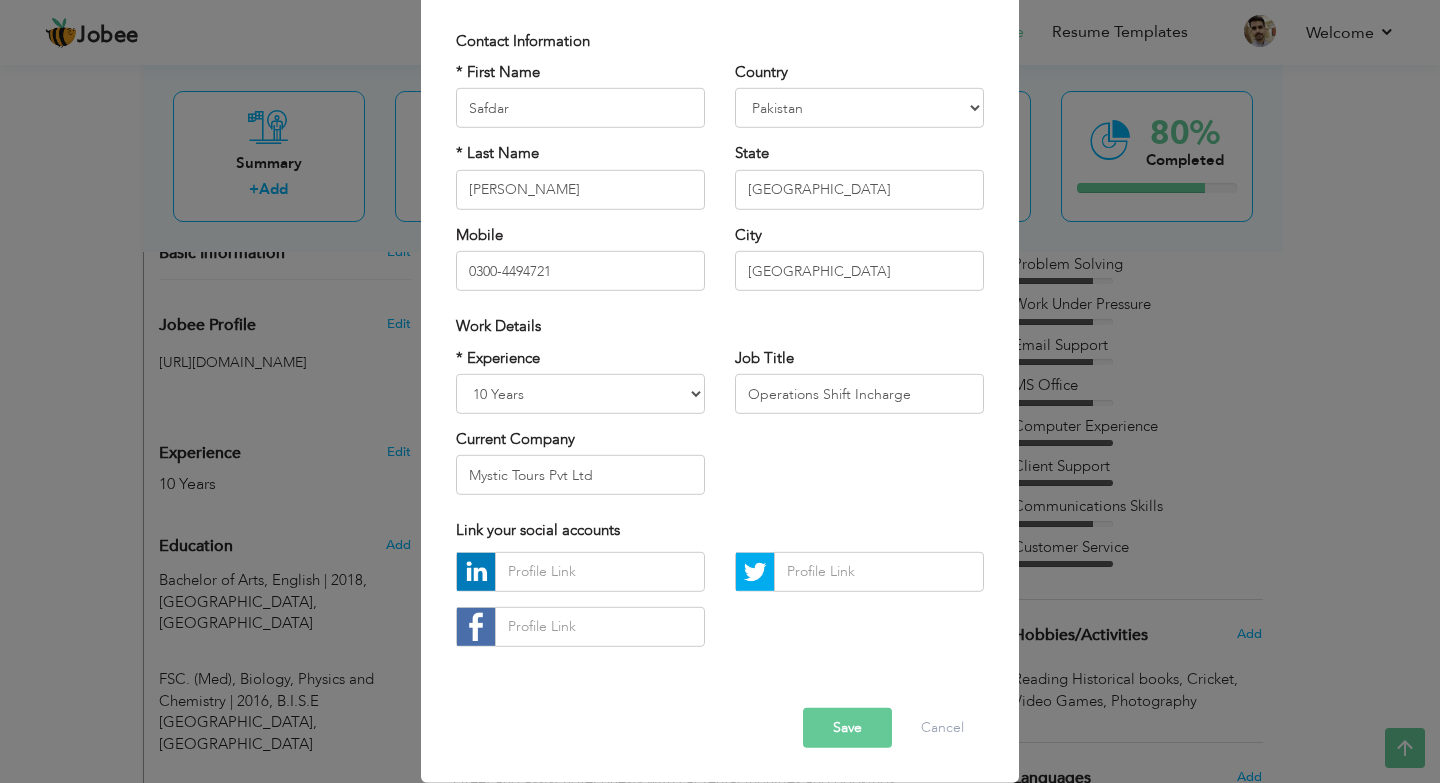 click on "Save" at bounding box center (847, 728) 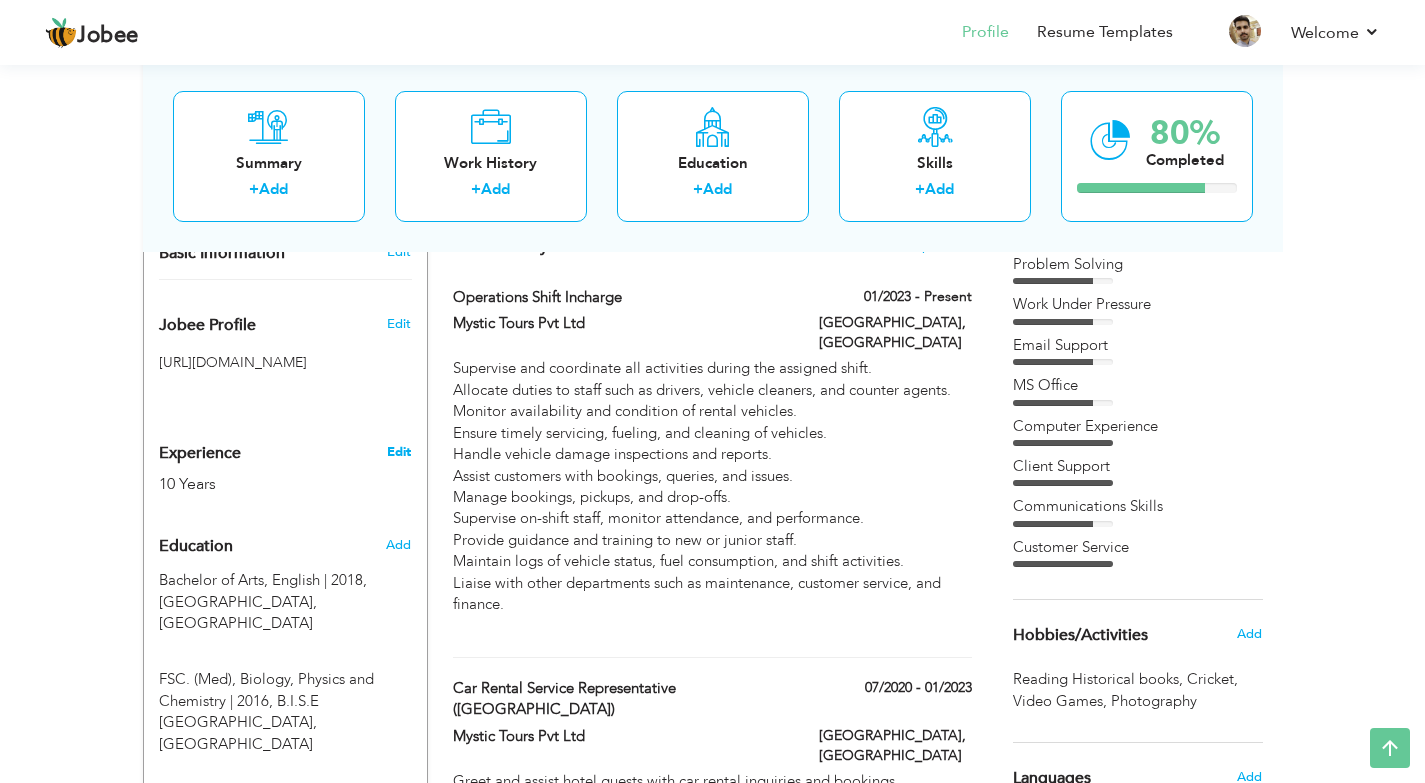 click on "Edit" at bounding box center [399, 452] 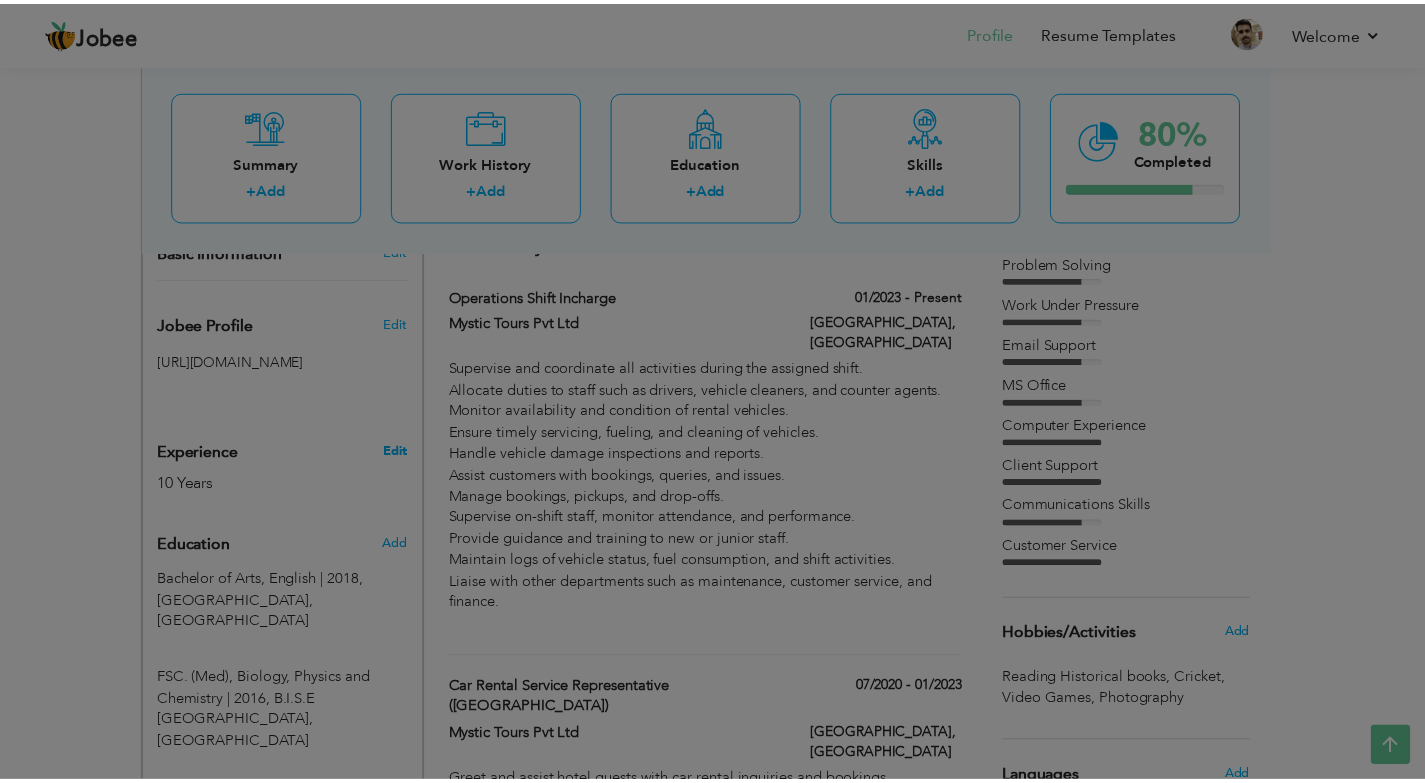 scroll, scrollTop: 0, scrollLeft: 0, axis: both 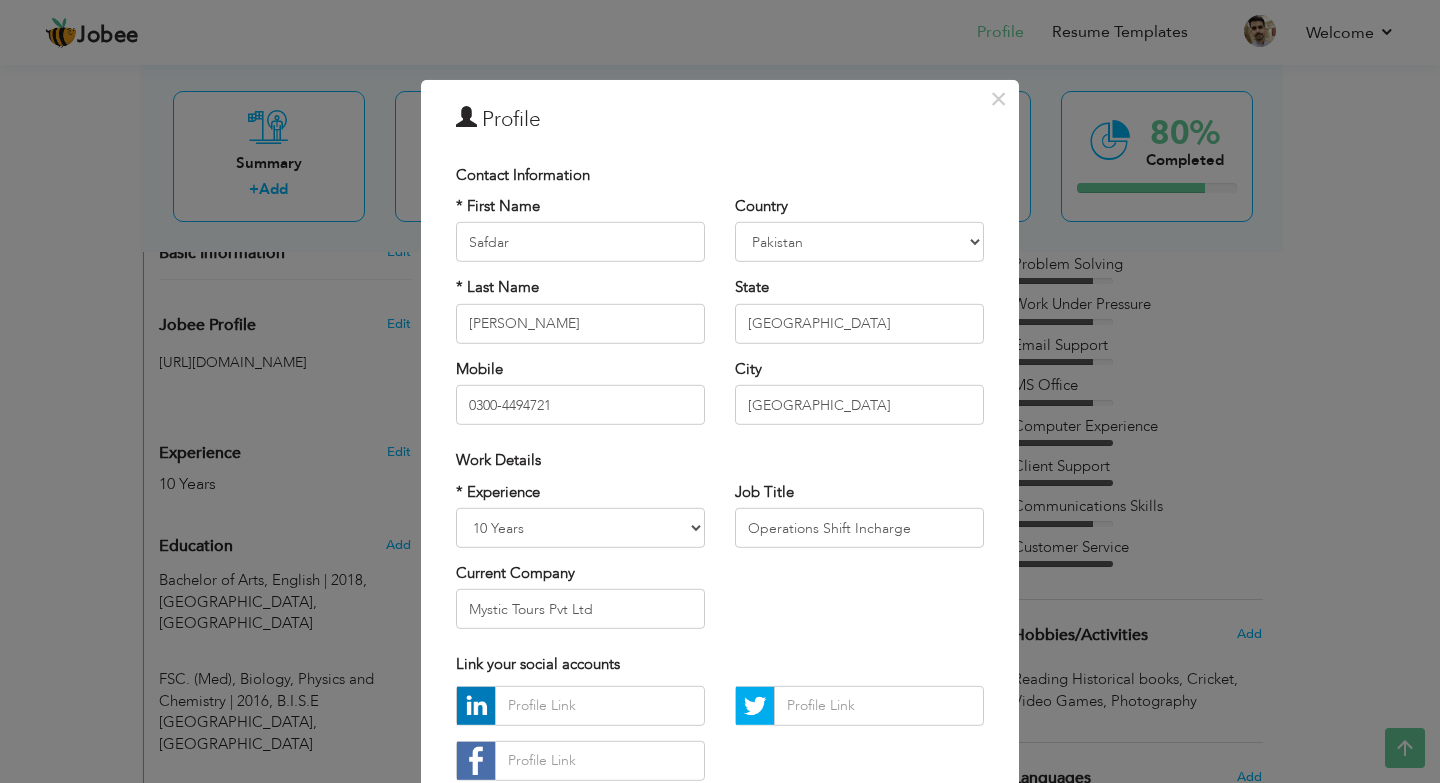 click on "×
Profile
Contact Information
* First Name
Safdar
* Last Name
[PERSON_NAME]" at bounding box center (720, 391) 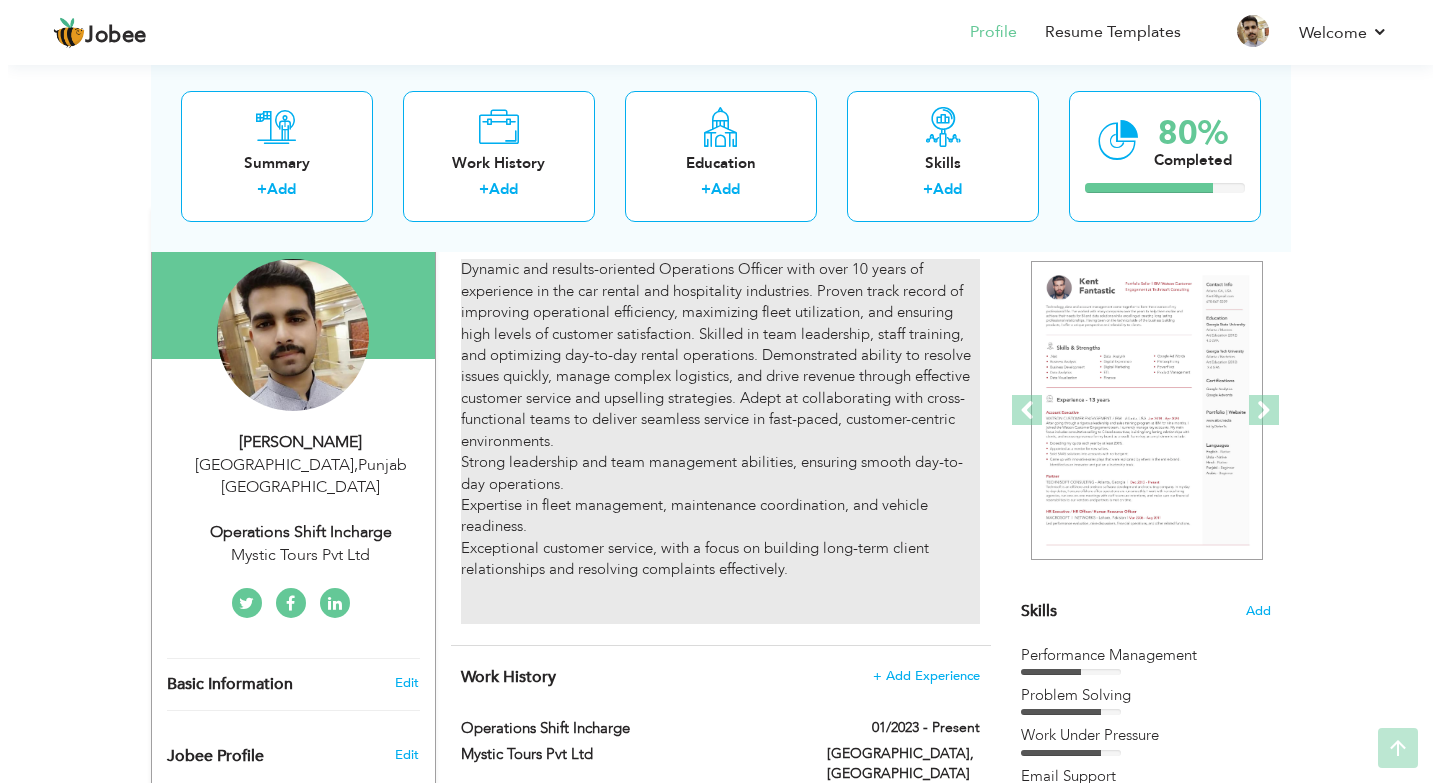 scroll, scrollTop: 300, scrollLeft: 0, axis: vertical 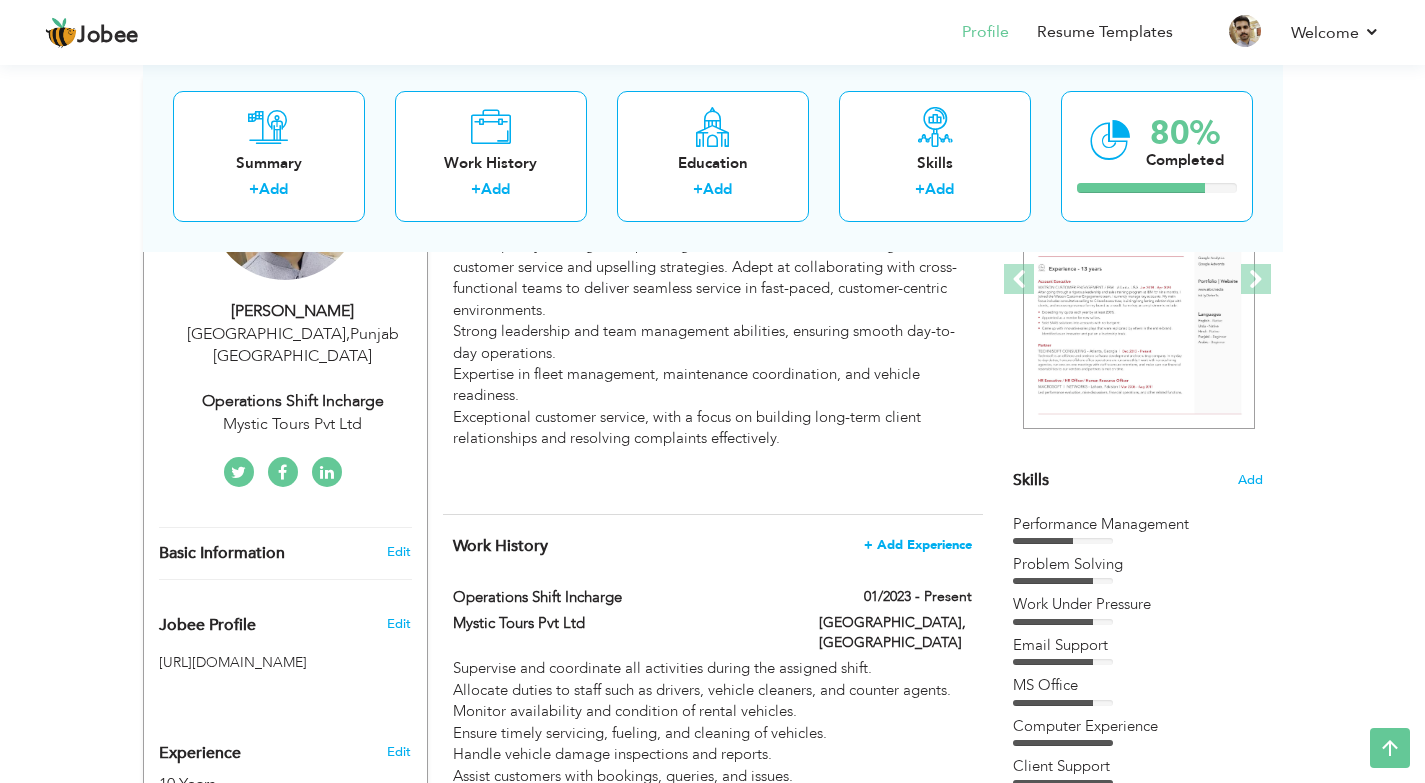 click on "+ Add Experience" at bounding box center (918, 545) 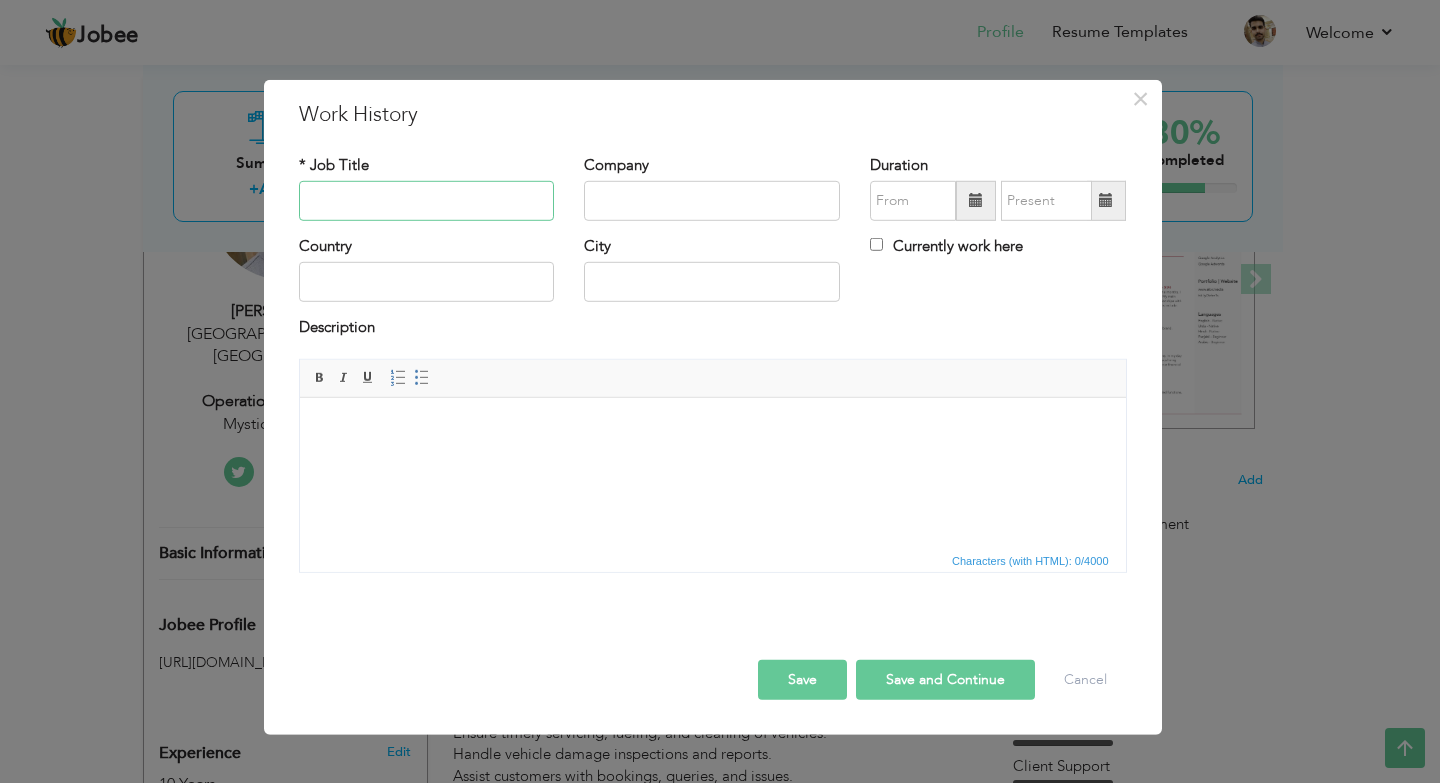 click at bounding box center (427, 201) 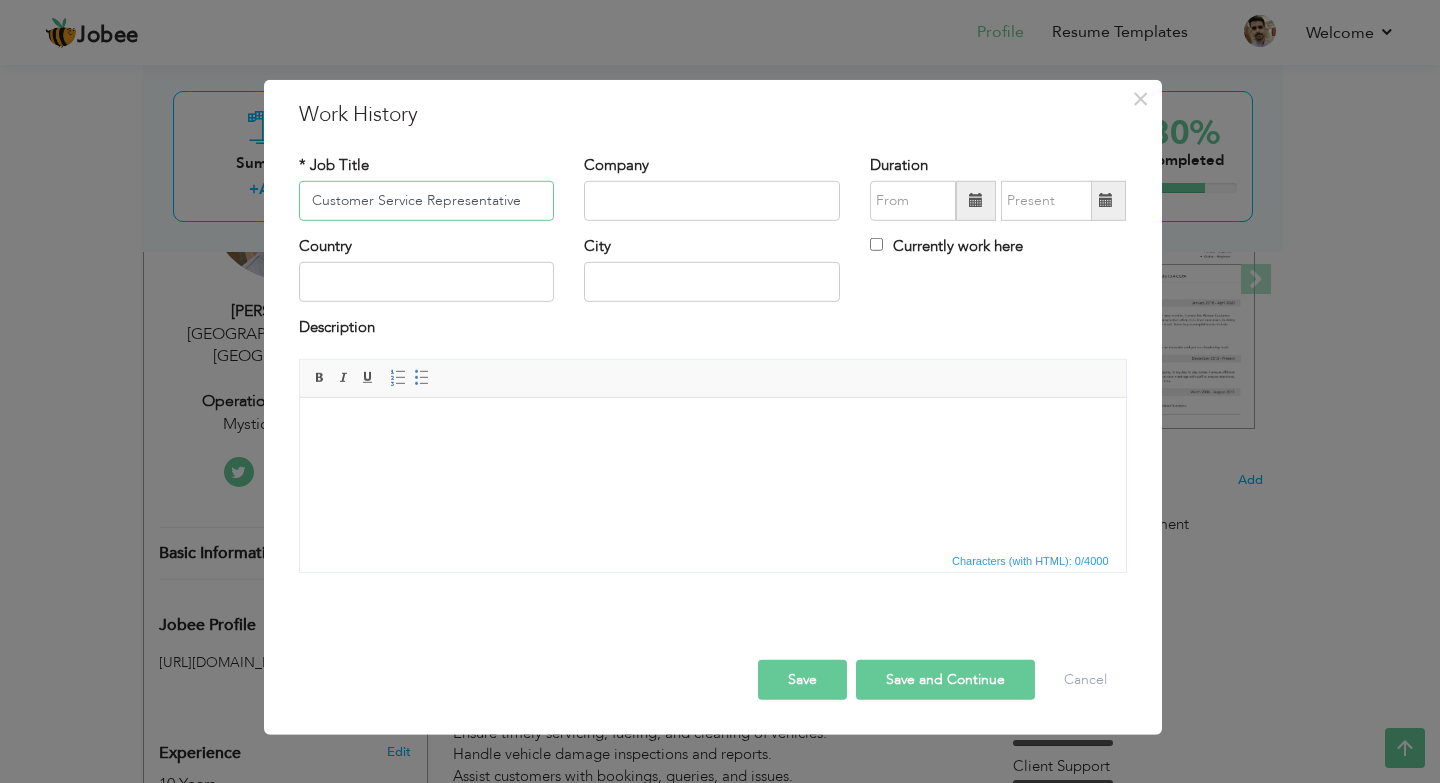 type on "Customer Service Representative" 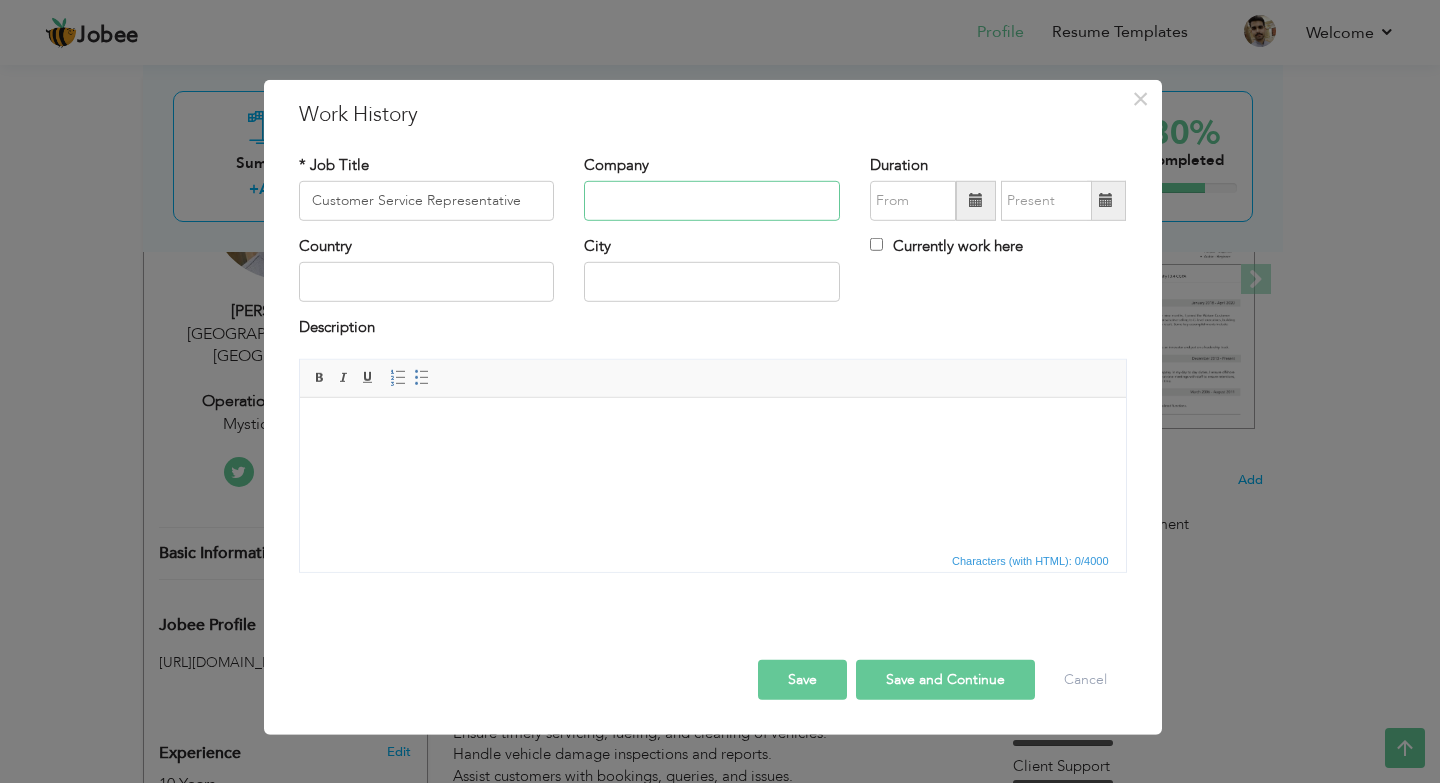 click at bounding box center [712, 201] 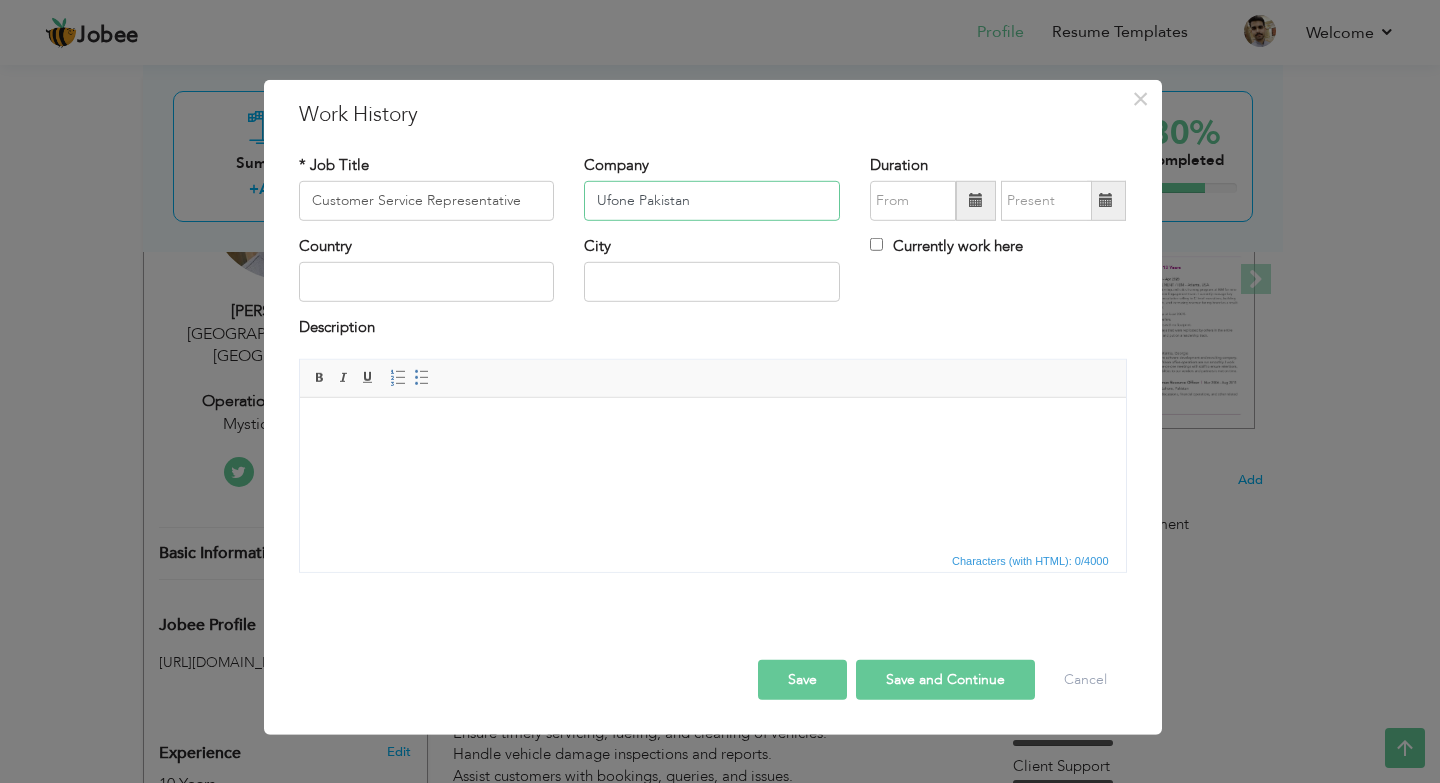 type on "Ufone Pakistan" 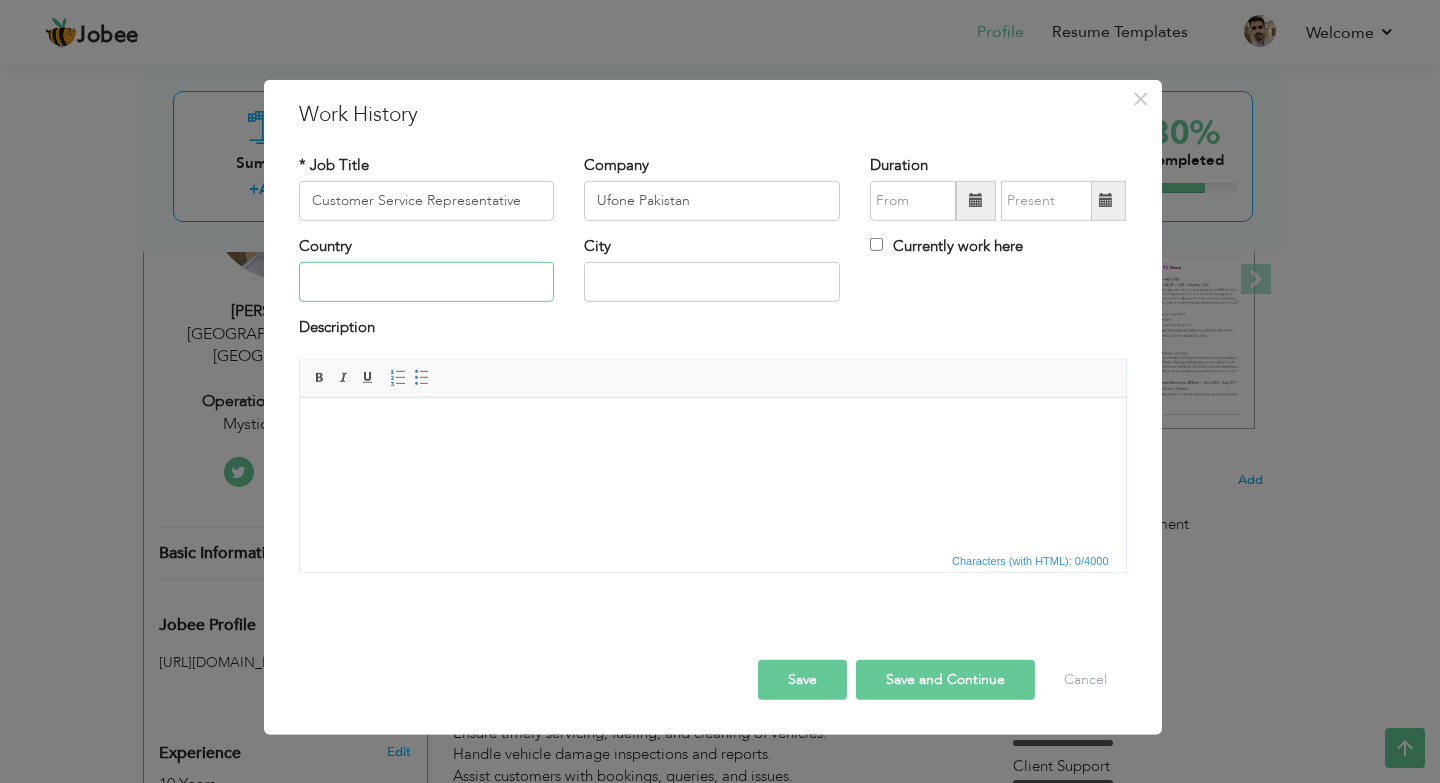 click at bounding box center (427, 282) 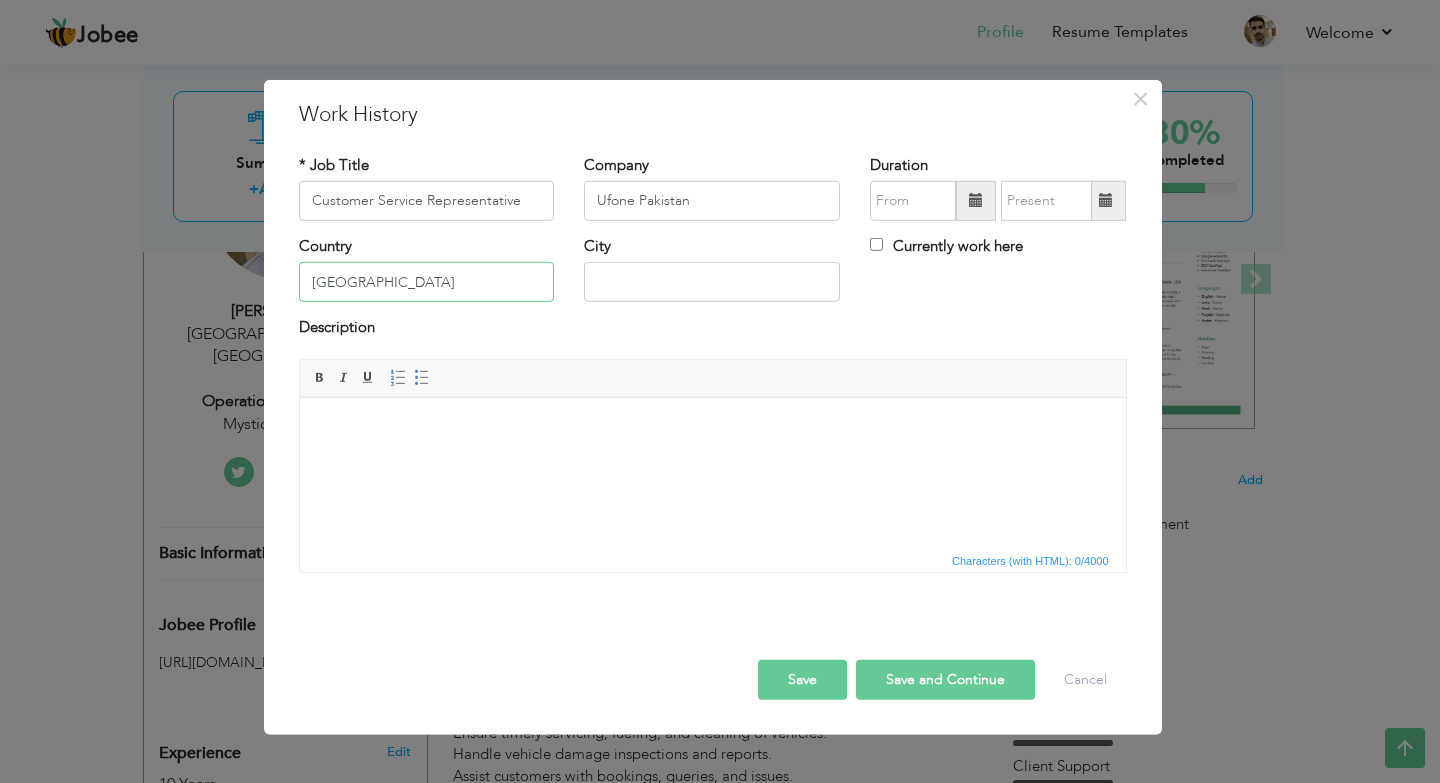 type on "Pakistan" 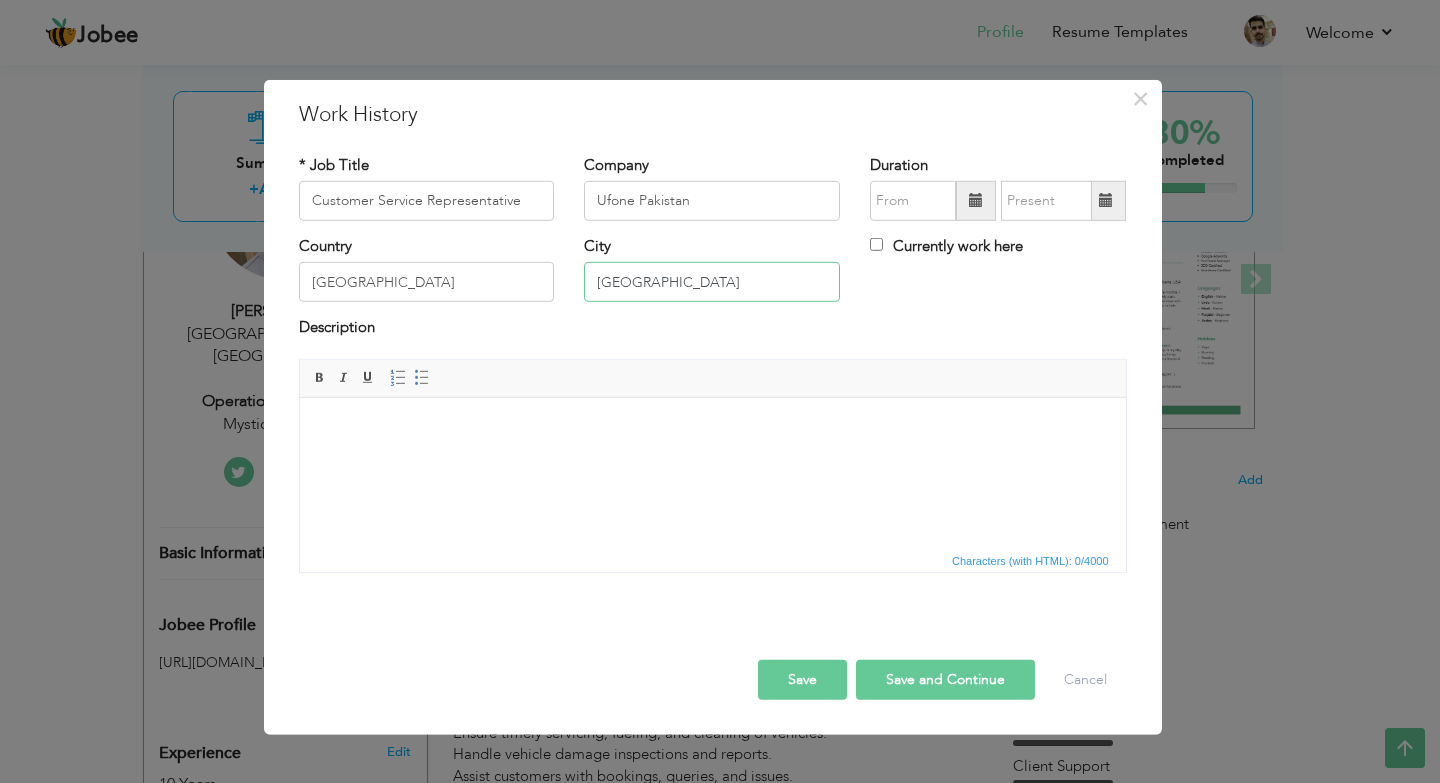type on "Lahore" 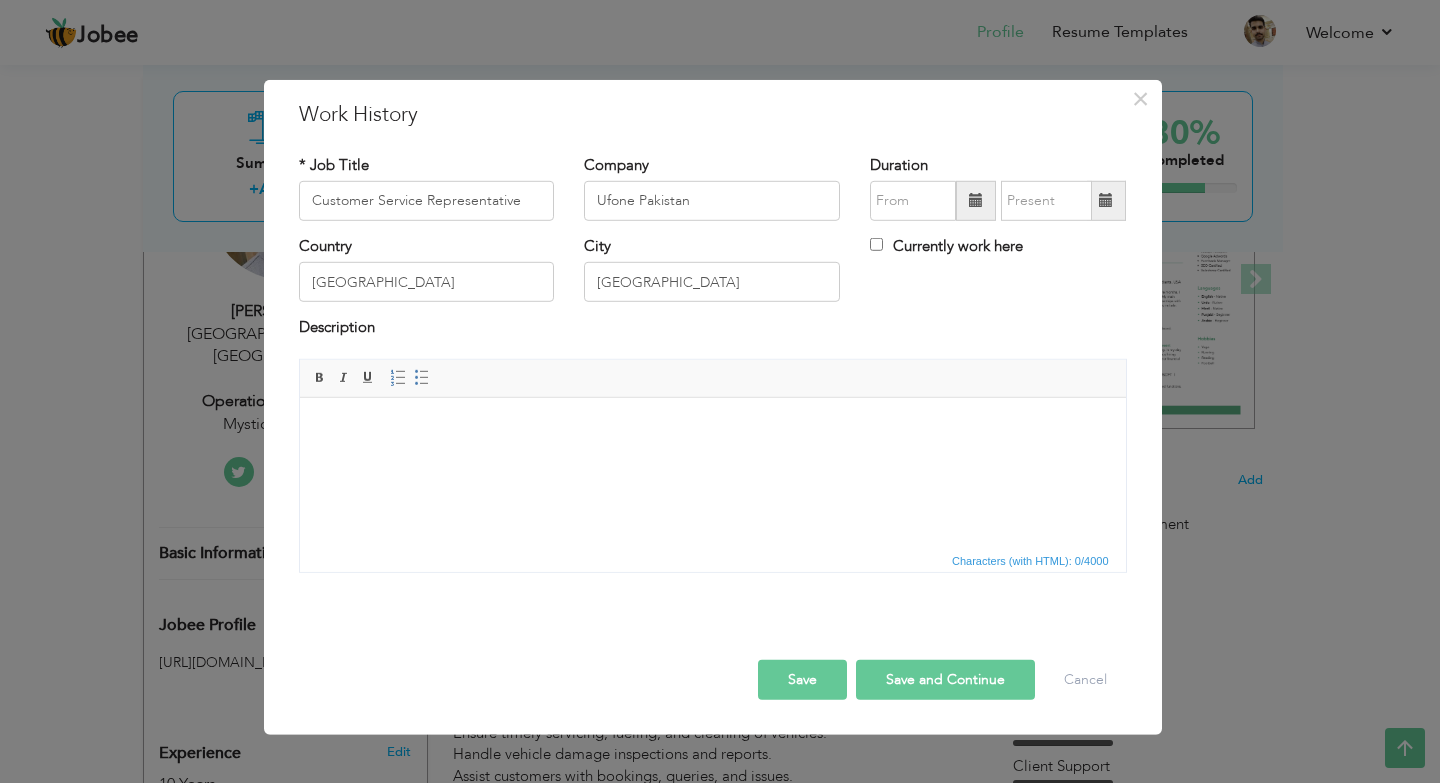 click at bounding box center (976, 200) 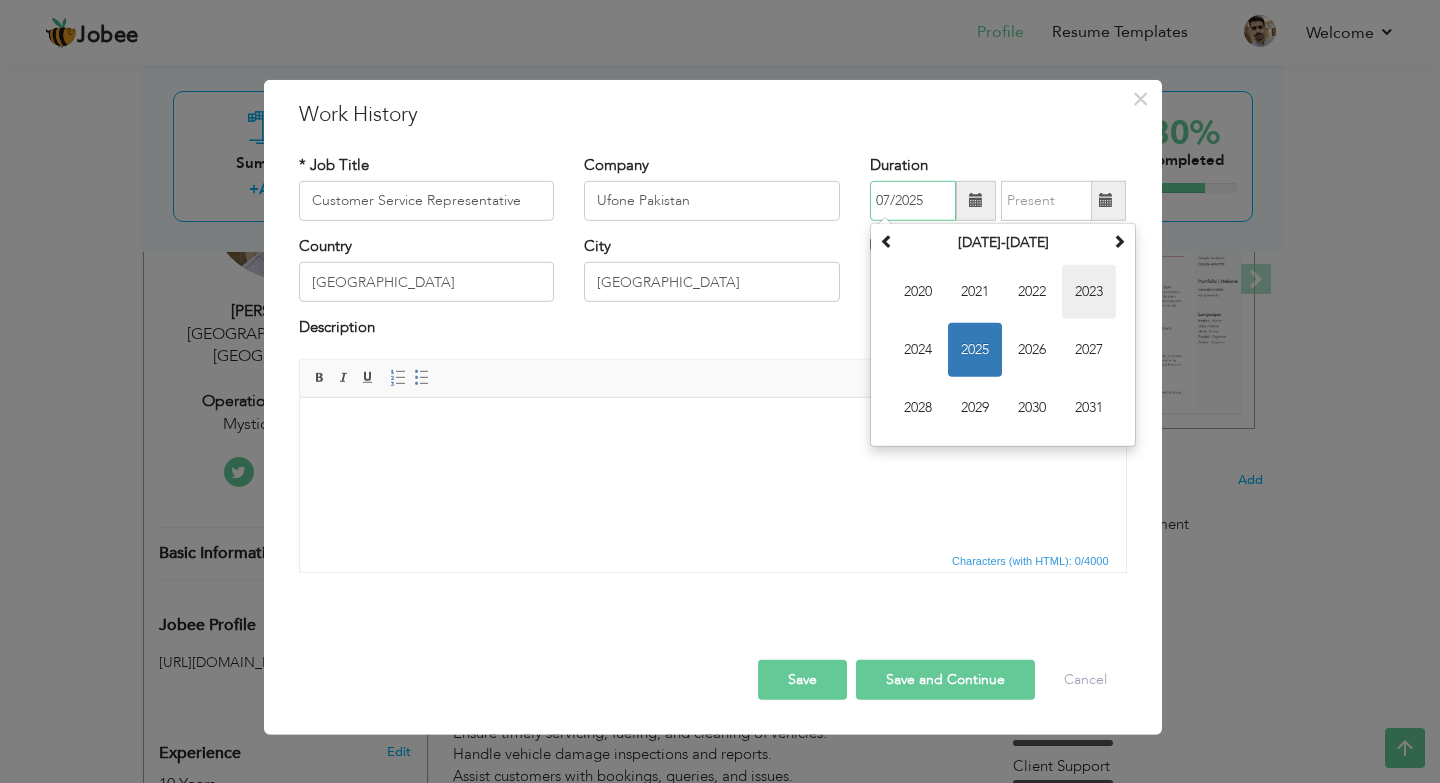 click on "2023" at bounding box center (1089, 292) 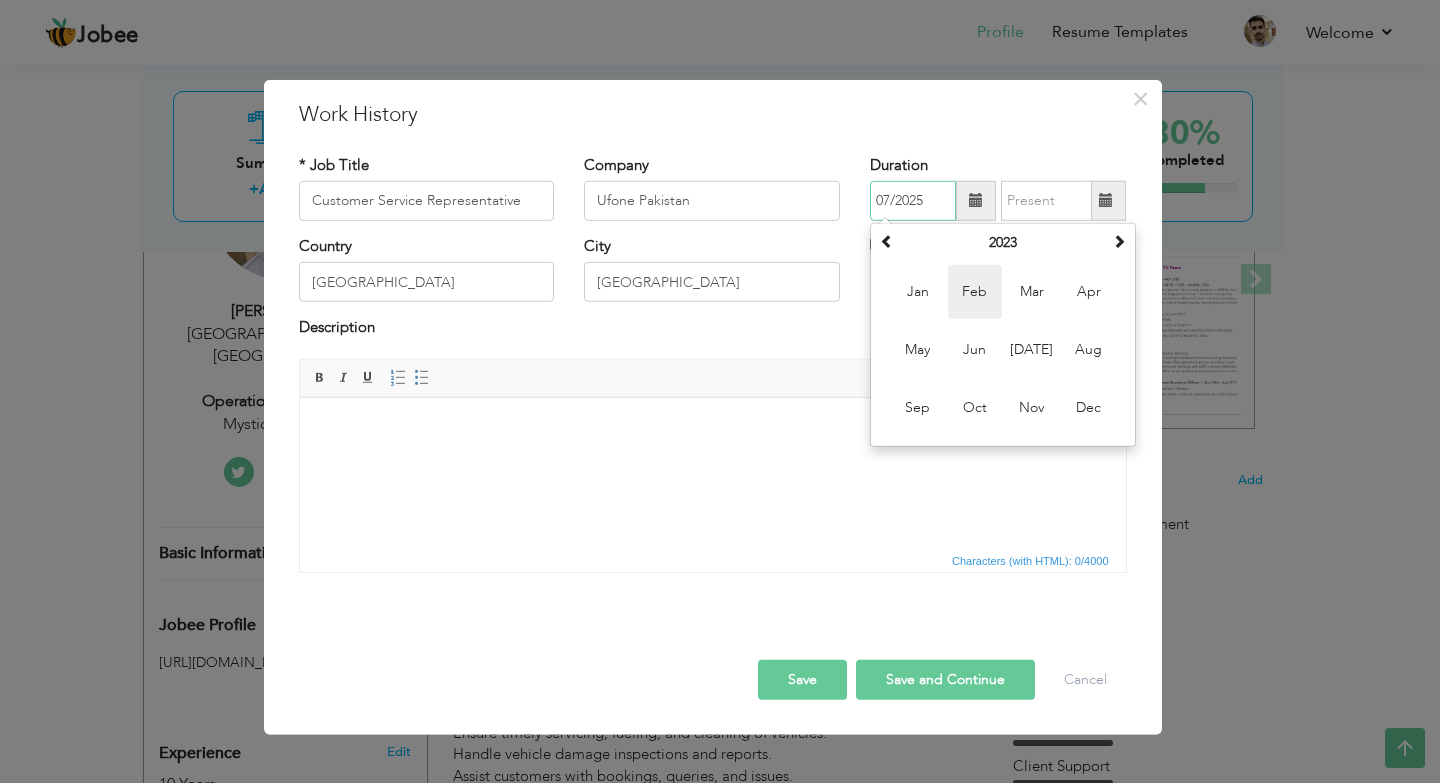 click on "Feb" at bounding box center (975, 292) 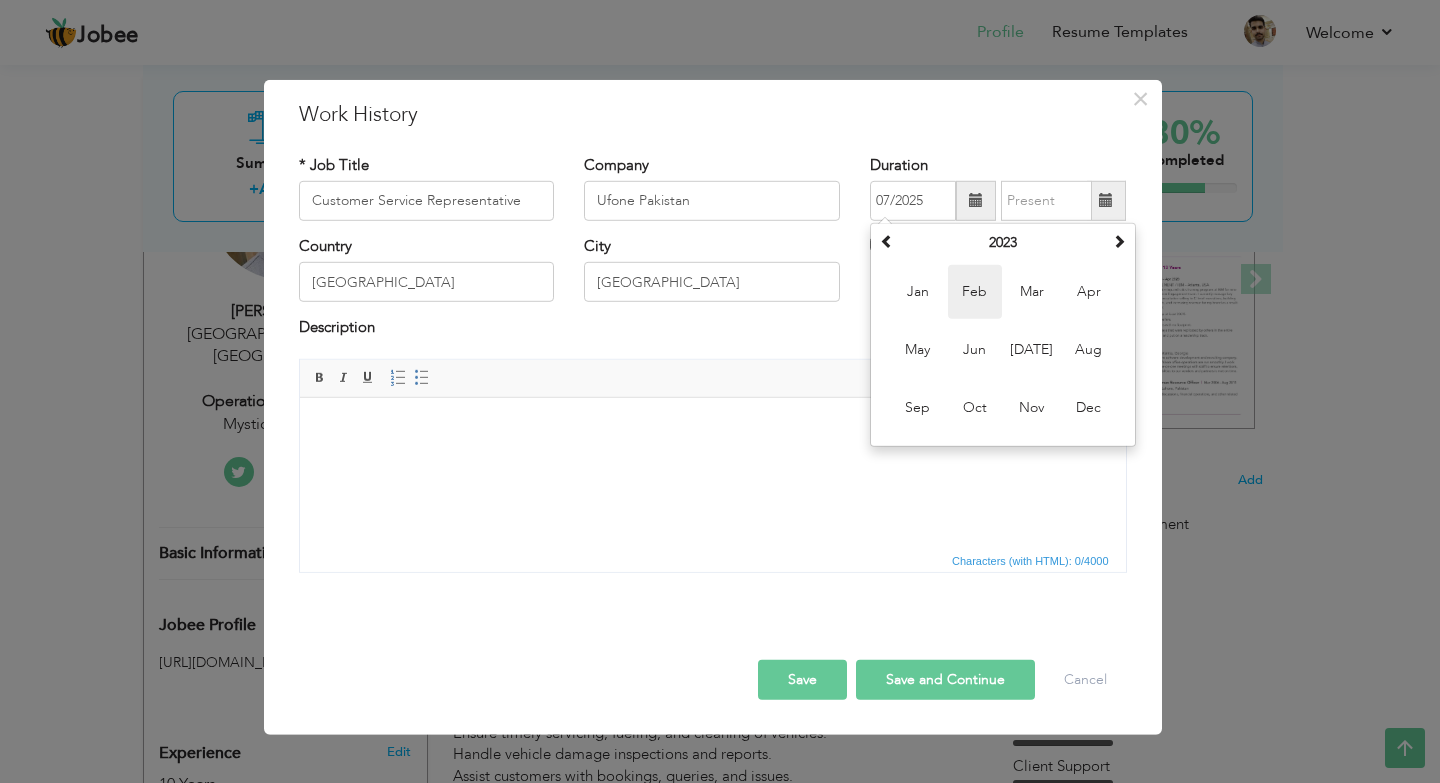 type on "02/2023" 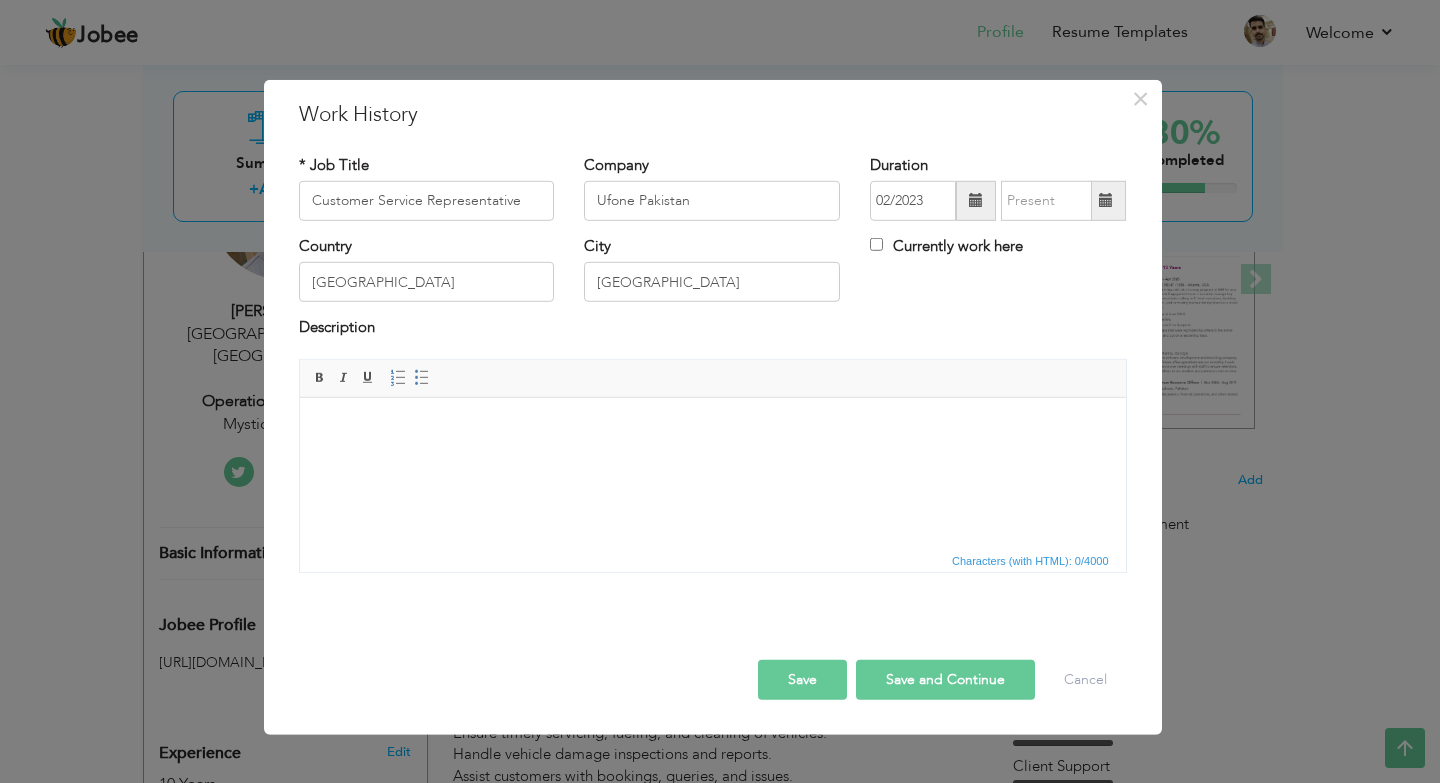 click at bounding box center [1106, 201] 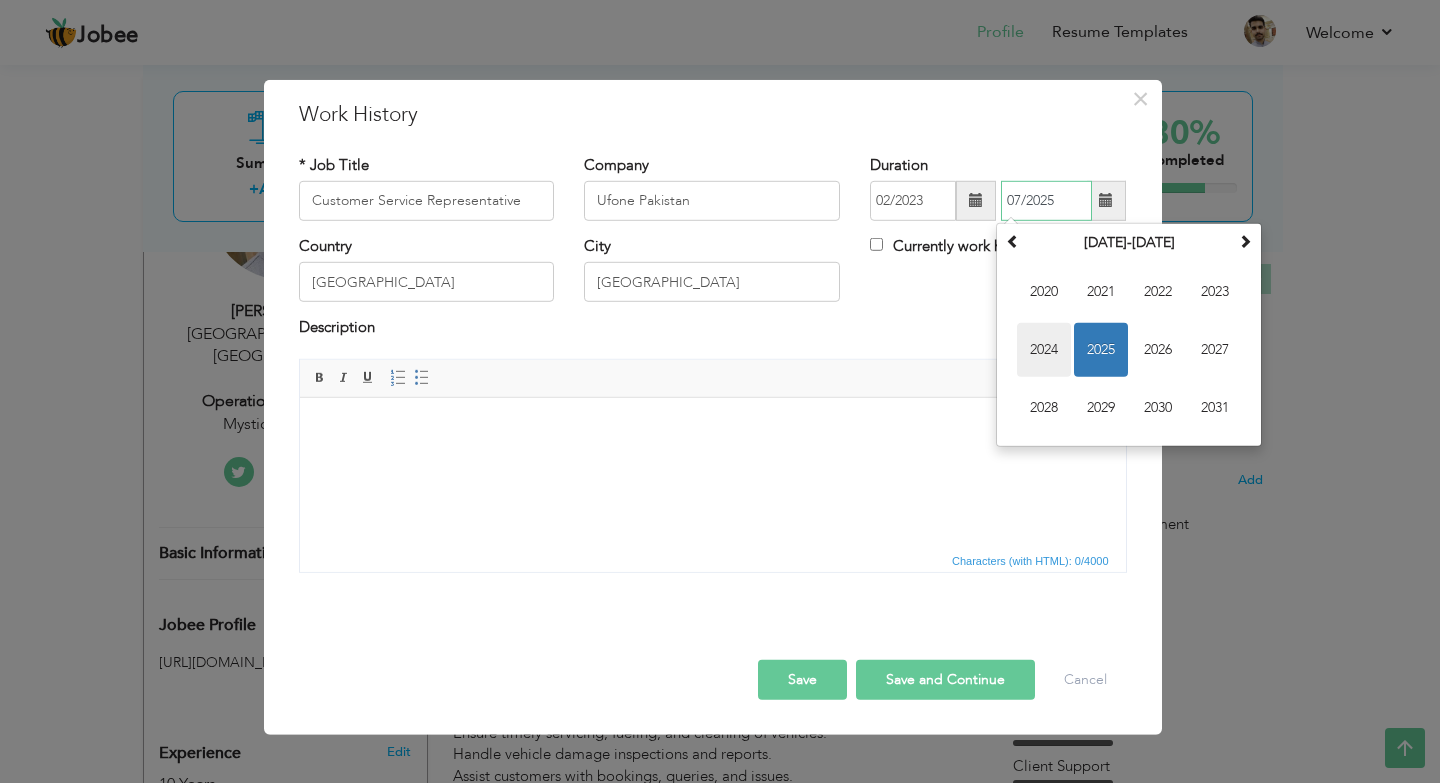 click on "2024" at bounding box center (1044, 350) 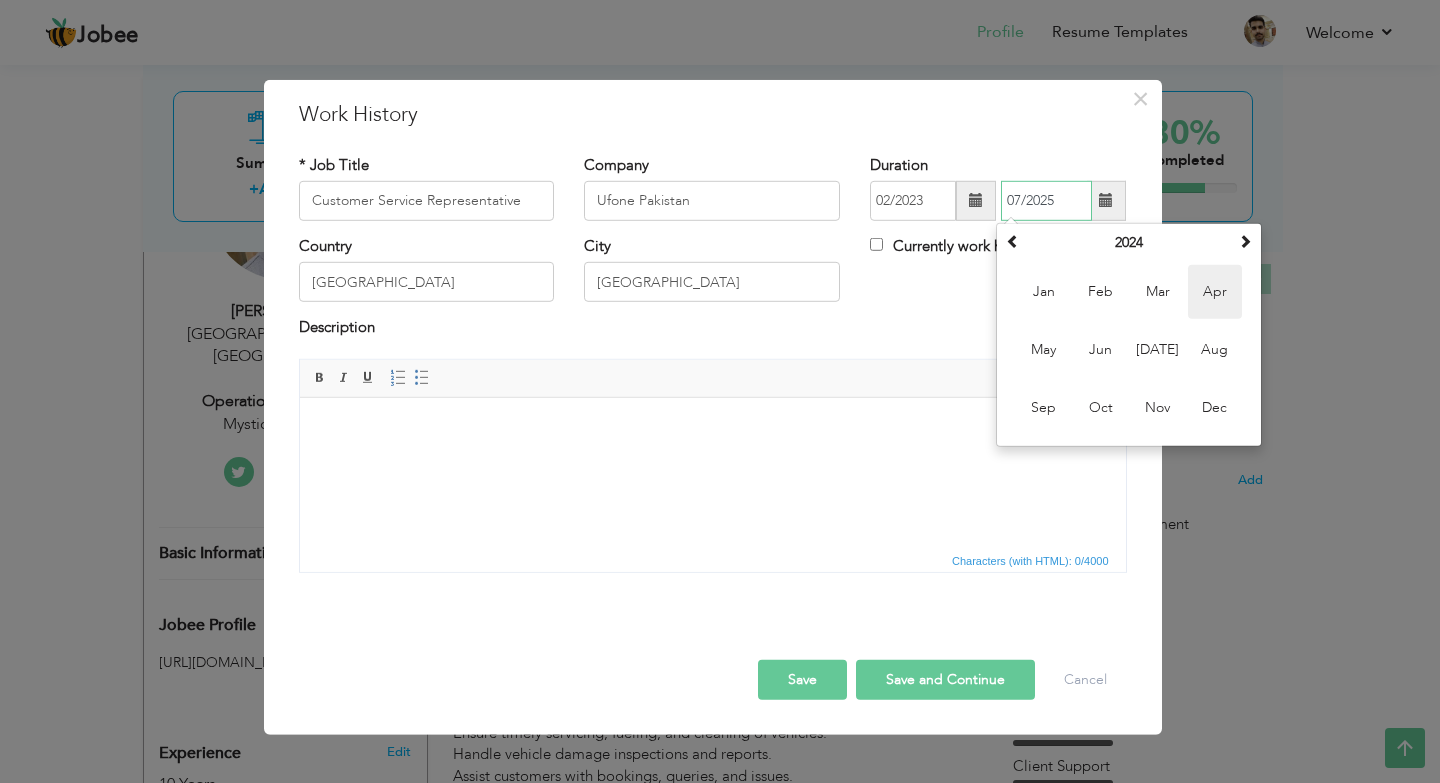 click on "Apr" at bounding box center (1215, 292) 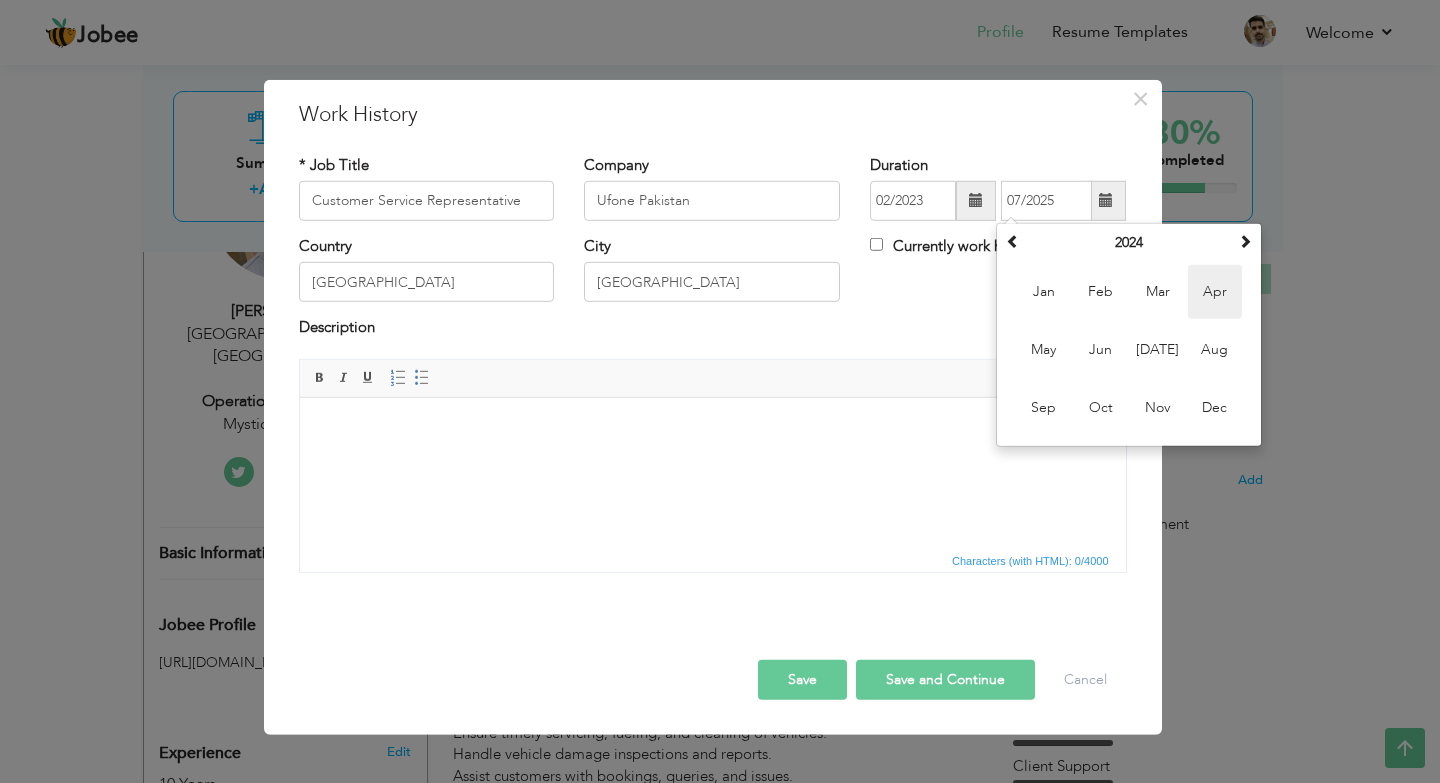 type on "04/2024" 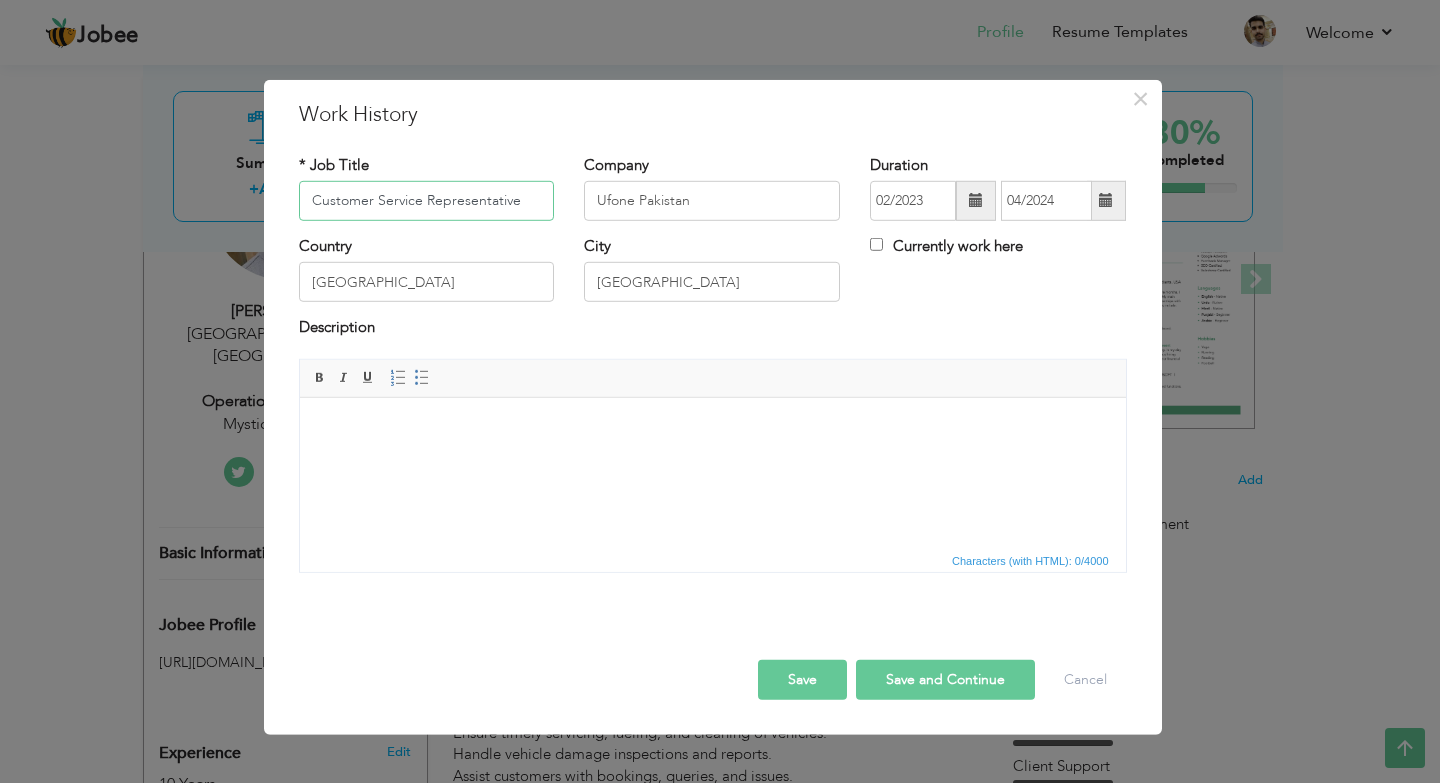 click on "Customer Service Representative" at bounding box center [427, 201] 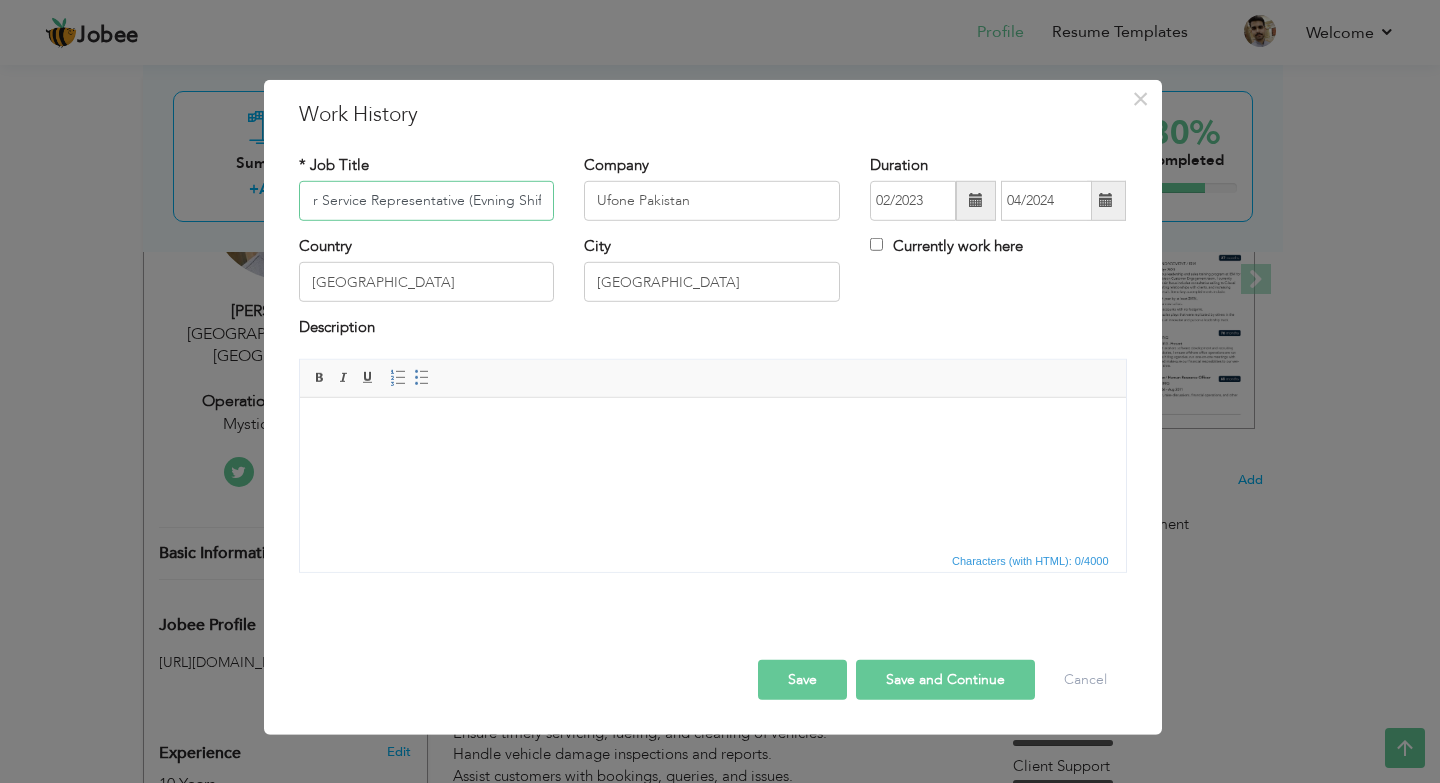 scroll, scrollTop: 0, scrollLeft: 60, axis: horizontal 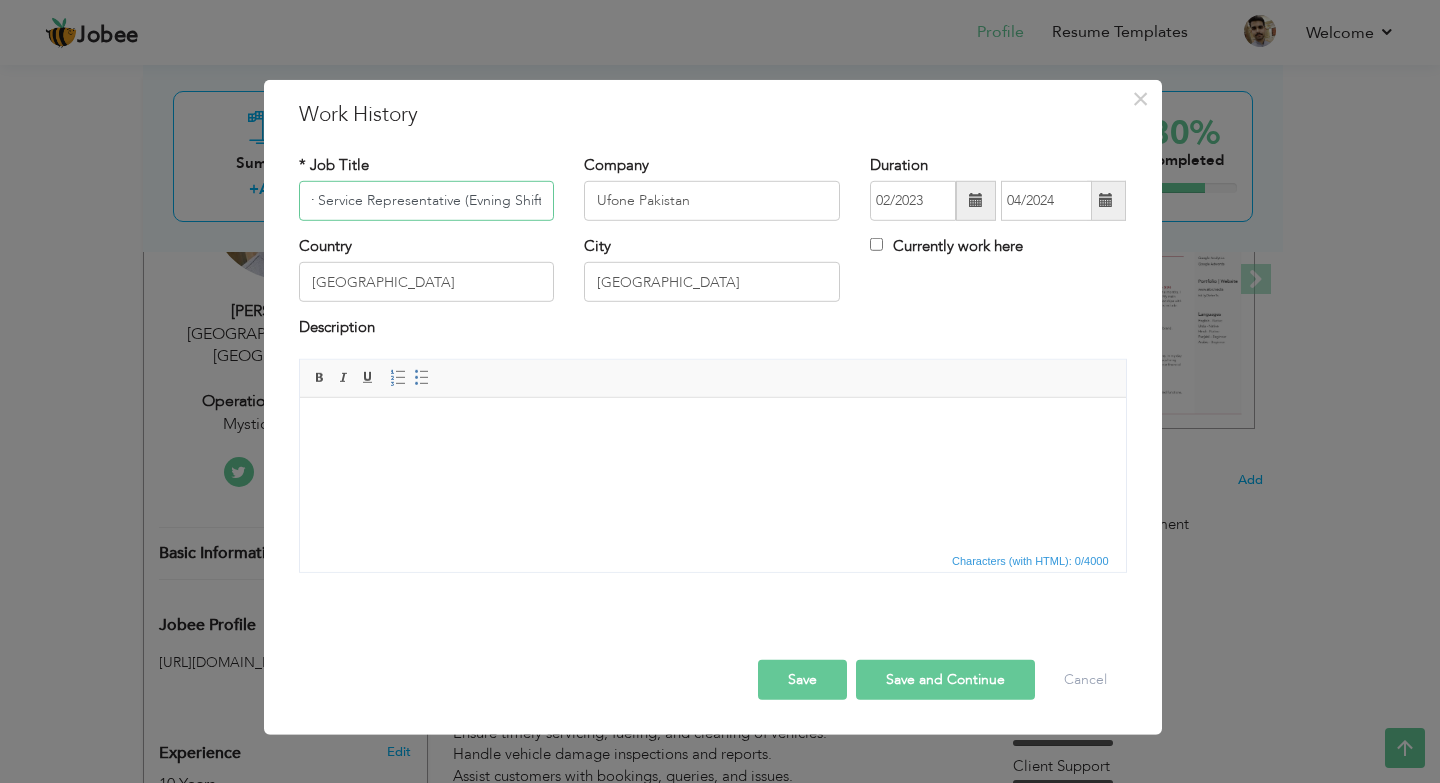 type on "Customer Service Representative (Evning Shift)" 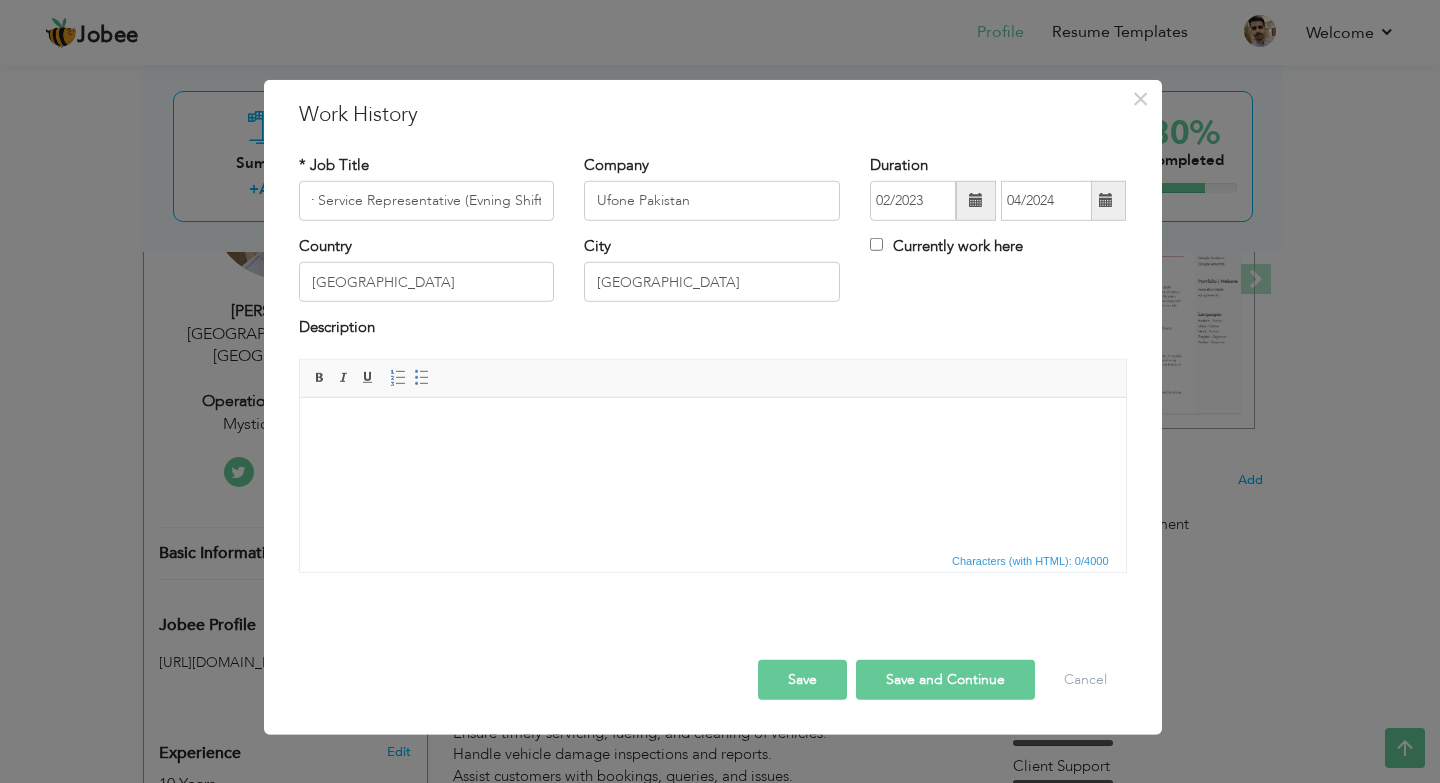 click at bounding box center [712, 427] 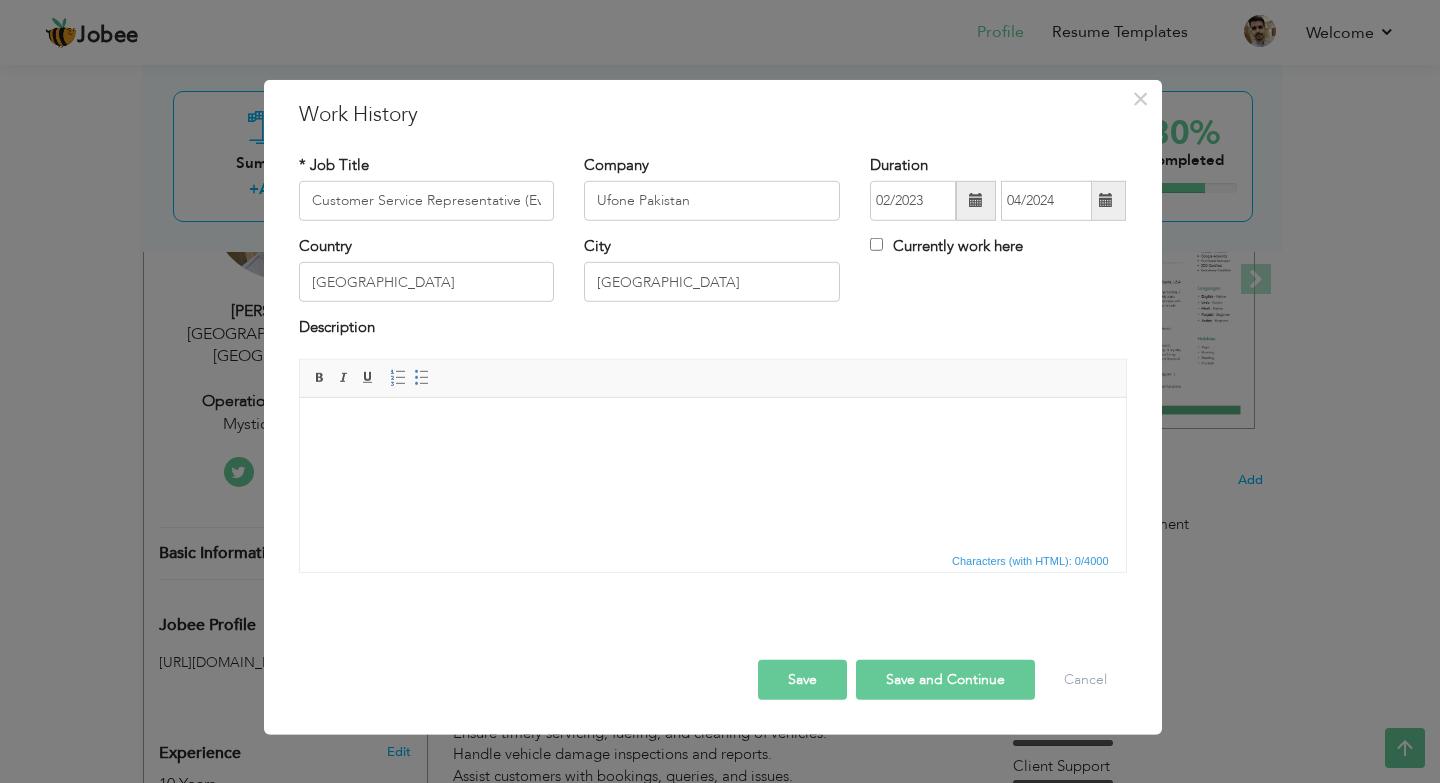 click at bounding box center [712, 427] 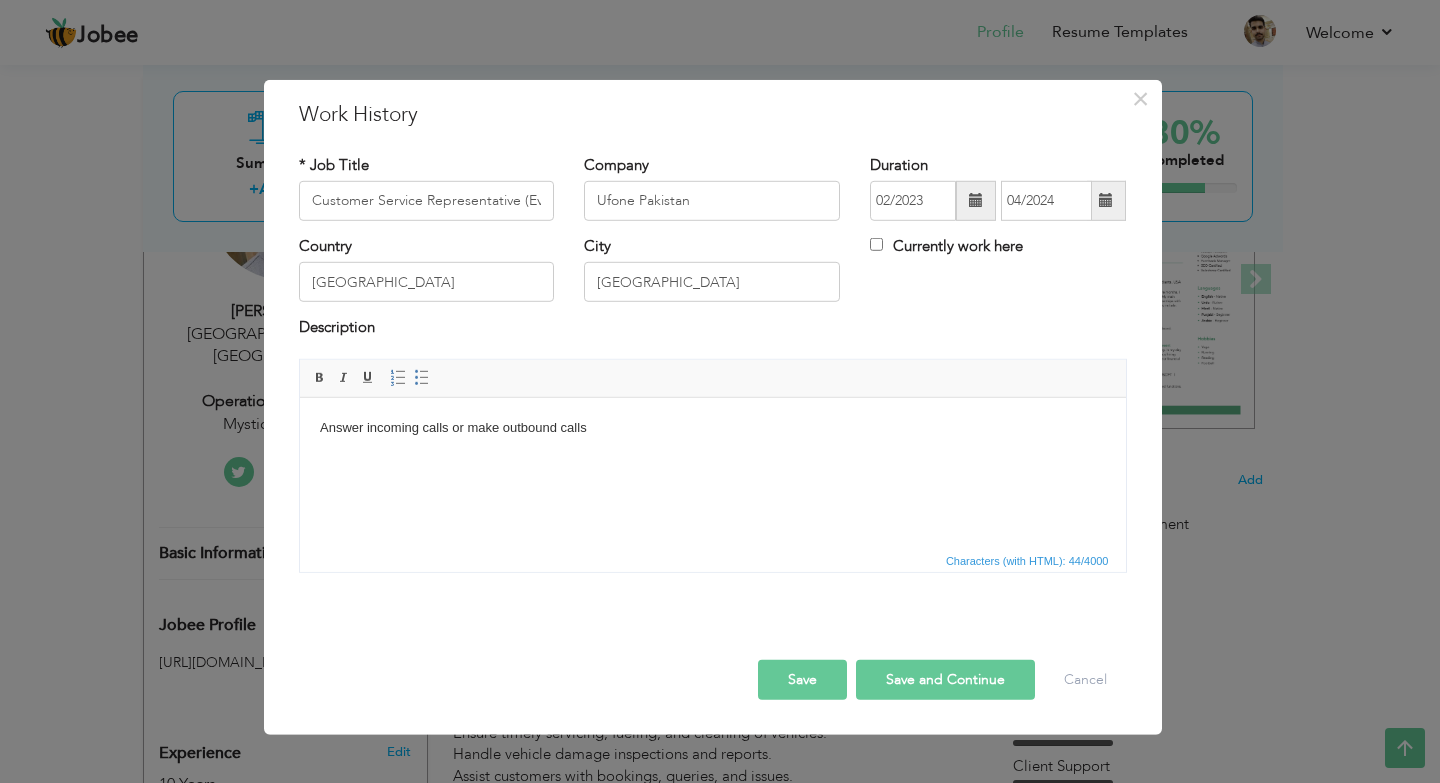 type 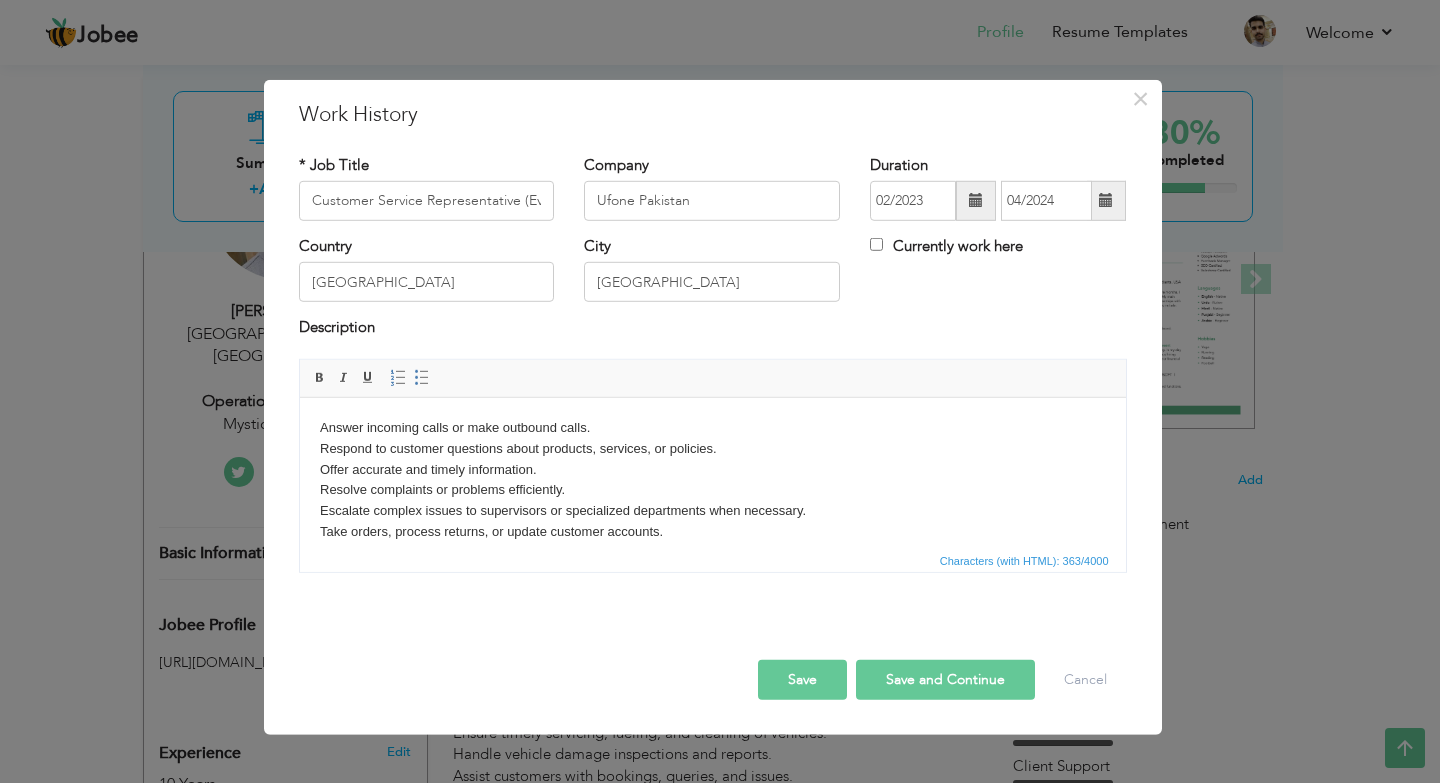 scroll, scrollTop: 12, scrollLeft: 0, axis: vertical 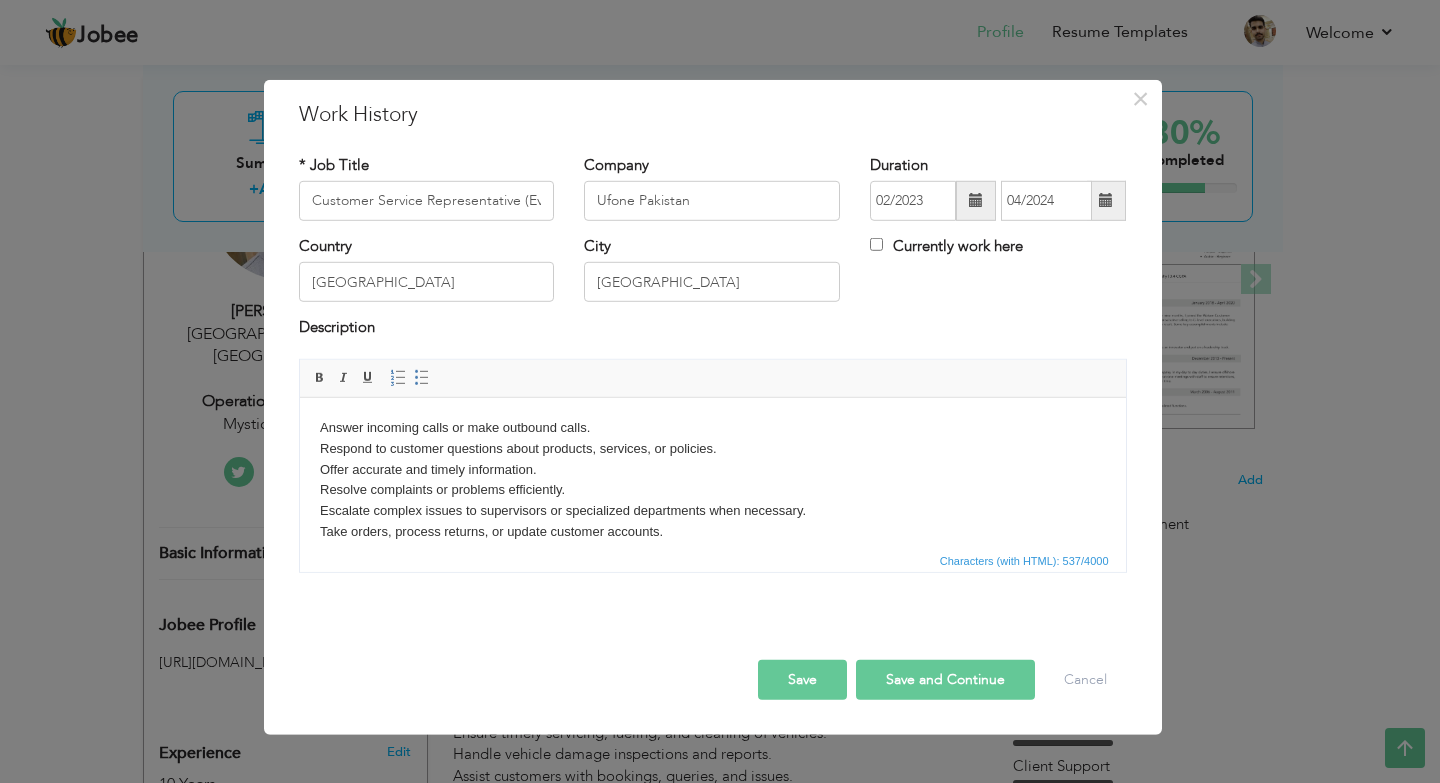click on "Answer incoming calls or make outbound calls. Respond to customer questions about products, services, or policies. Offer accurate and timely information. Resolve complaints or problems efficiently. Escalate complex issues to supervisors or specialized departments when necessary. Take orders, process returns, or update customer accounts. Verify information and ensure data accuracy. Follow call center scripts and protocols. ​​​​​​​ Remain calm, polite, and courteous—even with difficult customers." at bounding box center (712, 510) 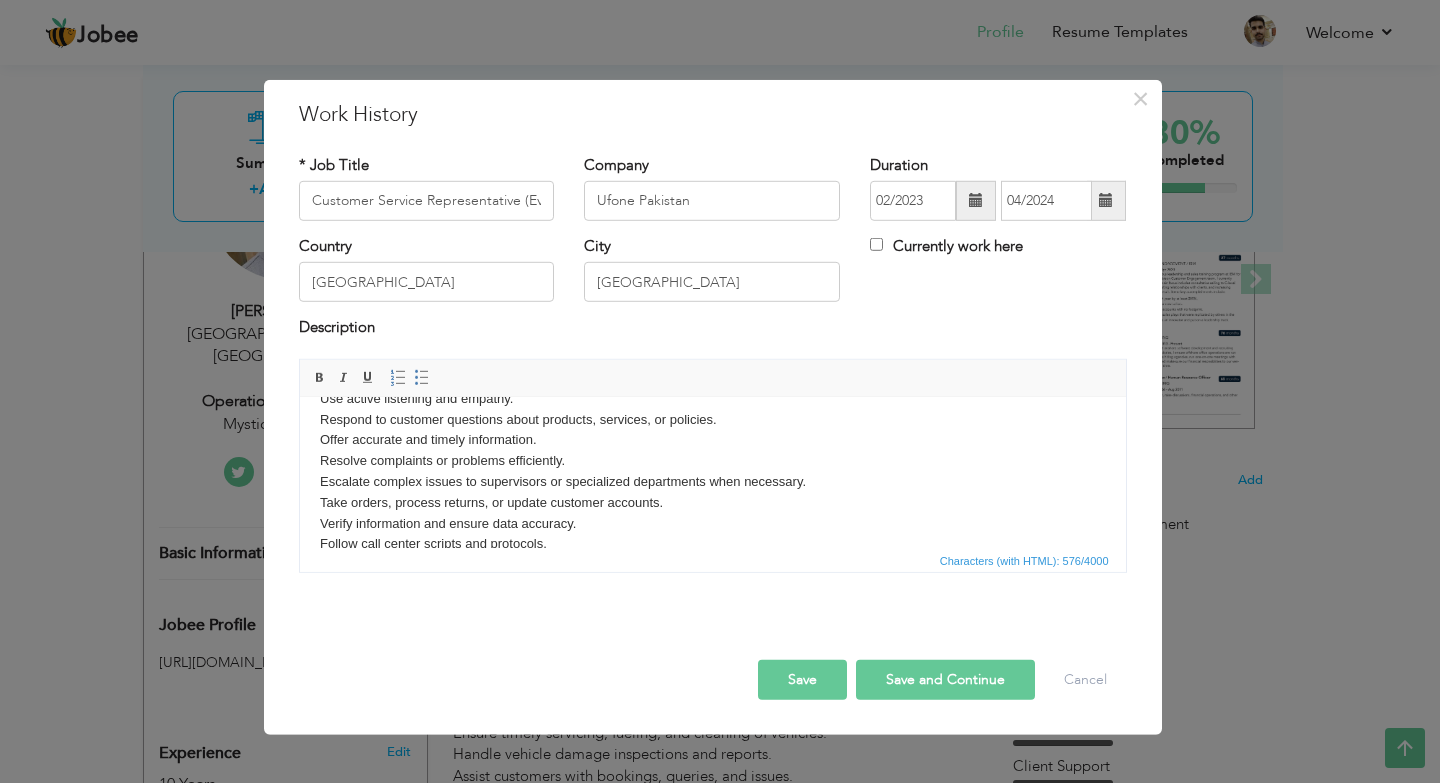 scroll, scrollTop: 98, scrollLeft: 0, axis: vertical 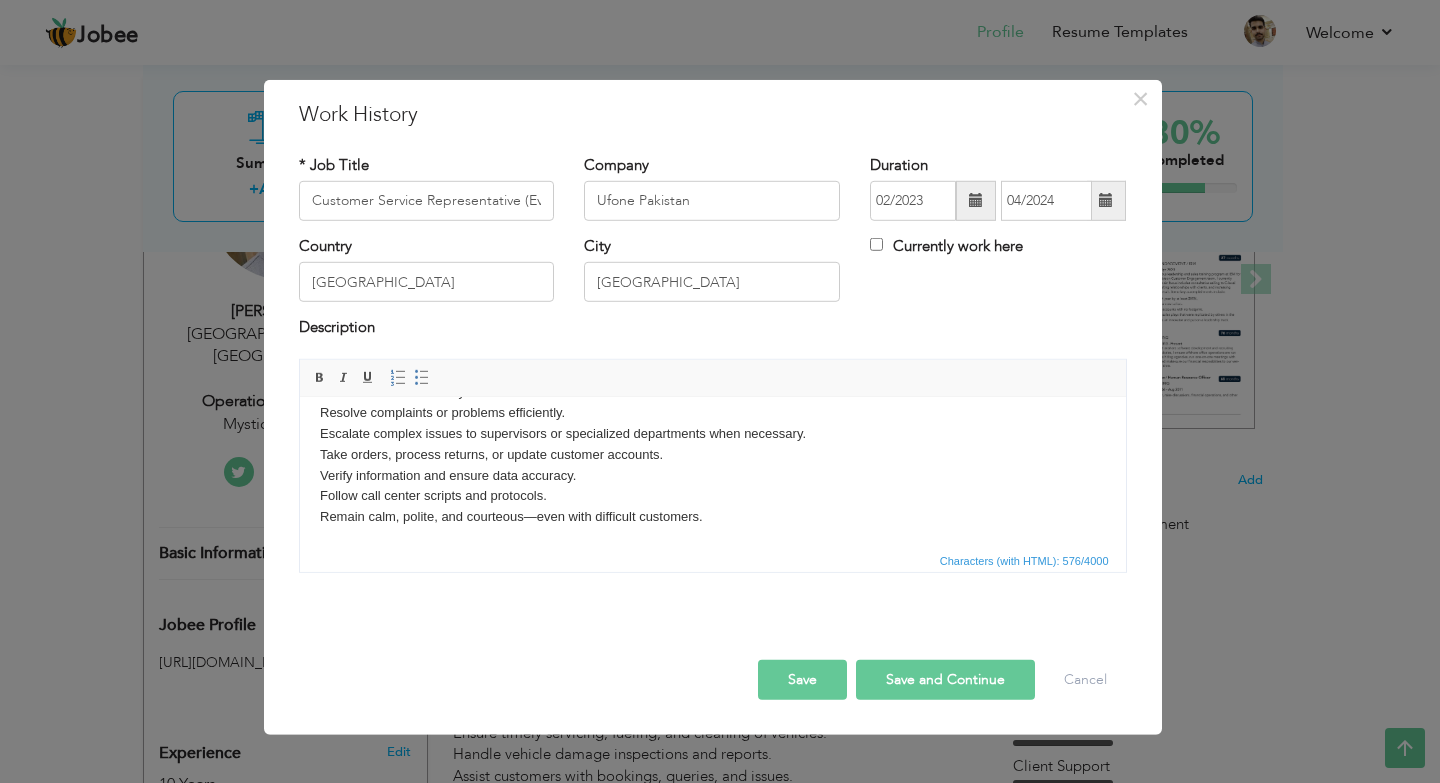 click on "Answer incoming calls or make outbound calls. Use active listening and empathy. Respond to customer questions about products, services, or policies. Offer accurate and timely information. Resolve complaints or problems efficiently. Escalate complex issues to supervisors or specialized departments when necessary. Take orders, process returns, or update customer accounts. Verify information and ensure data accuracy. Follow call center scripts and protocols. Remain calm, polite, and courteous—even with difficult customers." at bounding box center [712, 423] 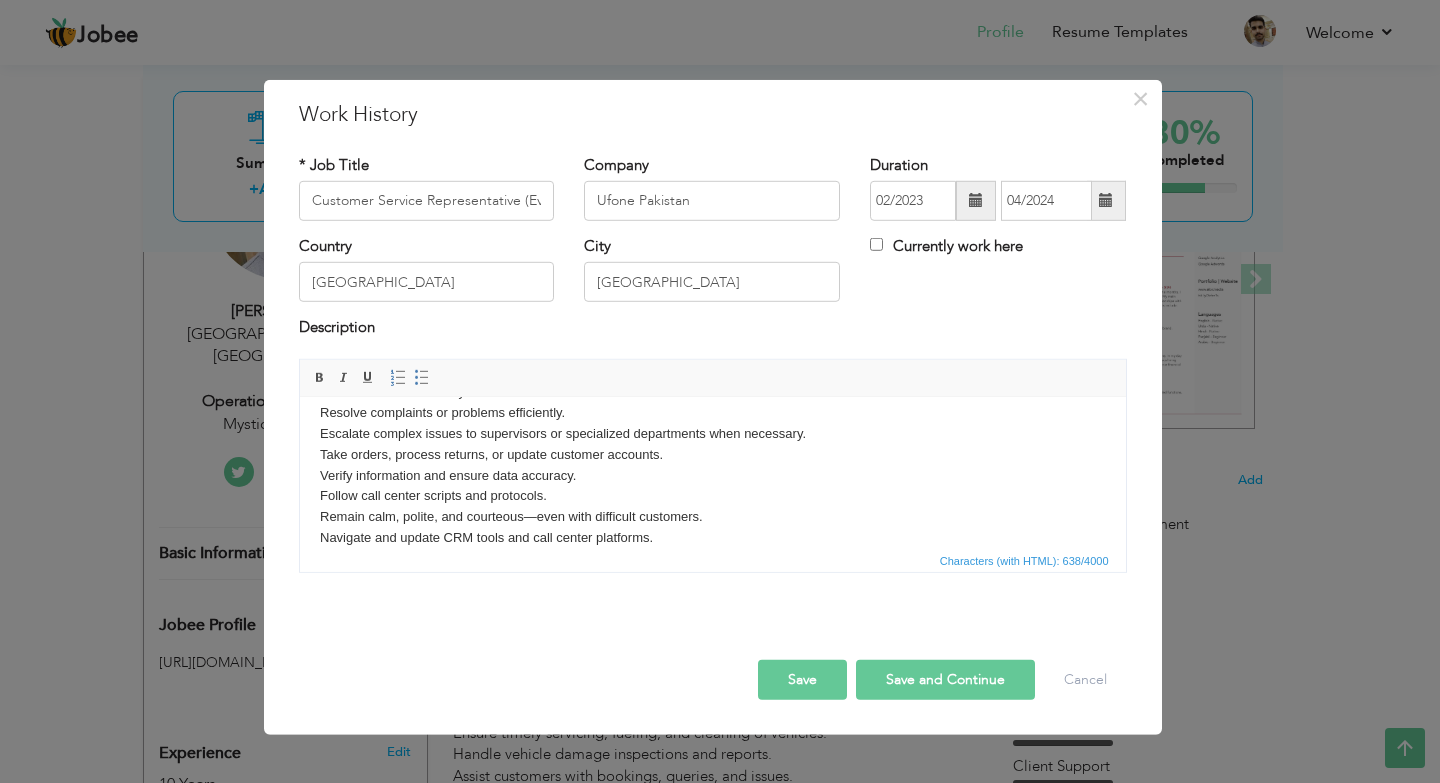 scroll, scrollTop: 116, scrollLeft: 0, axis: vertical 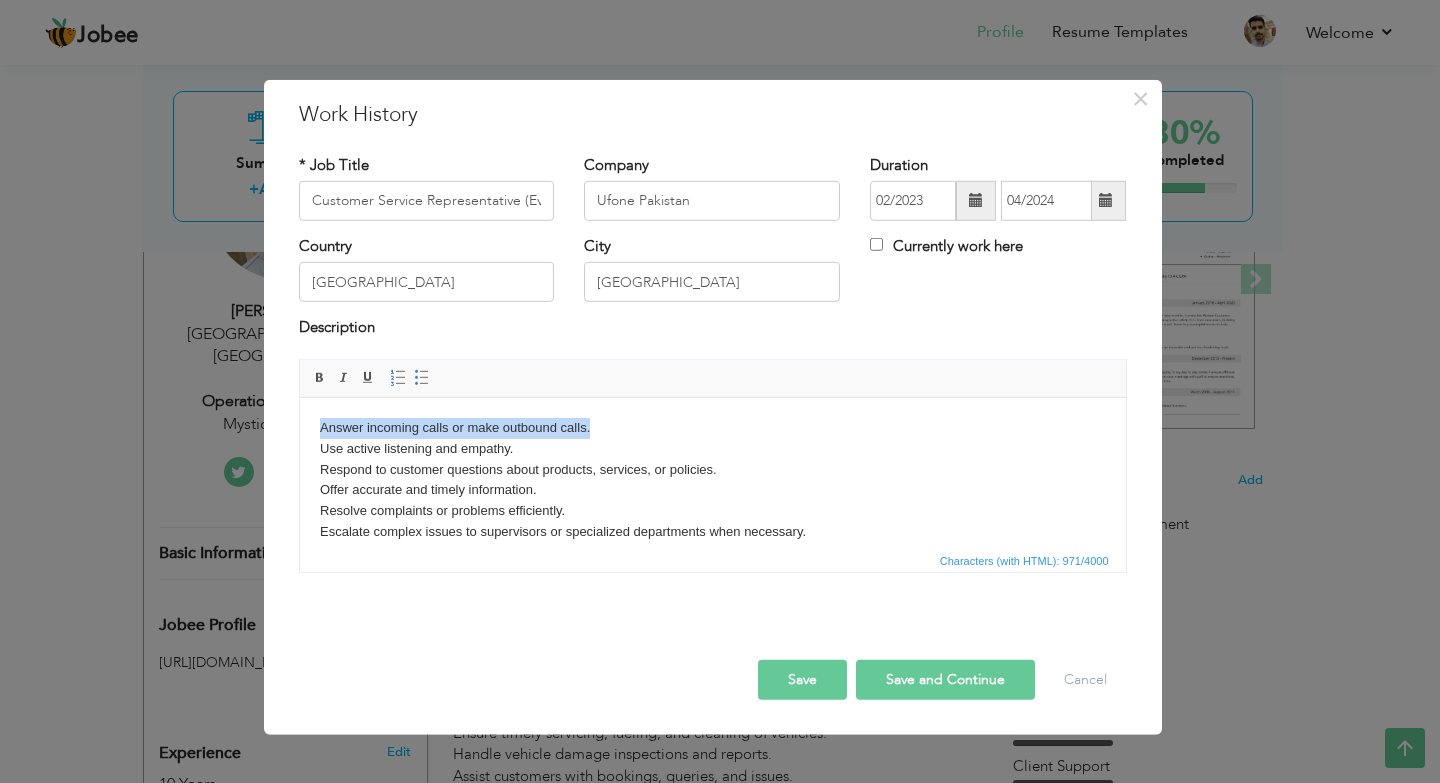 drag, startPoint x: 609, startPoint y: 435, endPoint x: 317, endPoint y: 421, distance: 292.33542 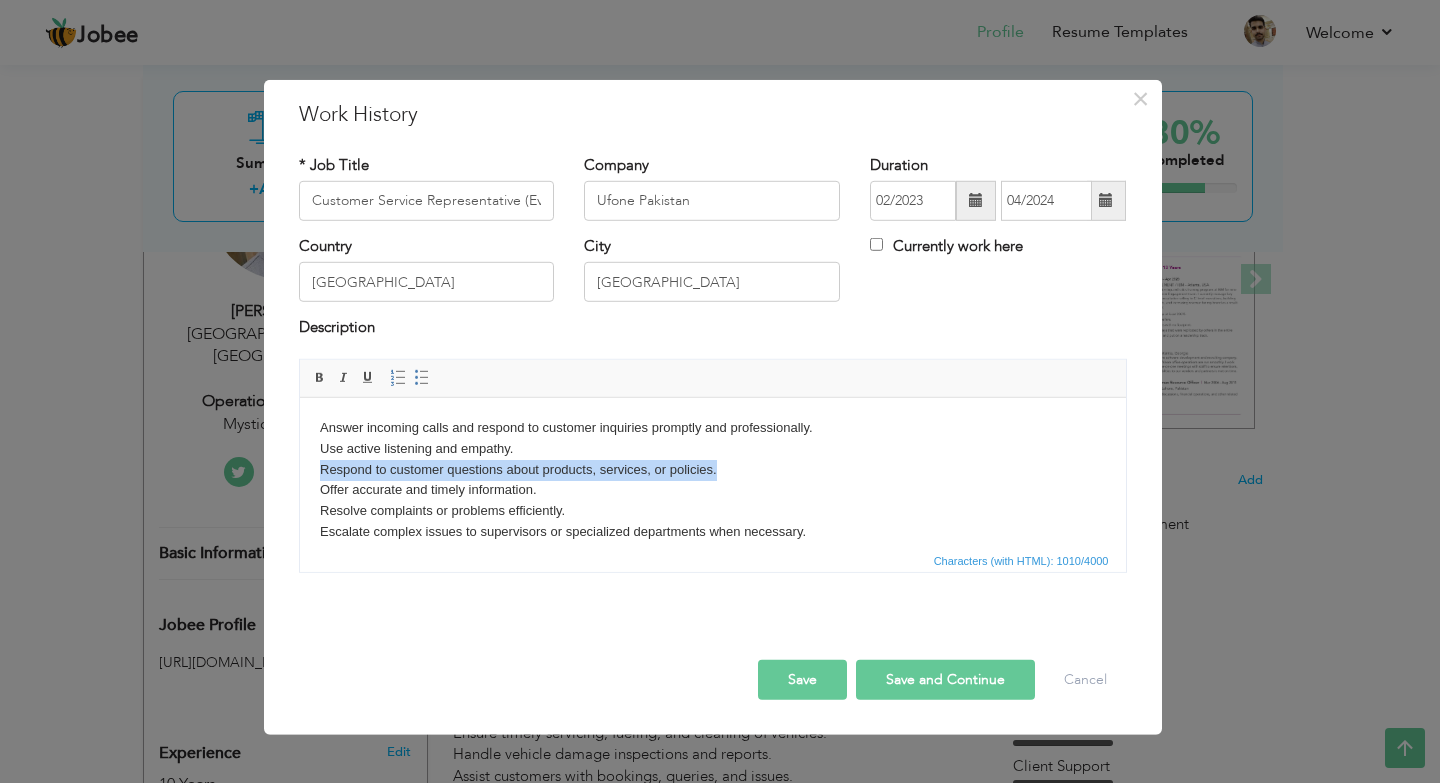 drag, startPoint x: 726, startPoint y: 471, endPoint x: 316, endPoint y: 469, distance: 410.00488 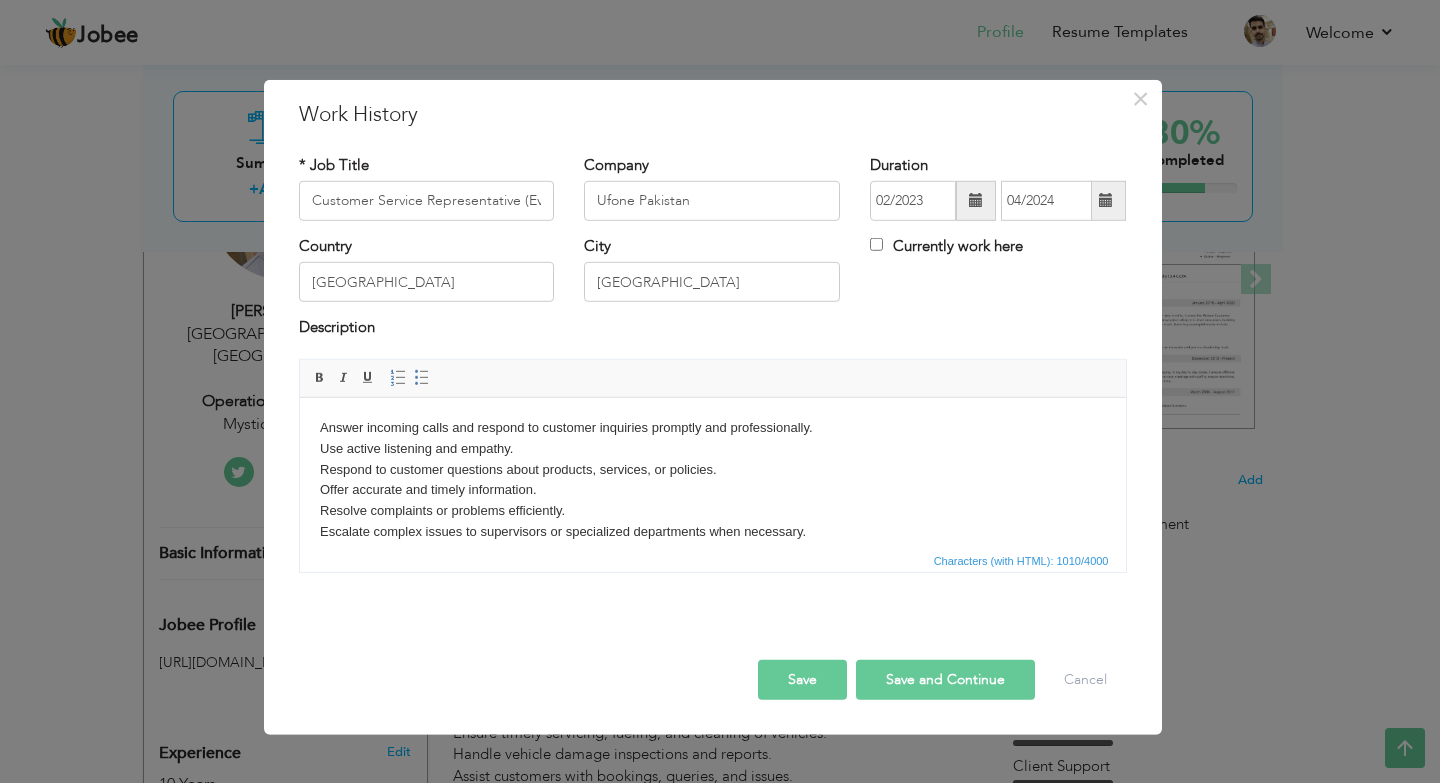 click on "Answer incoming calls and respond to customer inquiries promptly and professionally. Use active listening and empathy. Respond to customer questions about products, services, or policies. Offer accurate and timely information. Resolve complaints or problems efficiently. Escalate complex issues to supervisors or specialized departments when necessary. Take orders, process returns, or update customer accounts. Verify information and ensure data accuracy. Follow call center scripts and protocols. Remain calm, polite, and courteous—even with difficult customers. Navigate and update CRM tools and call center platforms. Log call details, actions taken, and follow-up tasks. Promote special offers or loyalty programs. Follow security and confidentiality protocols. Comply with company standards and legal regulations (e.g., data protection laws). Shift-based schedule (may include evenings, weekends, and holidays)." at bounding box center (712, 594) 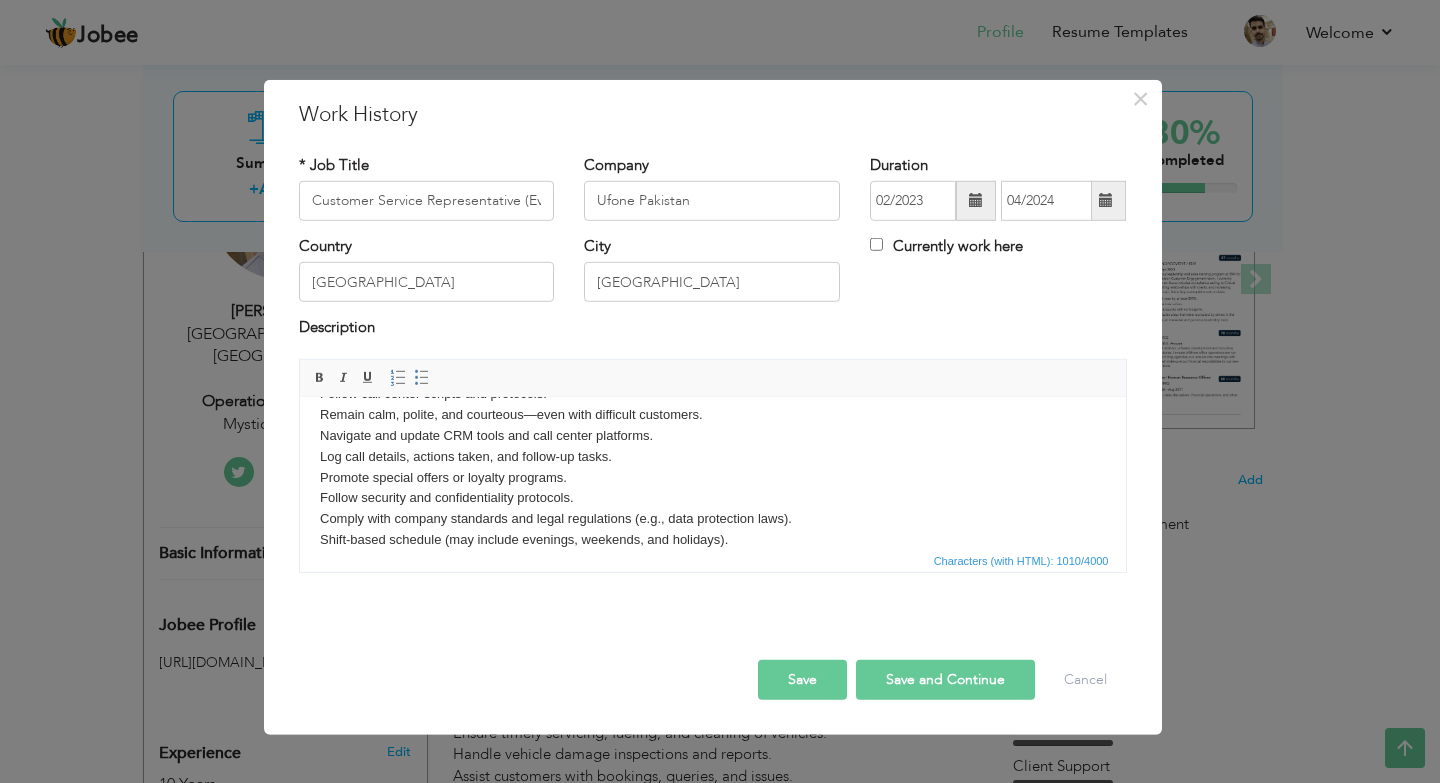 scroll, scrollTop: 244, scrollLeft: 0, axis: vertical 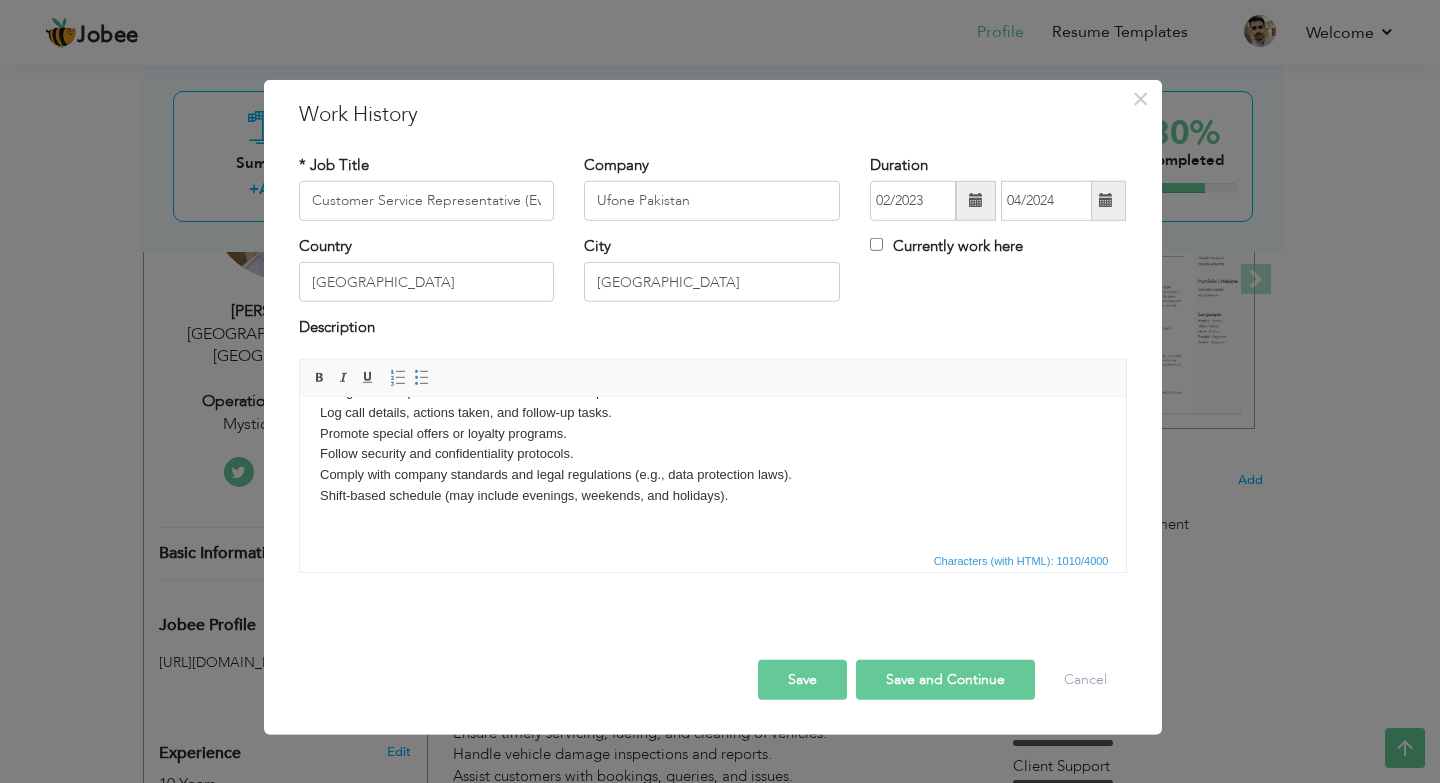 click on "Save" at bounding box center (802, 680) 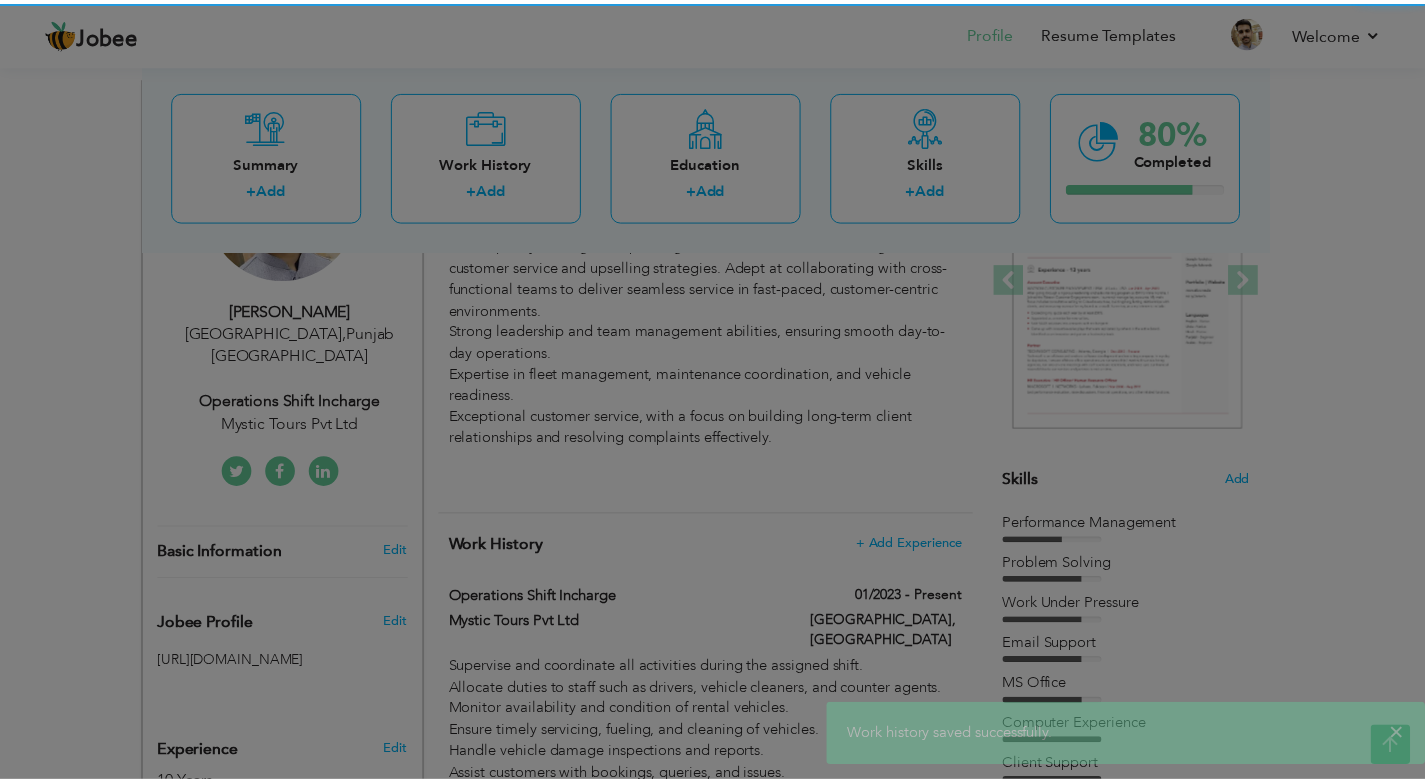 scroll, scrollTop: 0, scrollLeft: 0, axis: both 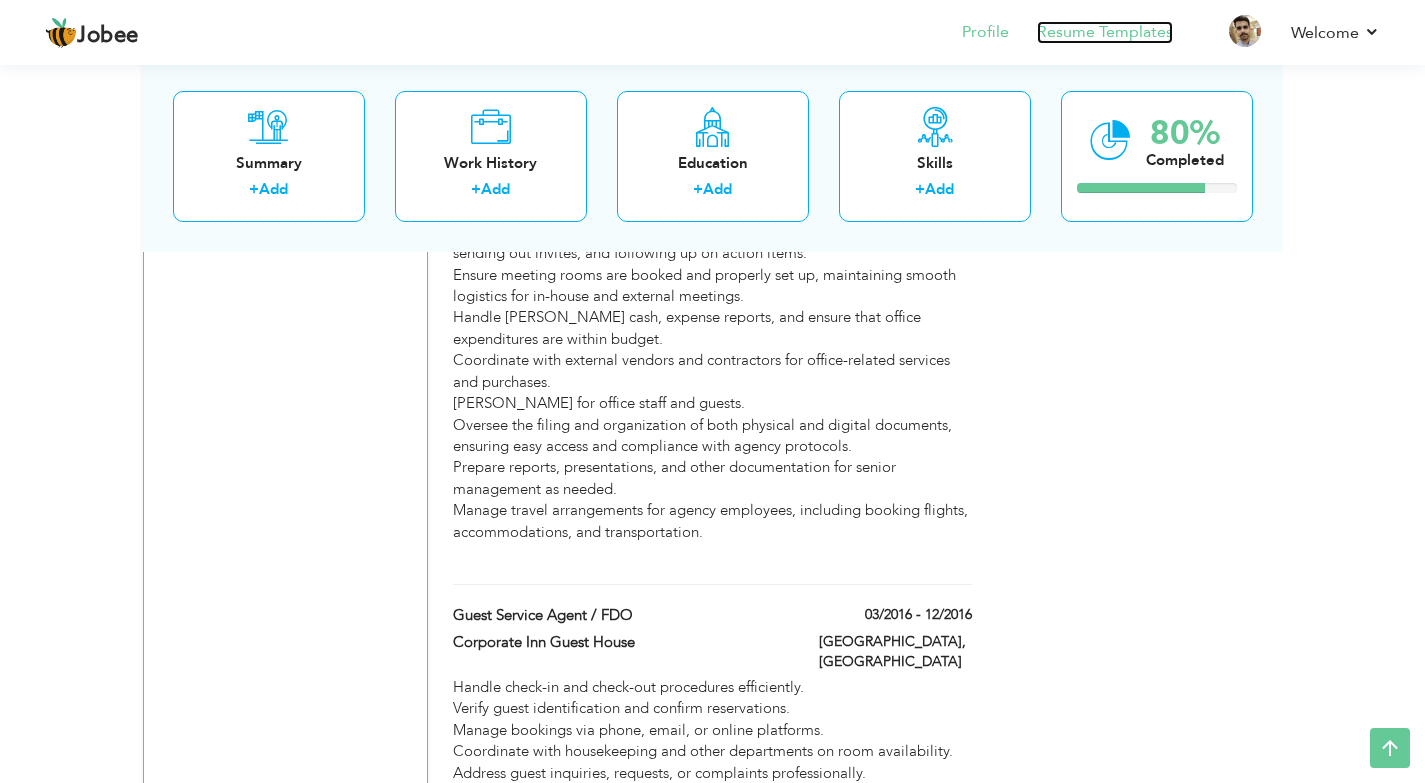 click on "Resume Templates" at bounding box center [1105, 32] 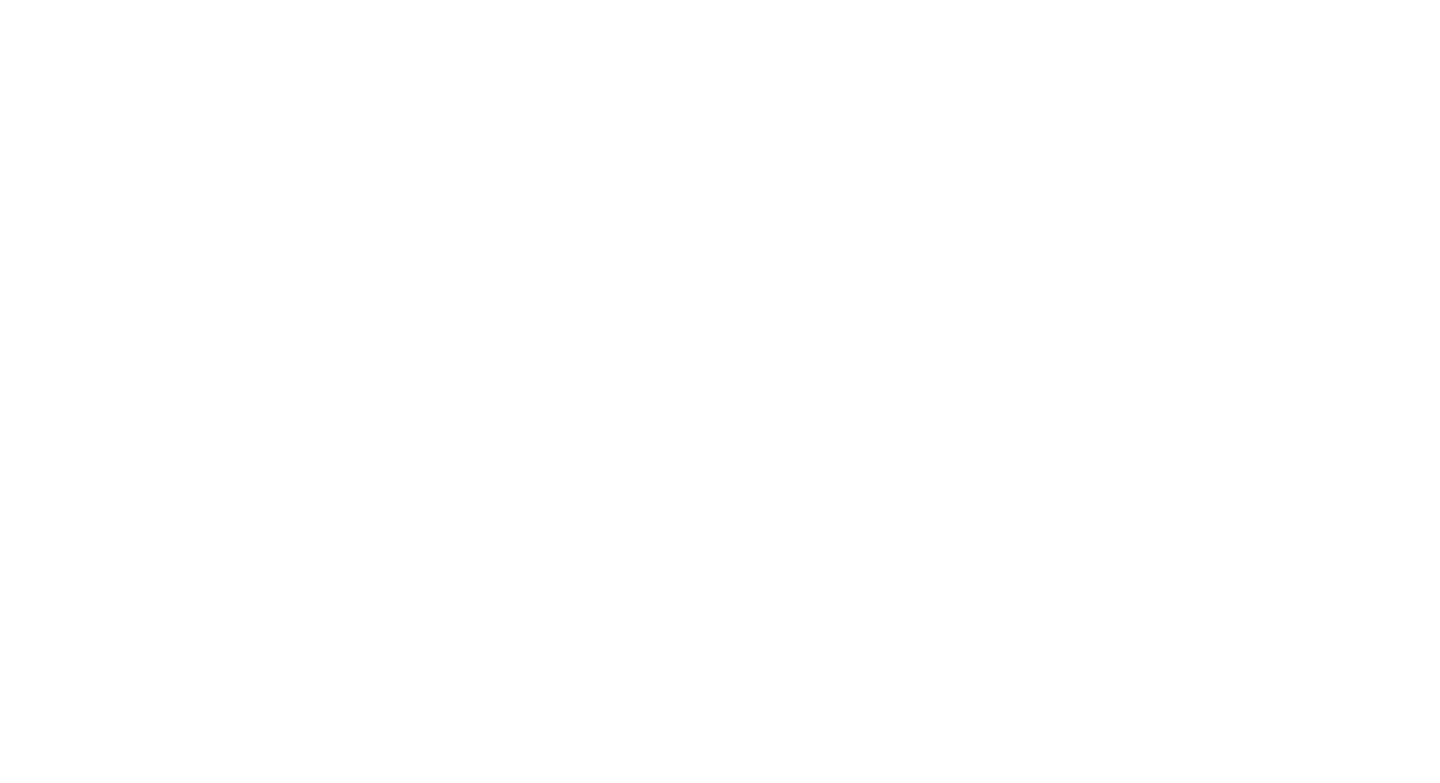 scroll, scrollTop: 0, scrollLeft: 0, axis: both 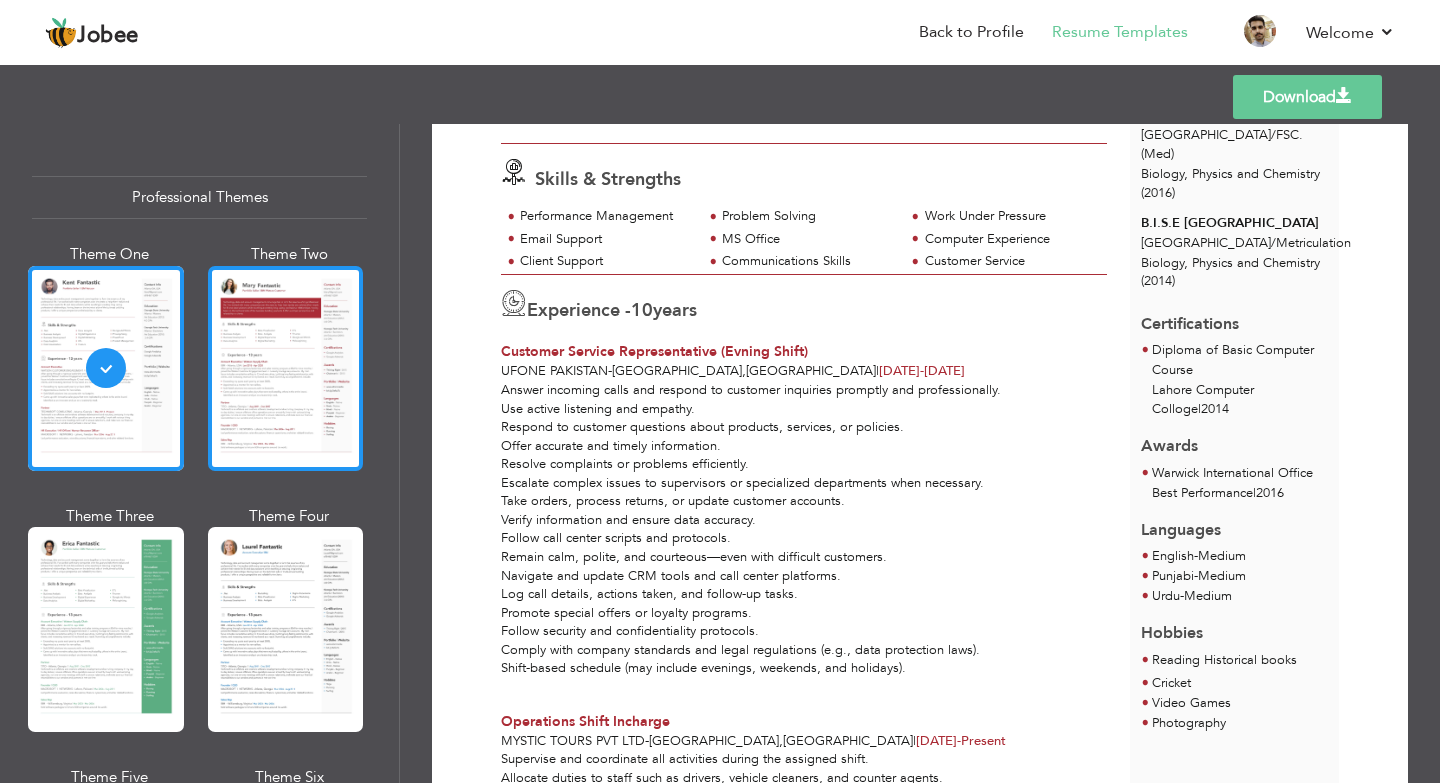 click at bounding box center [286, 368] 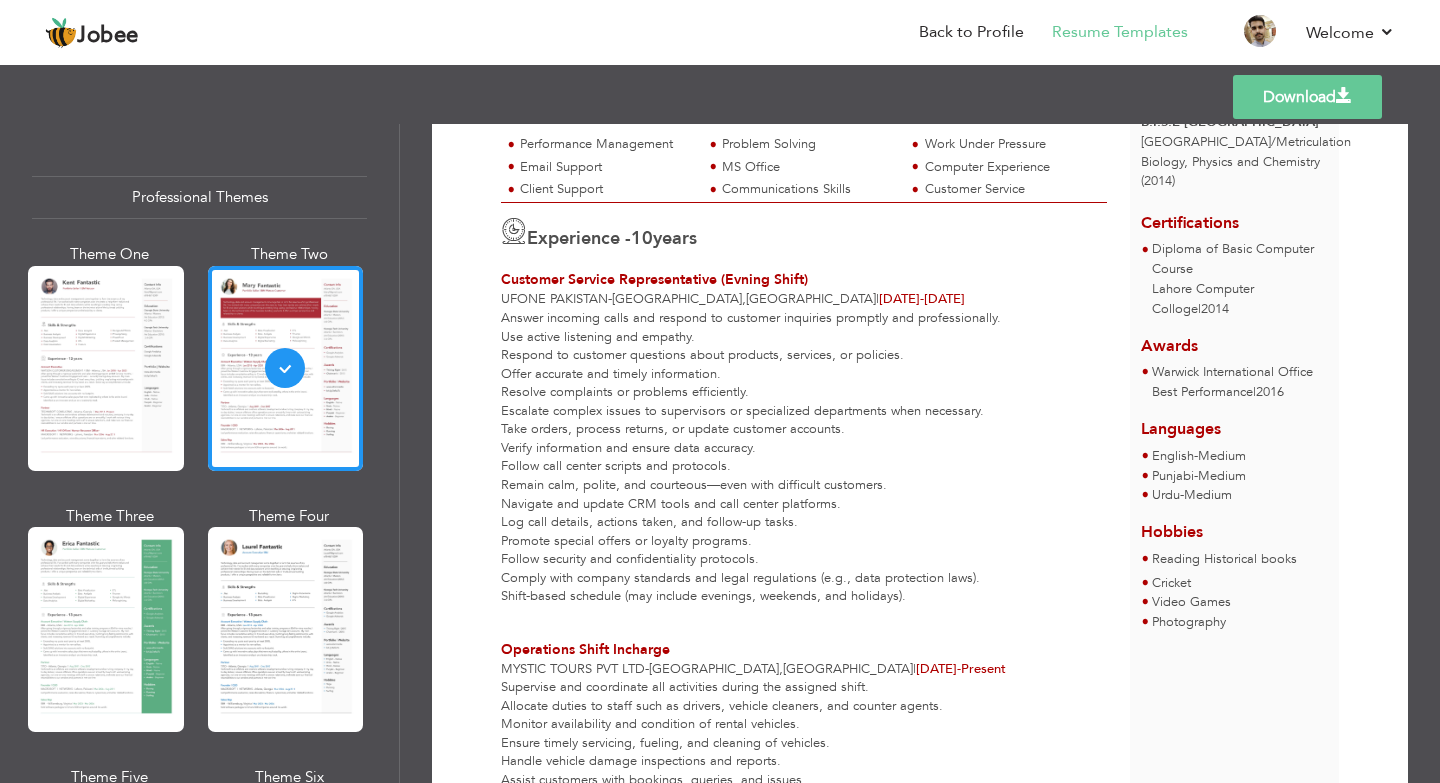 scroll, scrollTop: 0, scrollLeft: 0, axis: both 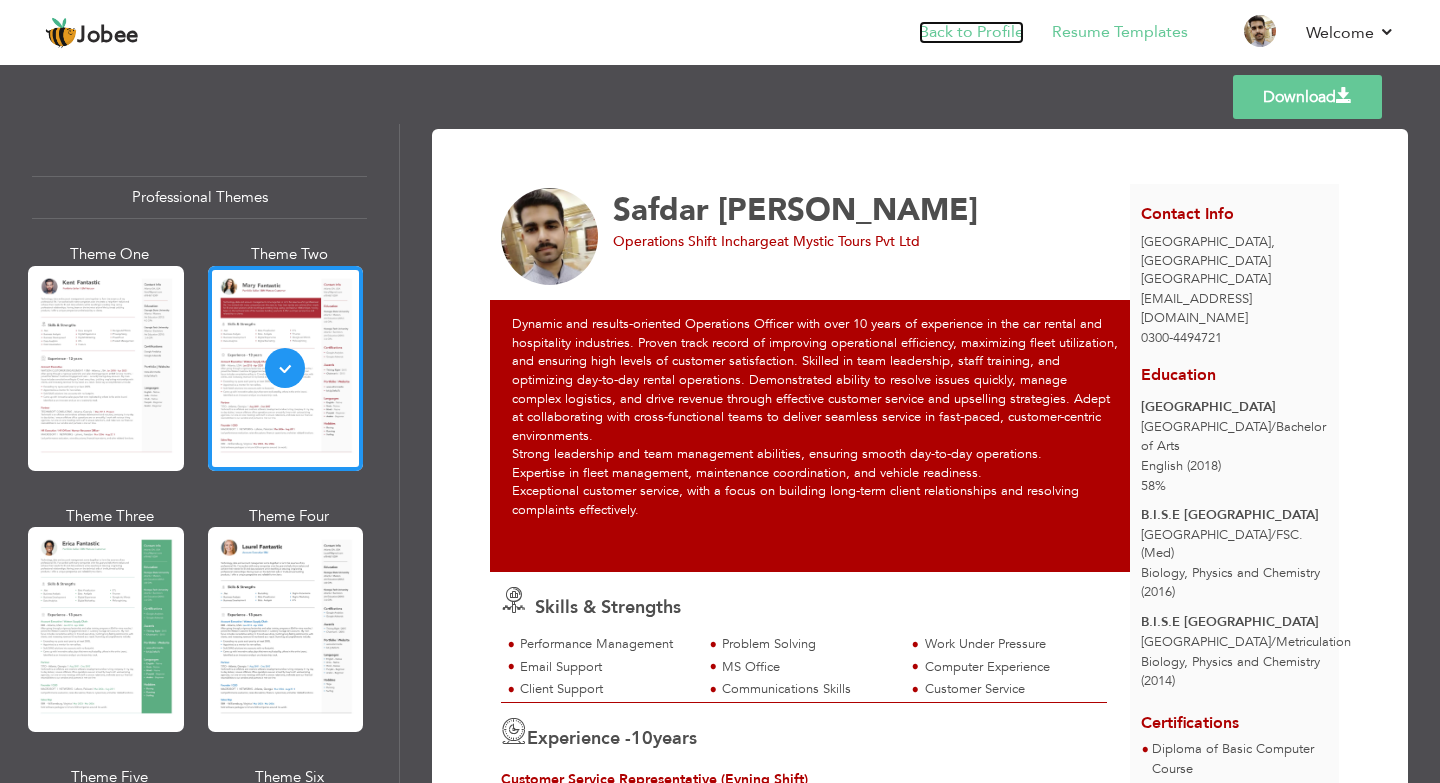 click on "Back to Profile" at bounding box center (971, 32) 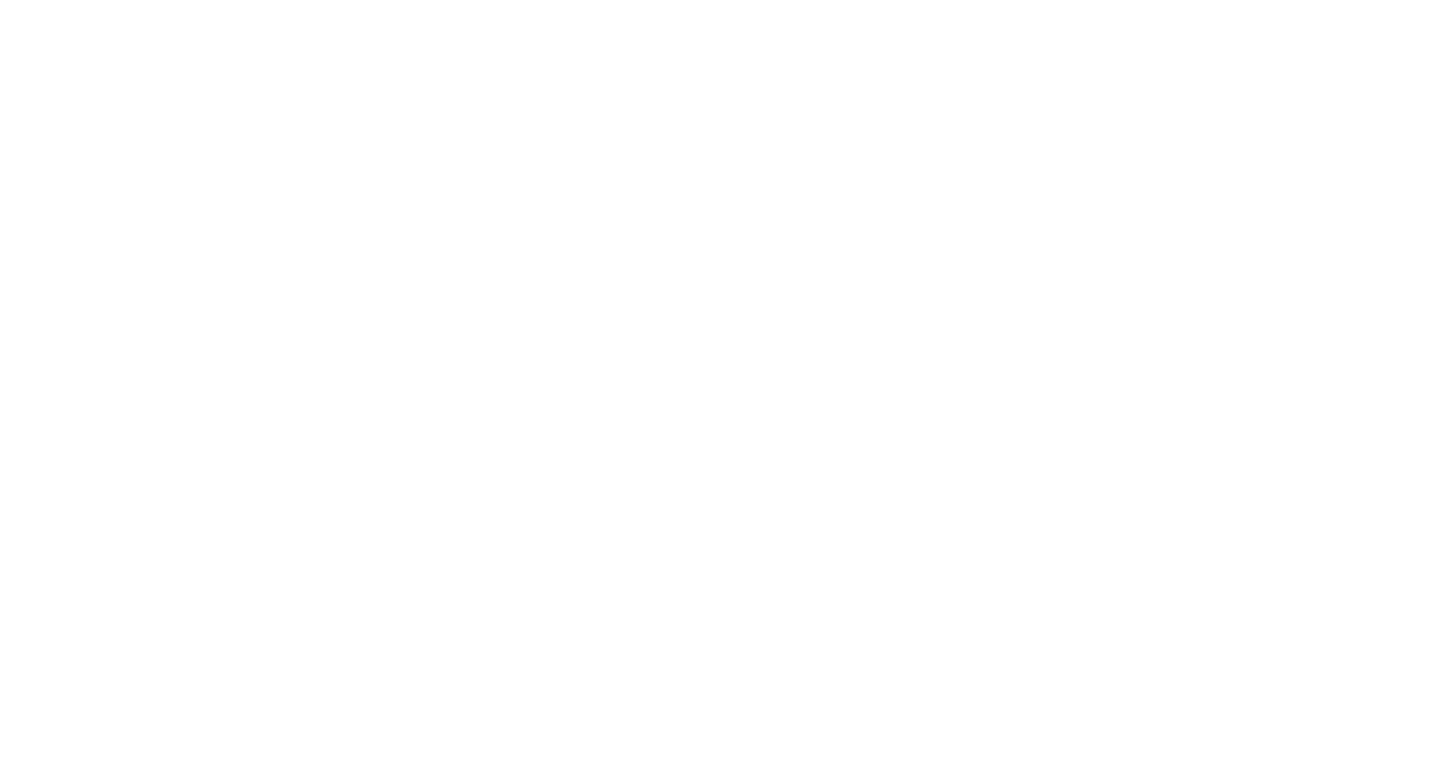 scroll, scrollTop: 0, scrollLeft: 0, axis: both 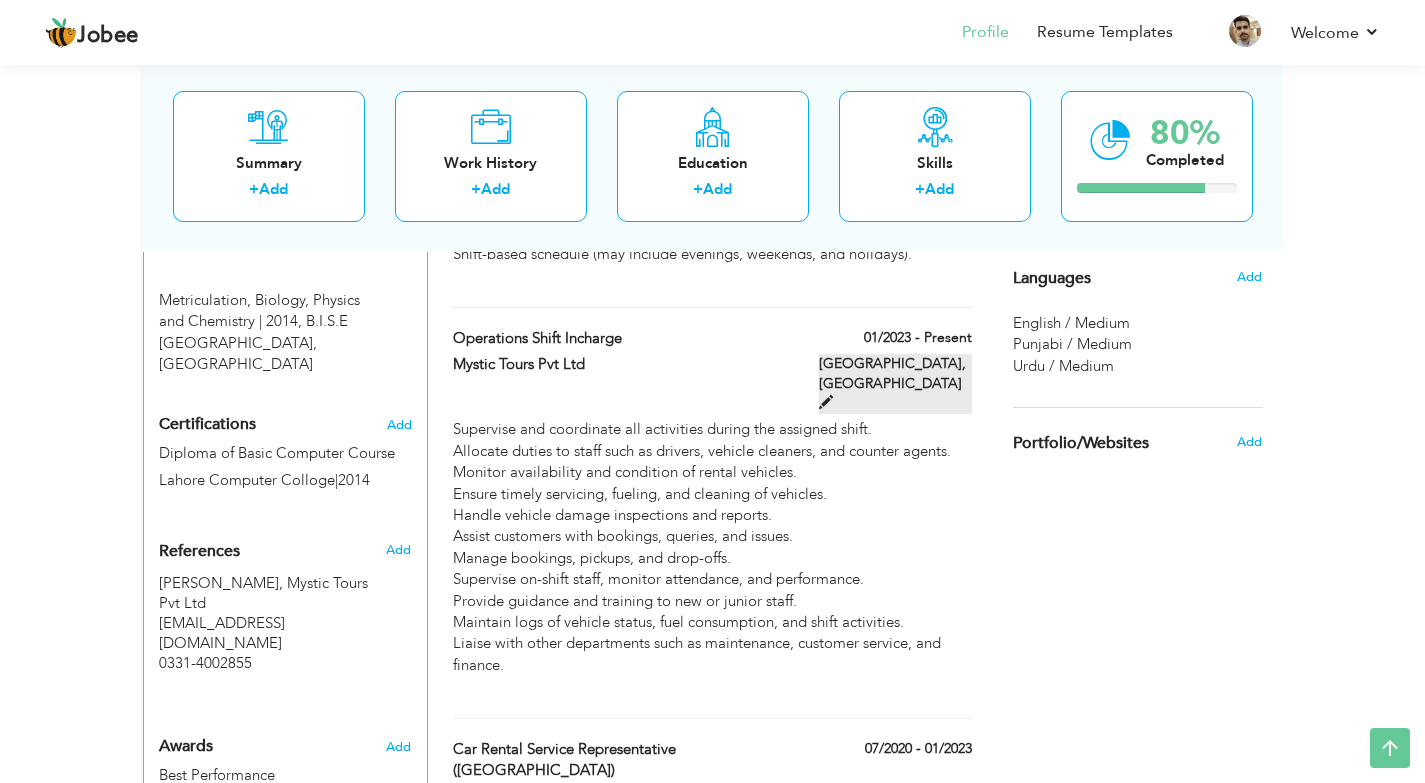 click on "[GEOGRAPHIC_DATA], [GEOGRAPHIC_DATA]" at bounding box center (895, 384) 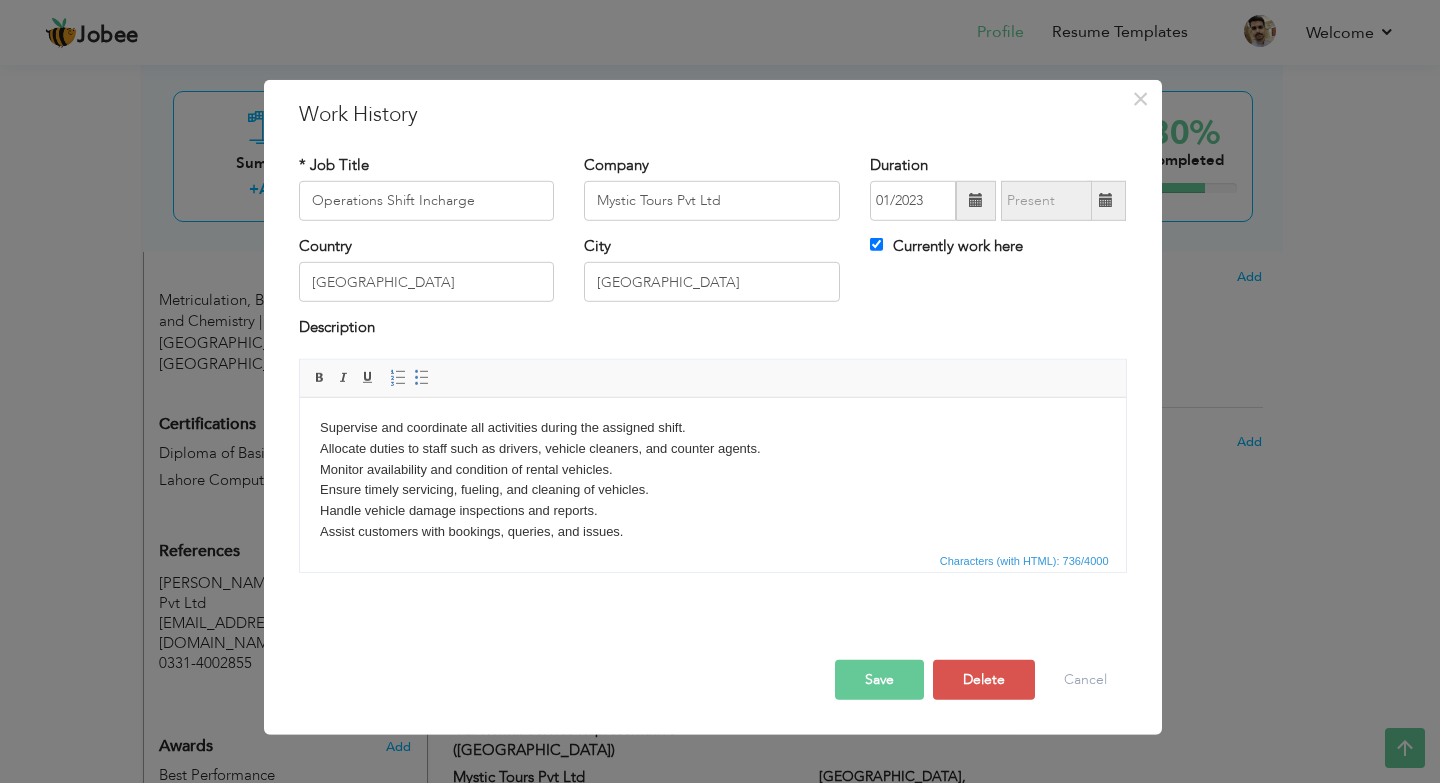 click at bounding box center (976, 200) 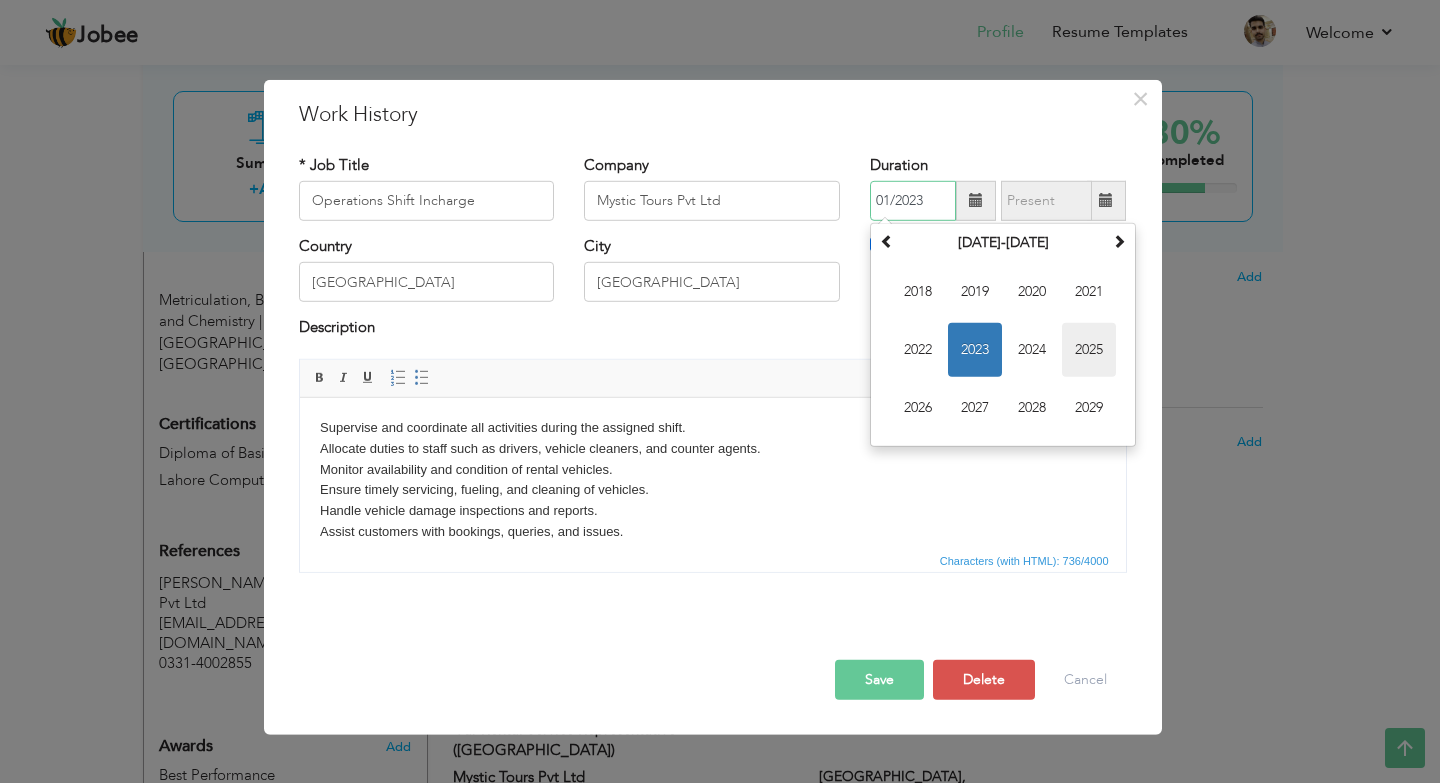 click on "2025" at bounding box center (1089, 350) 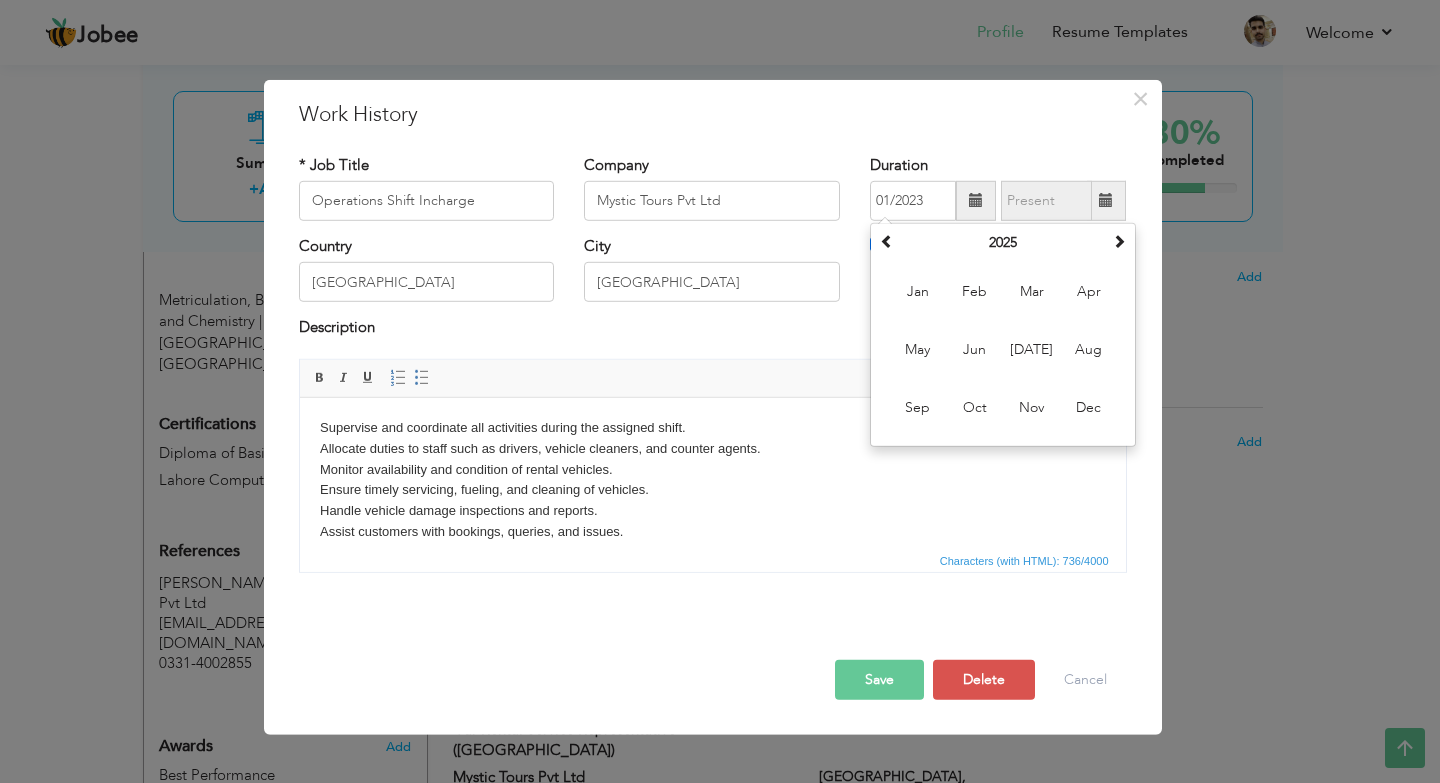 click on "Supervise and coordinate all activities during the assigned shift. Allocate duties to staff such as drivers, vehicle cleaners, and counter agents. Monitor availability and condition of rental vehicles. Ensure timely servicing, fueling, and cleaning of vehicles. Handle vehicle damage inspections and reports. Assist customers with bookings, queries, and issues. Manage bookings, pickups, and drop-offs. Supervise on-shift staff, monitor attendance, and performance. Provide guidance and training to new or junior staff. Maintain logs of vehicle status, fuel consumption, and shift activities. Liaise with other departments such as maintenance, customer service, and finance." at bounding box center (712, 542) 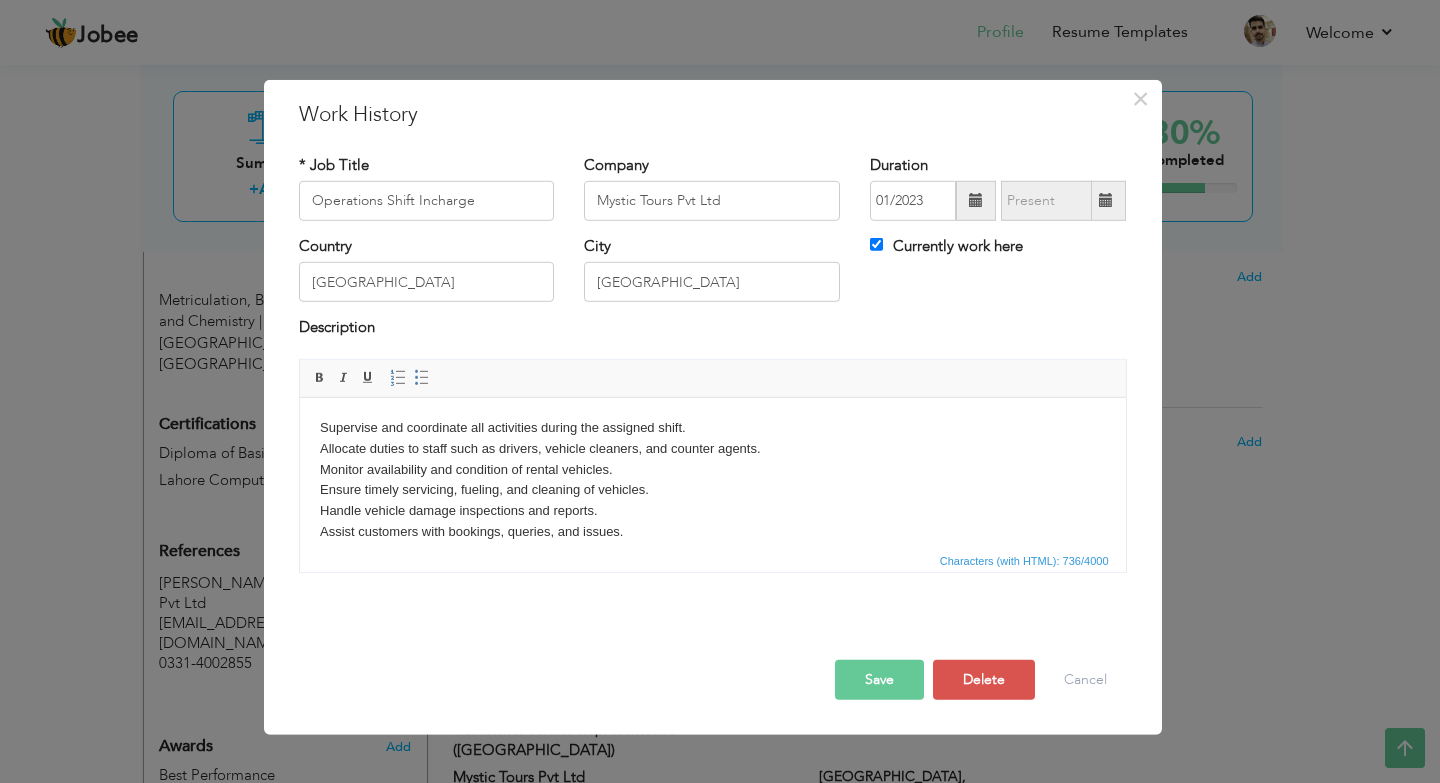 click at bounding box center (976, 200) 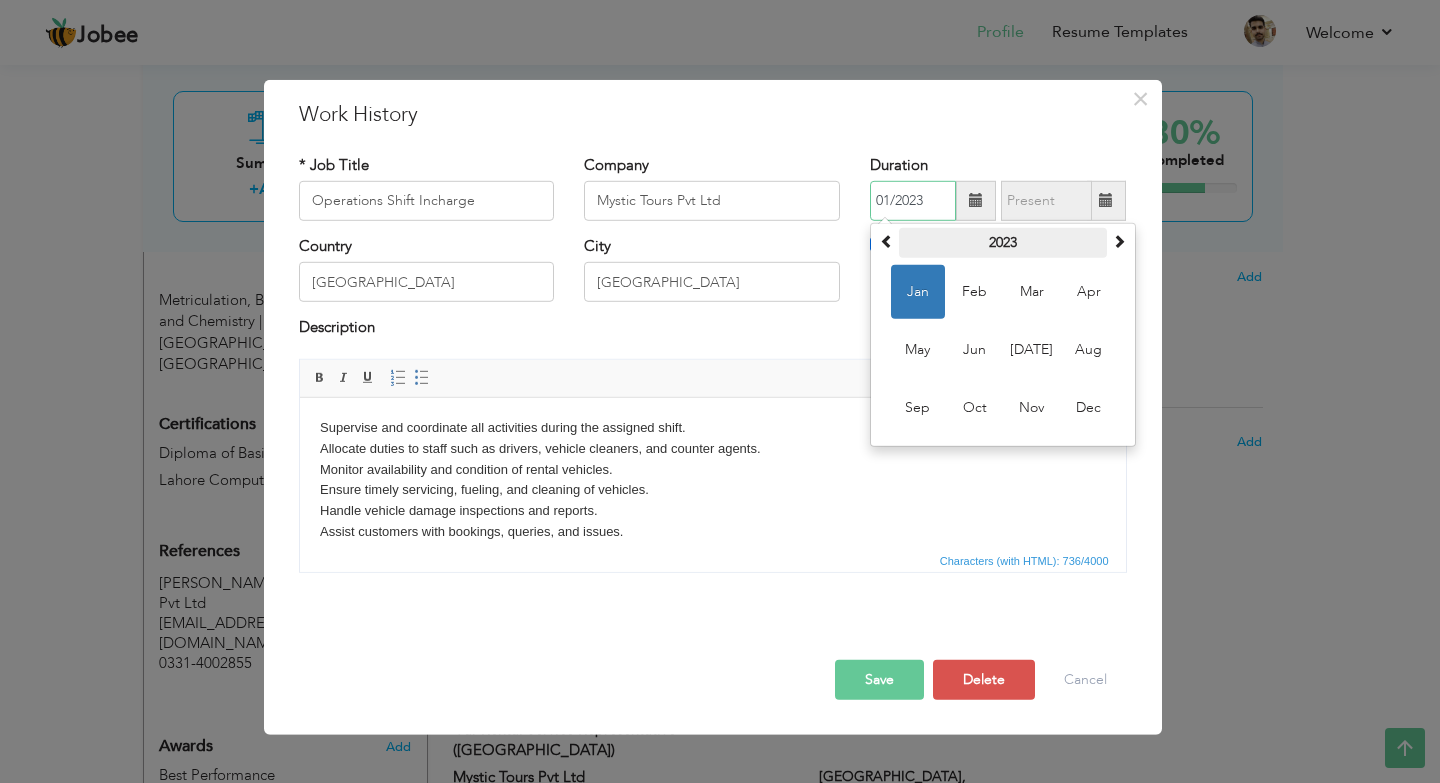 click on "2023" at bounding box center (1003, 243) 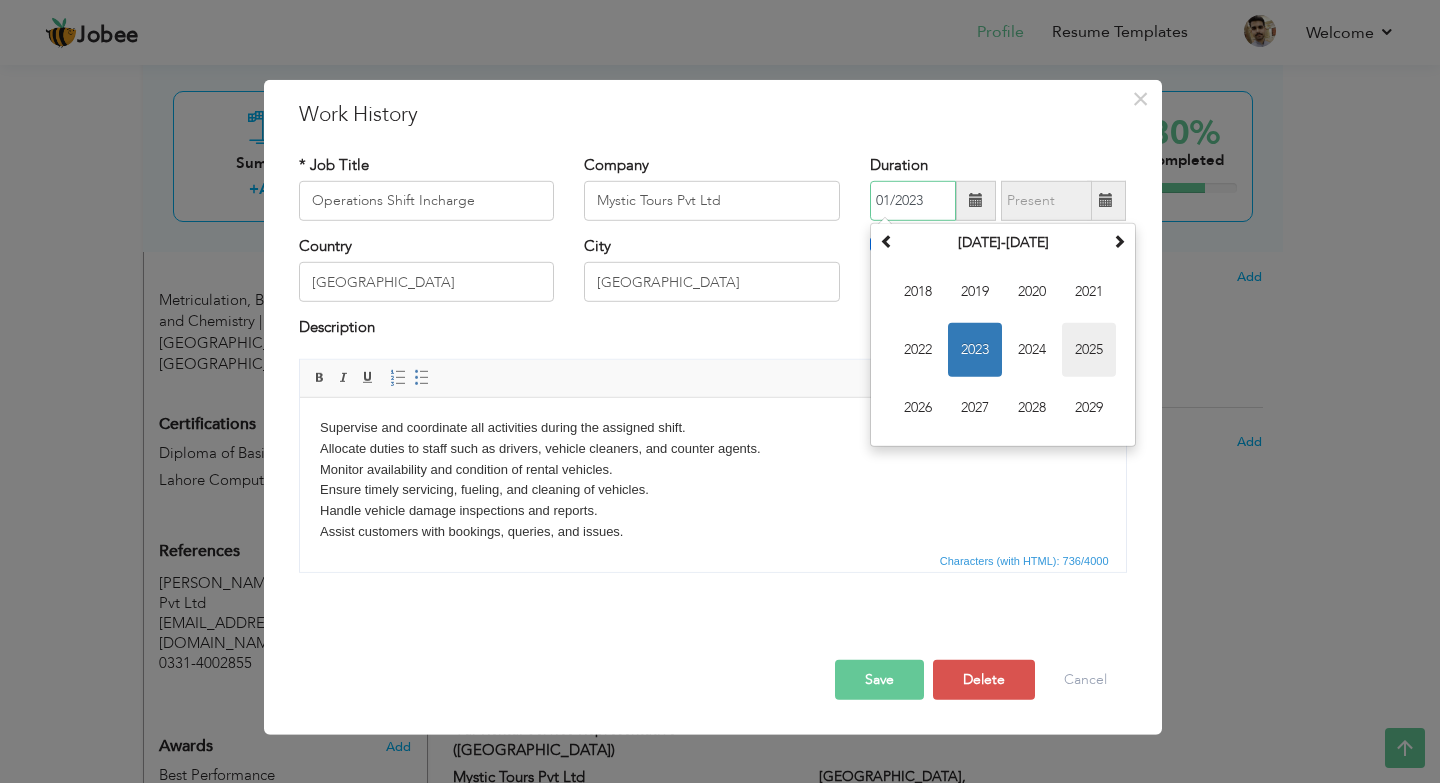 click on "2025" at bounding box center [1089, 350] 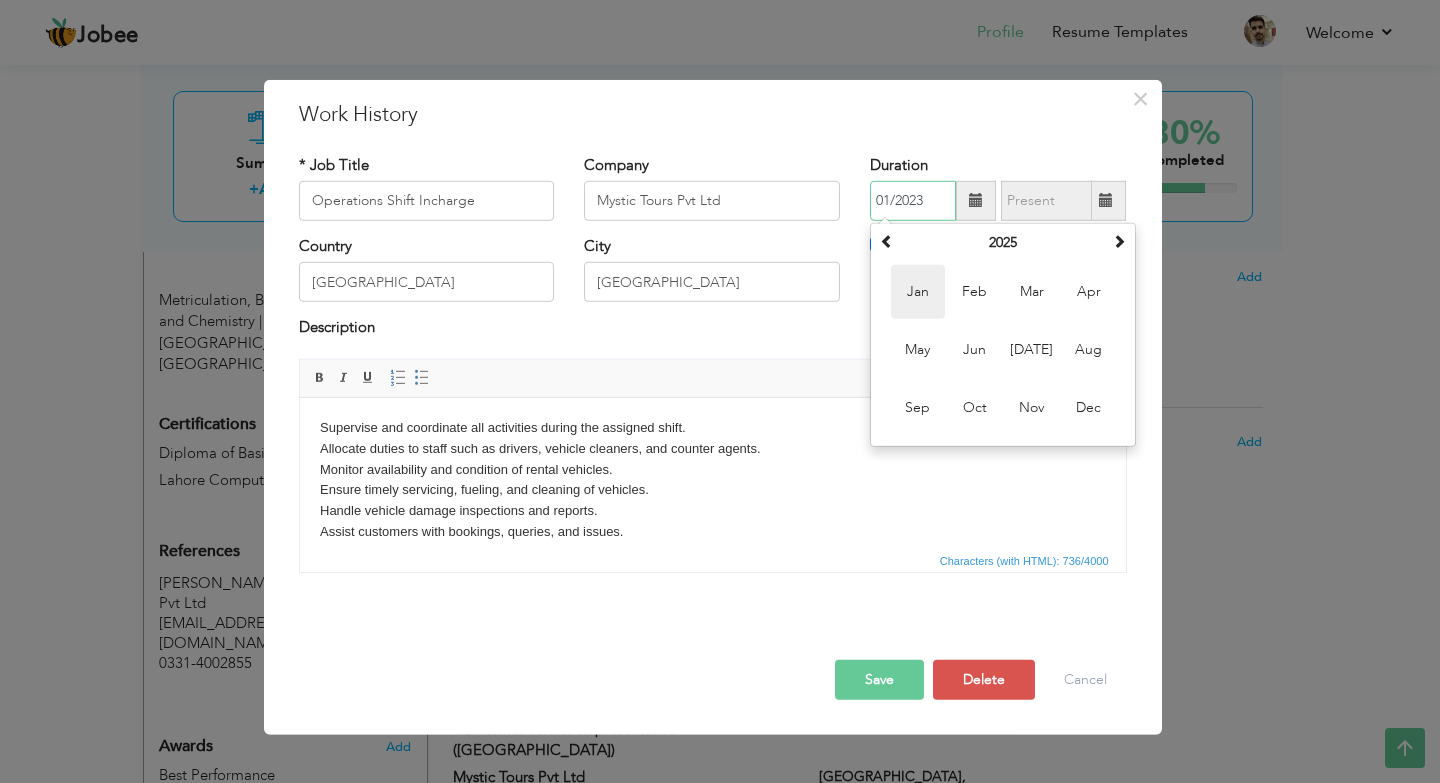 click on "Jan" at bounding box center [918, 292] 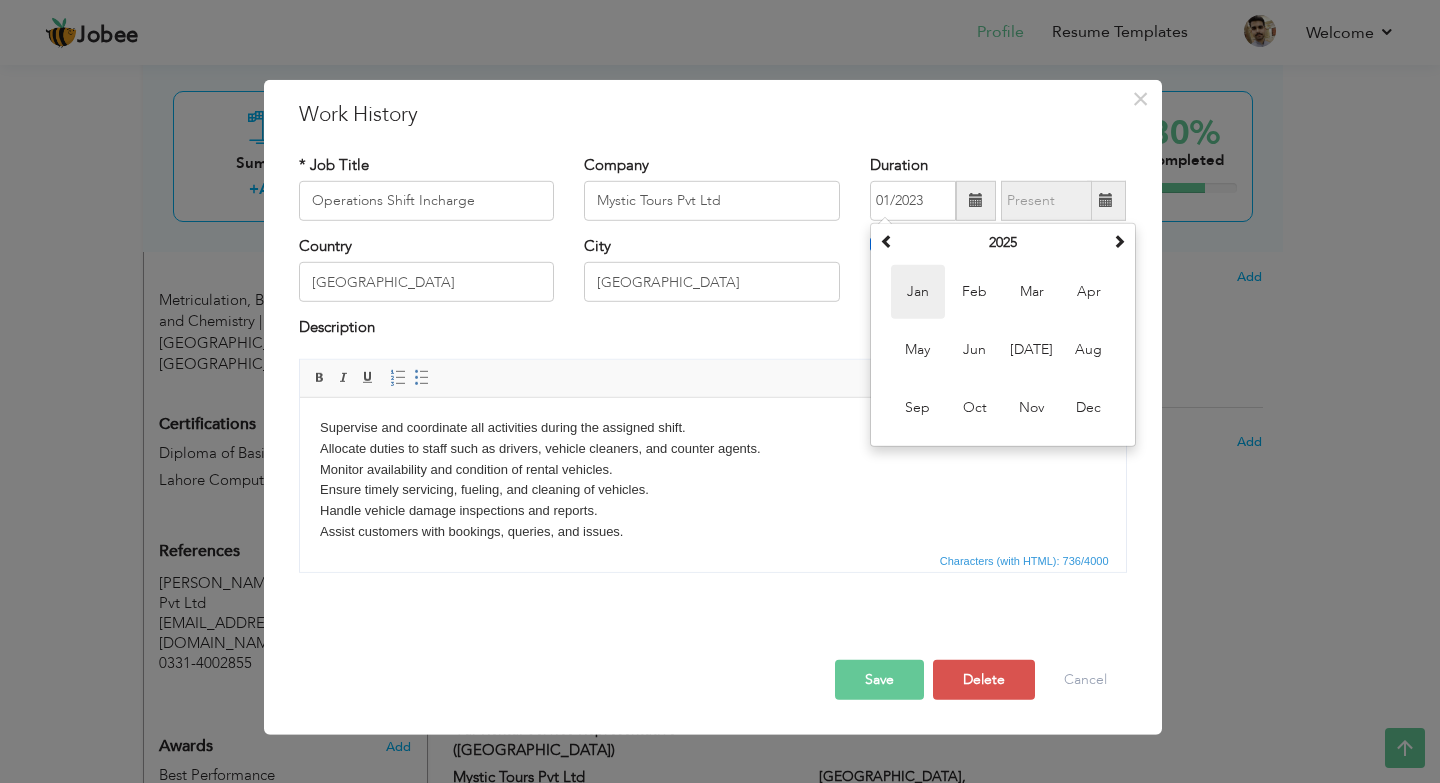 type on "01/2025" 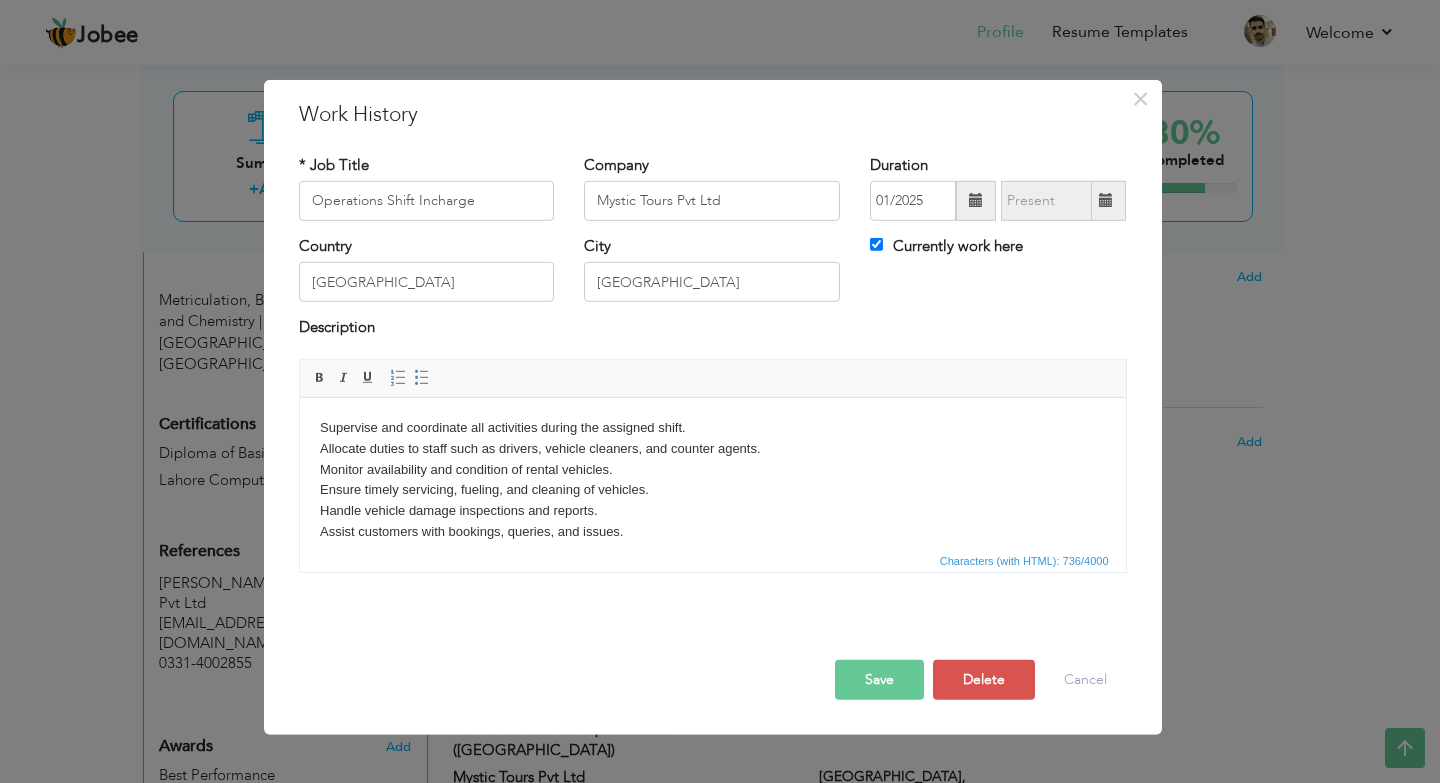 click on "Save" at bounding box center (879, 680) 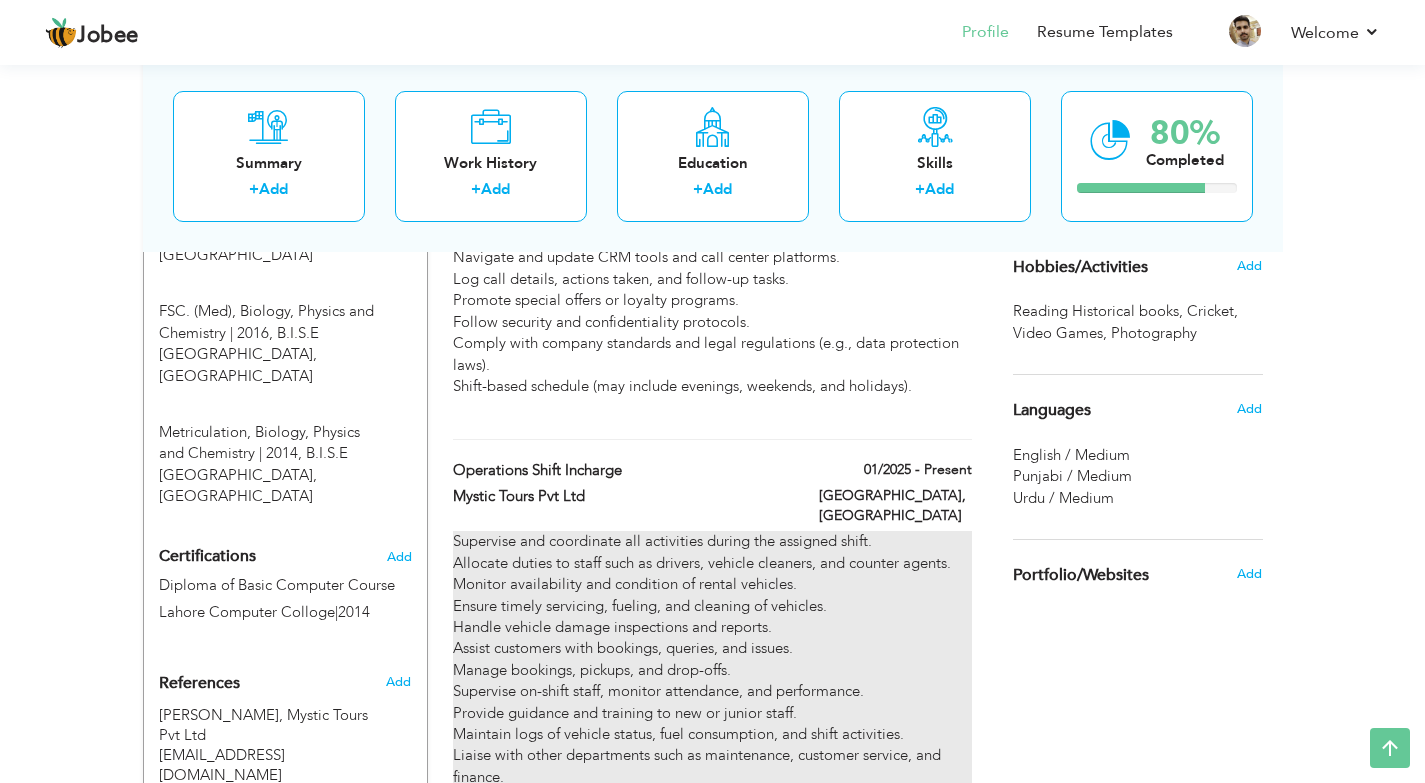 scroll, scrollTop: 1100, scrollLeft: 0, axis: vertical 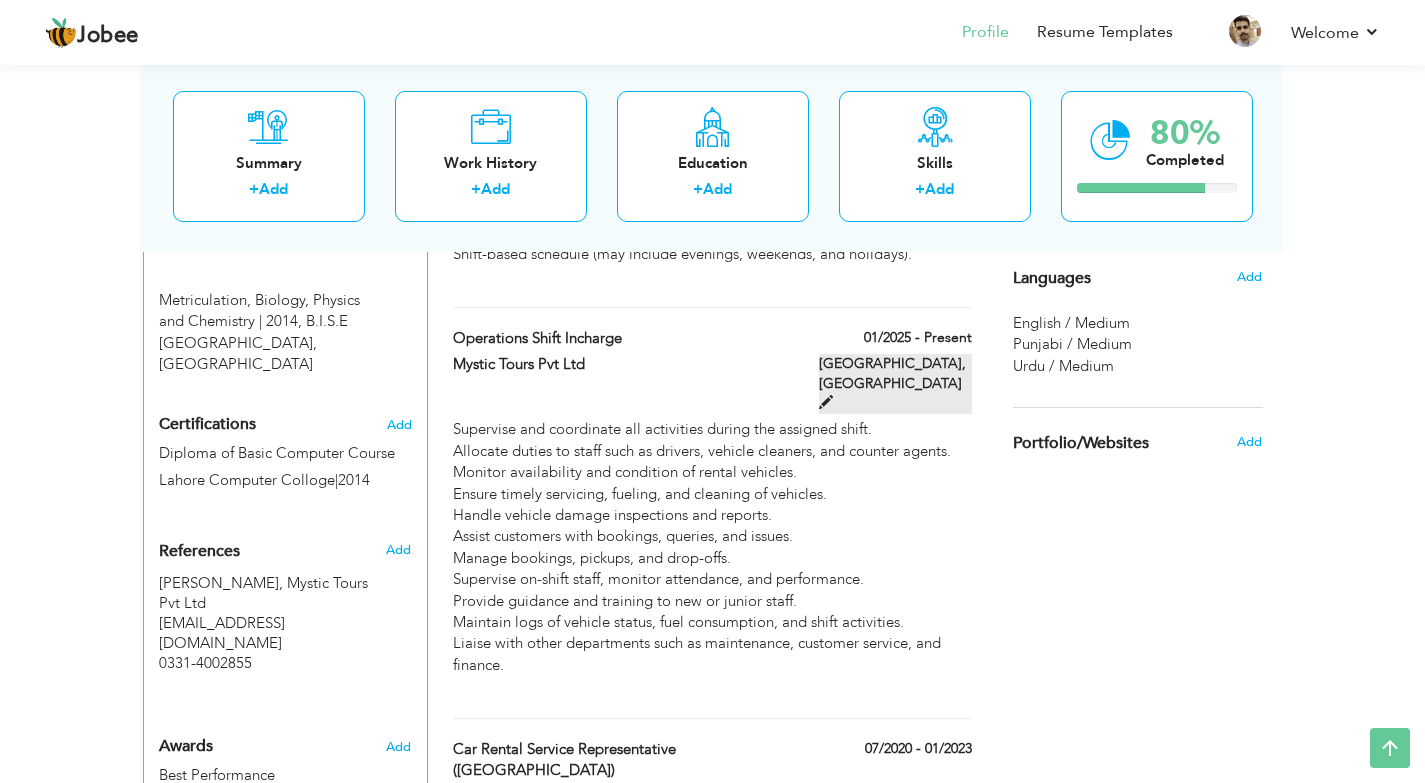click on "Lahore, Pakistan" at bounding box center (895, 384) 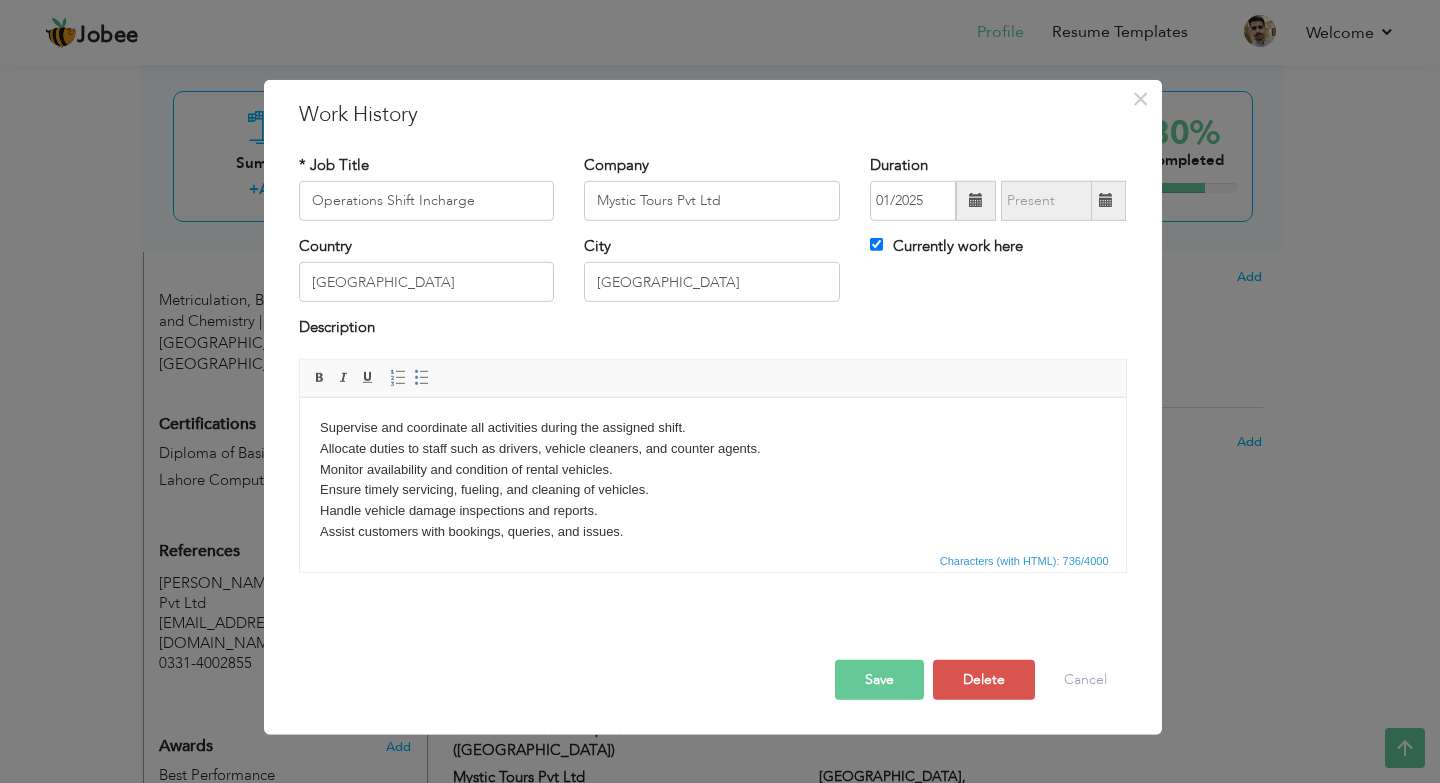 click at bounding box center [976, 200] 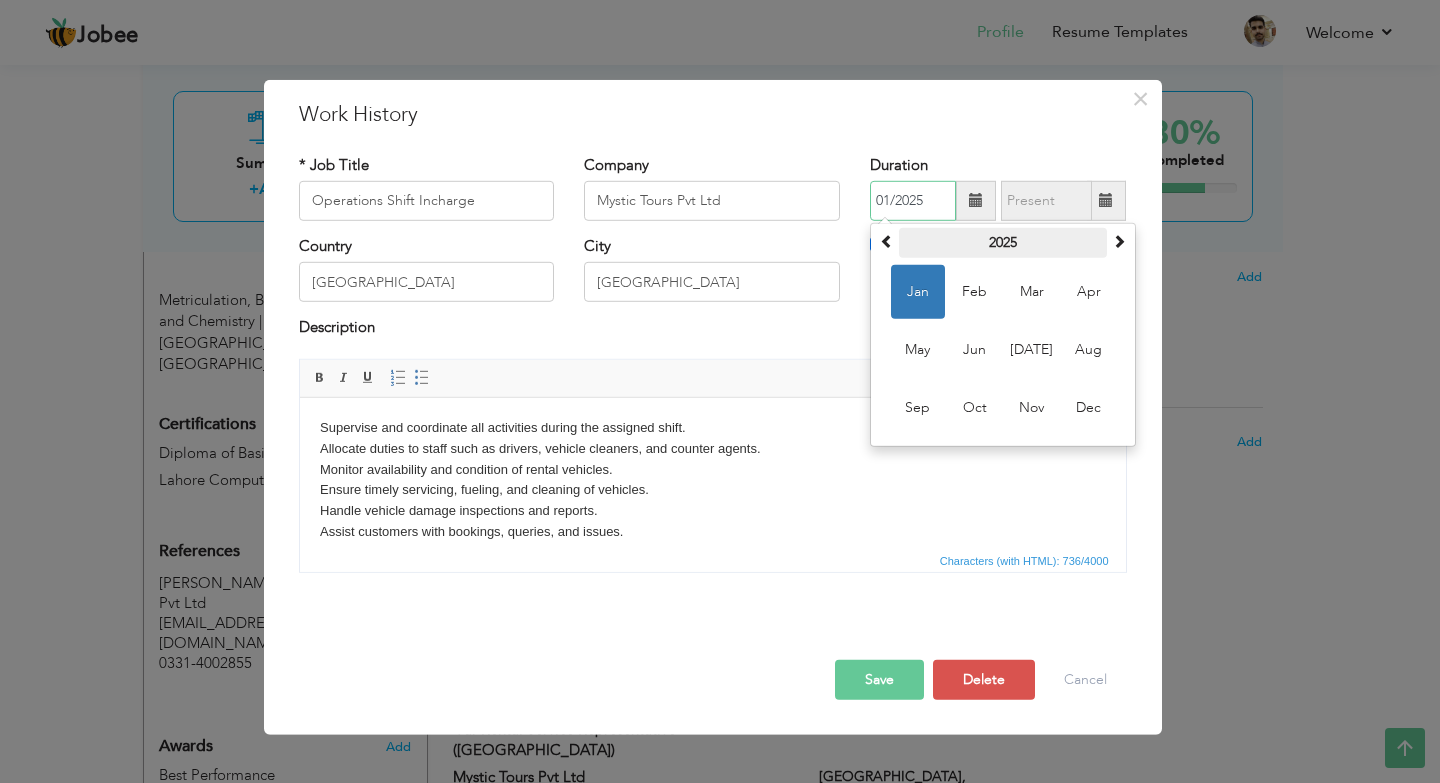 click on "2025" at bounding box center [1003, 243] 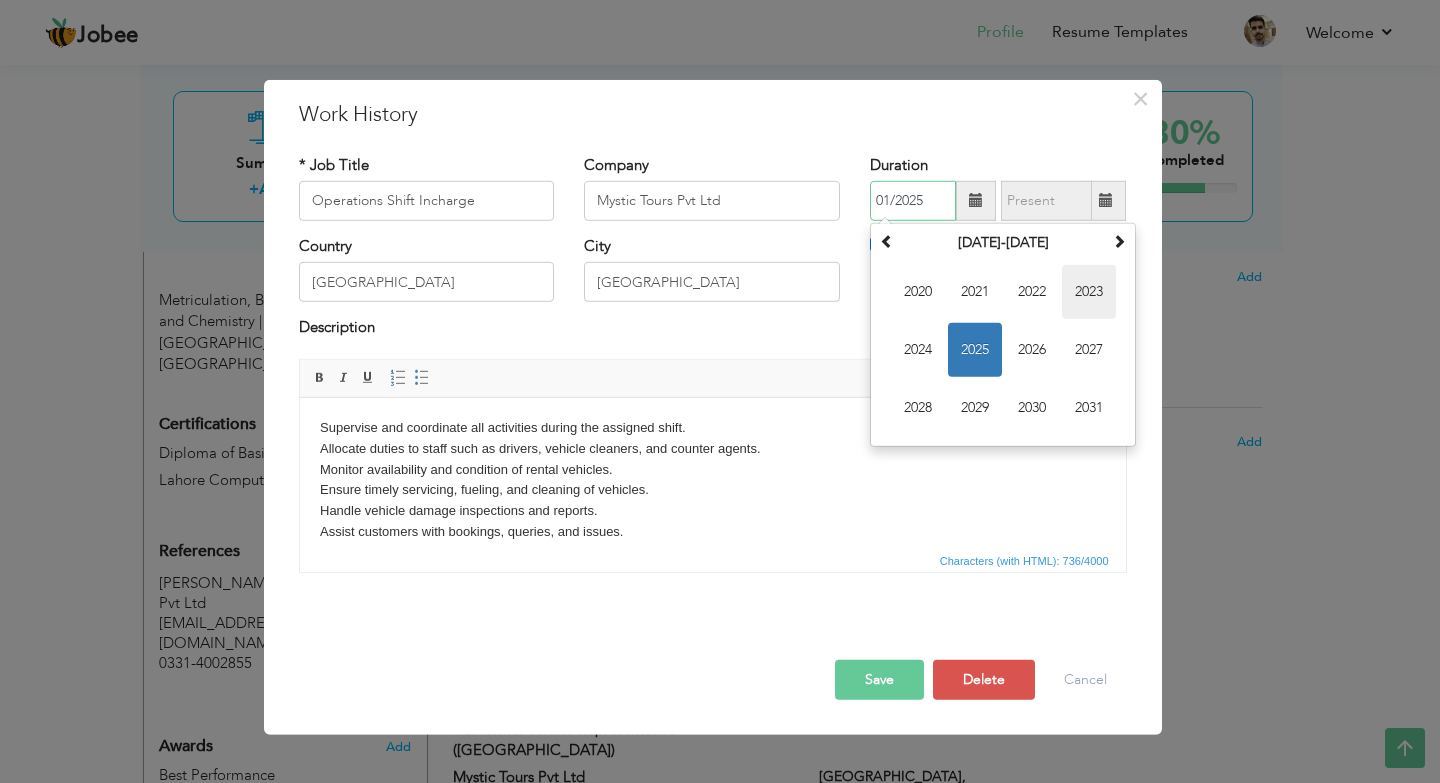 click on "2023" at bounding box center (1089, 292) 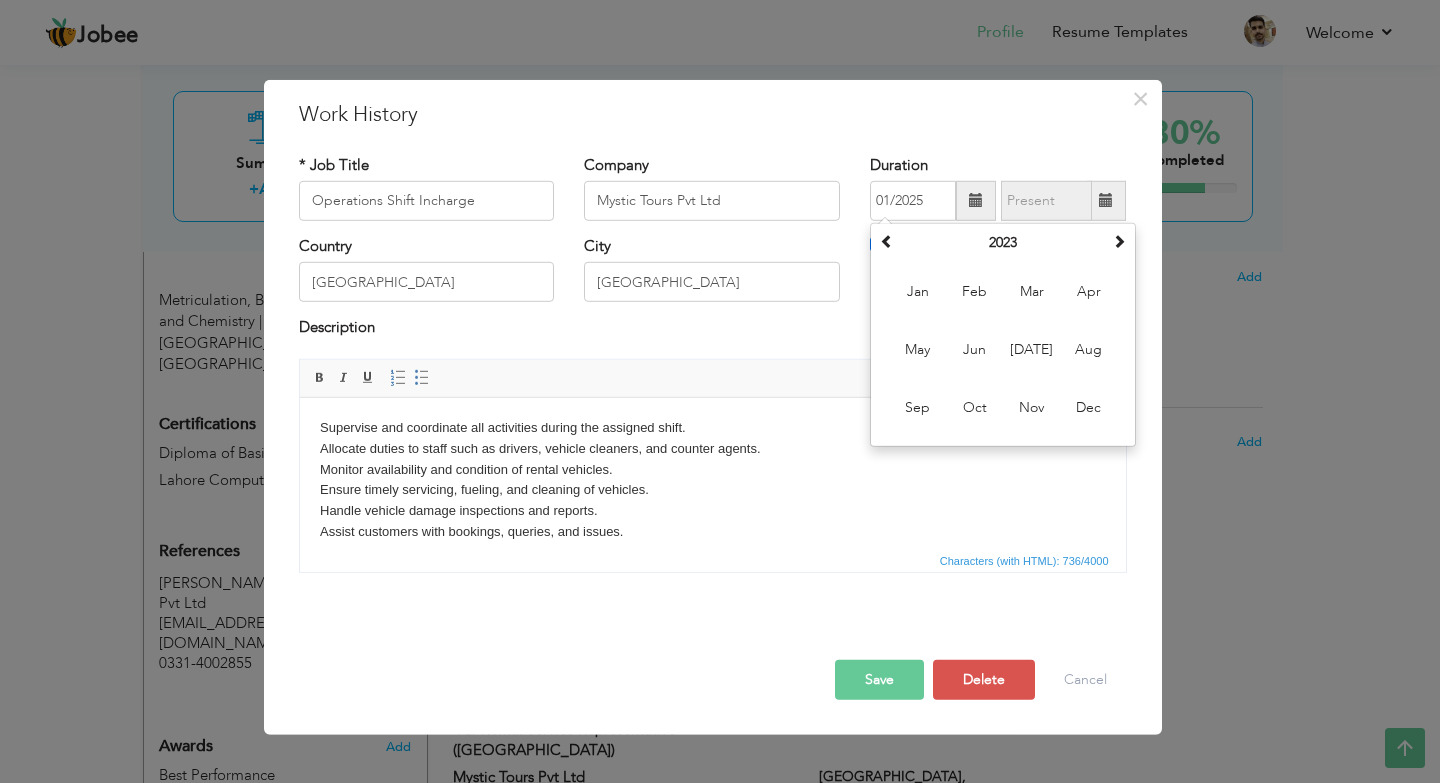 click on "Description" at bounding box center (713, 337) 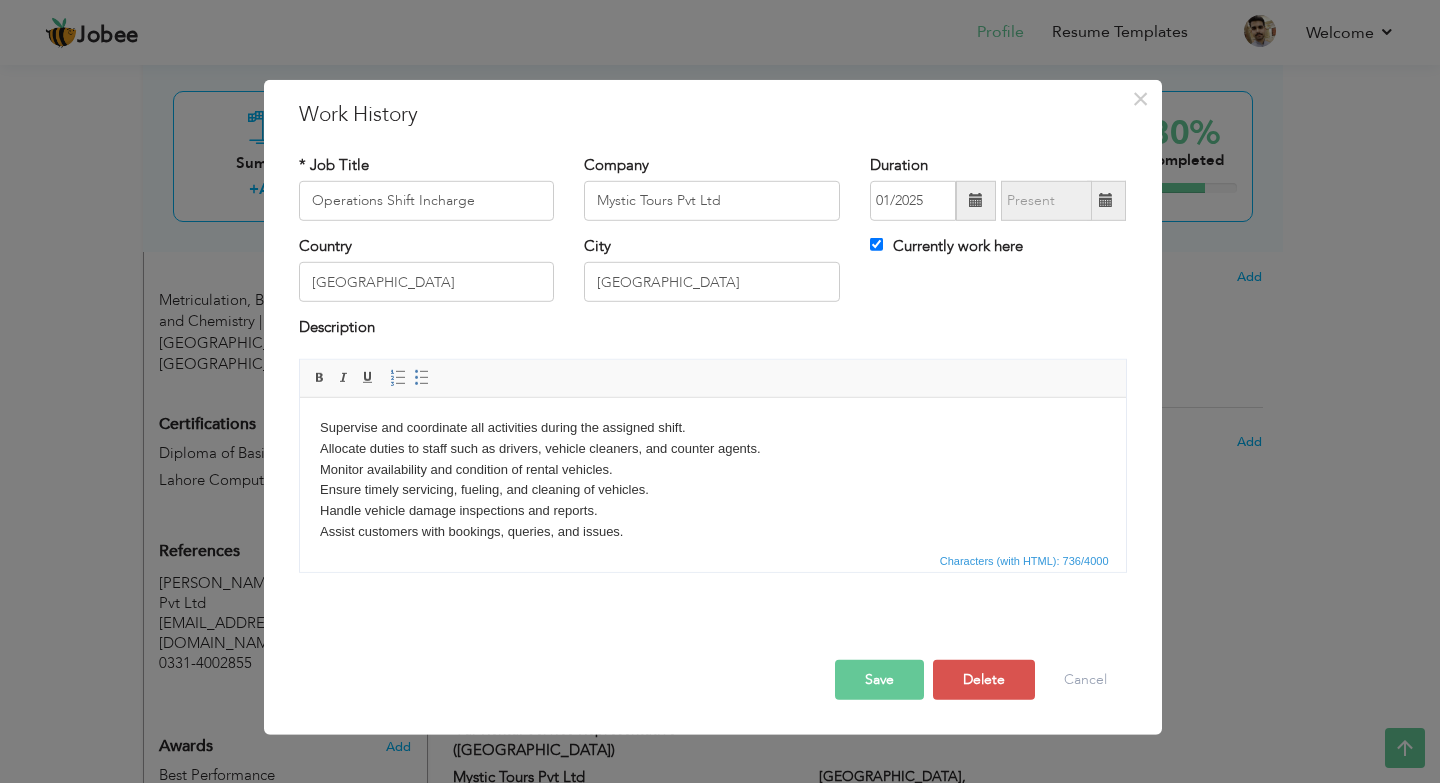 click on "Save" at bounding box center [879, 680] 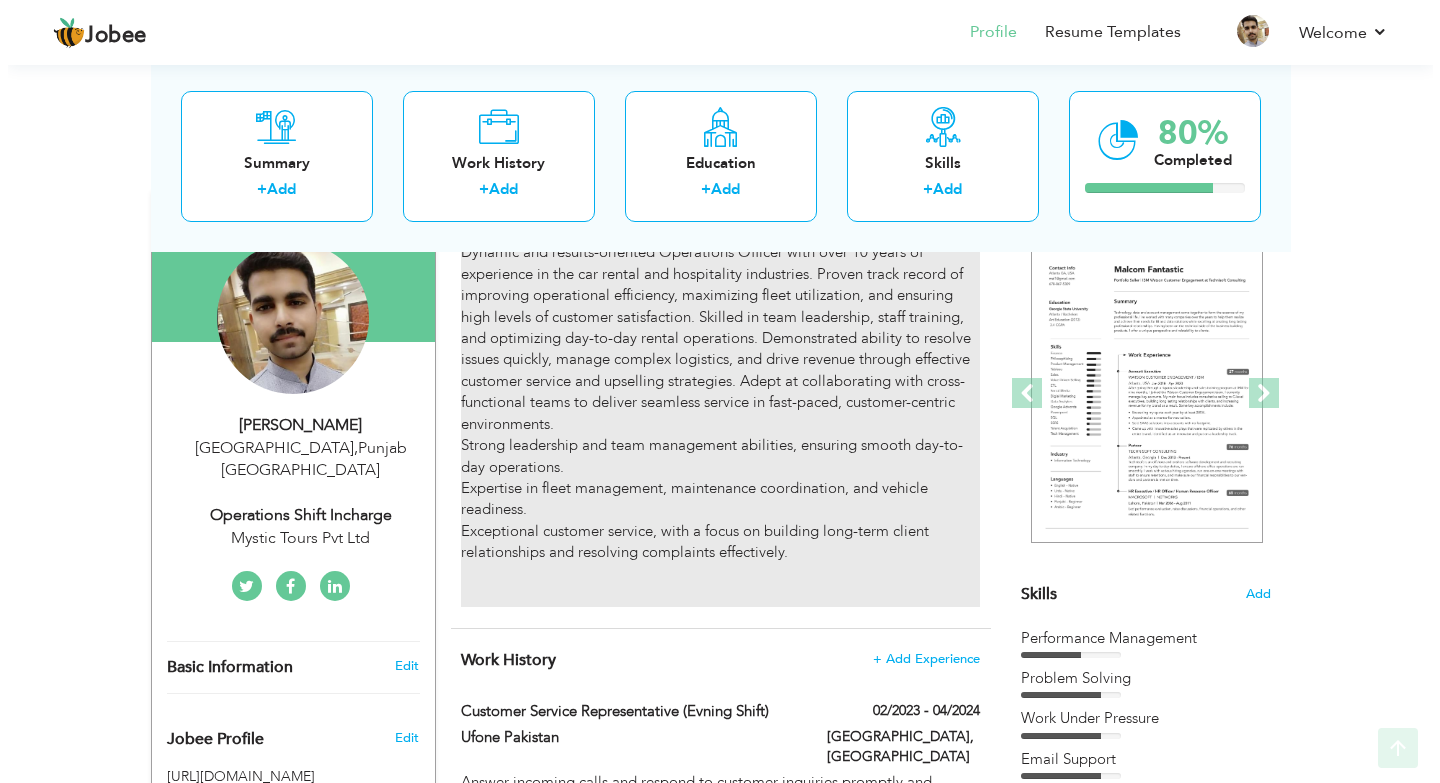 scroll, scrollTop: 400, scrollLeft: 0, axis: vertical 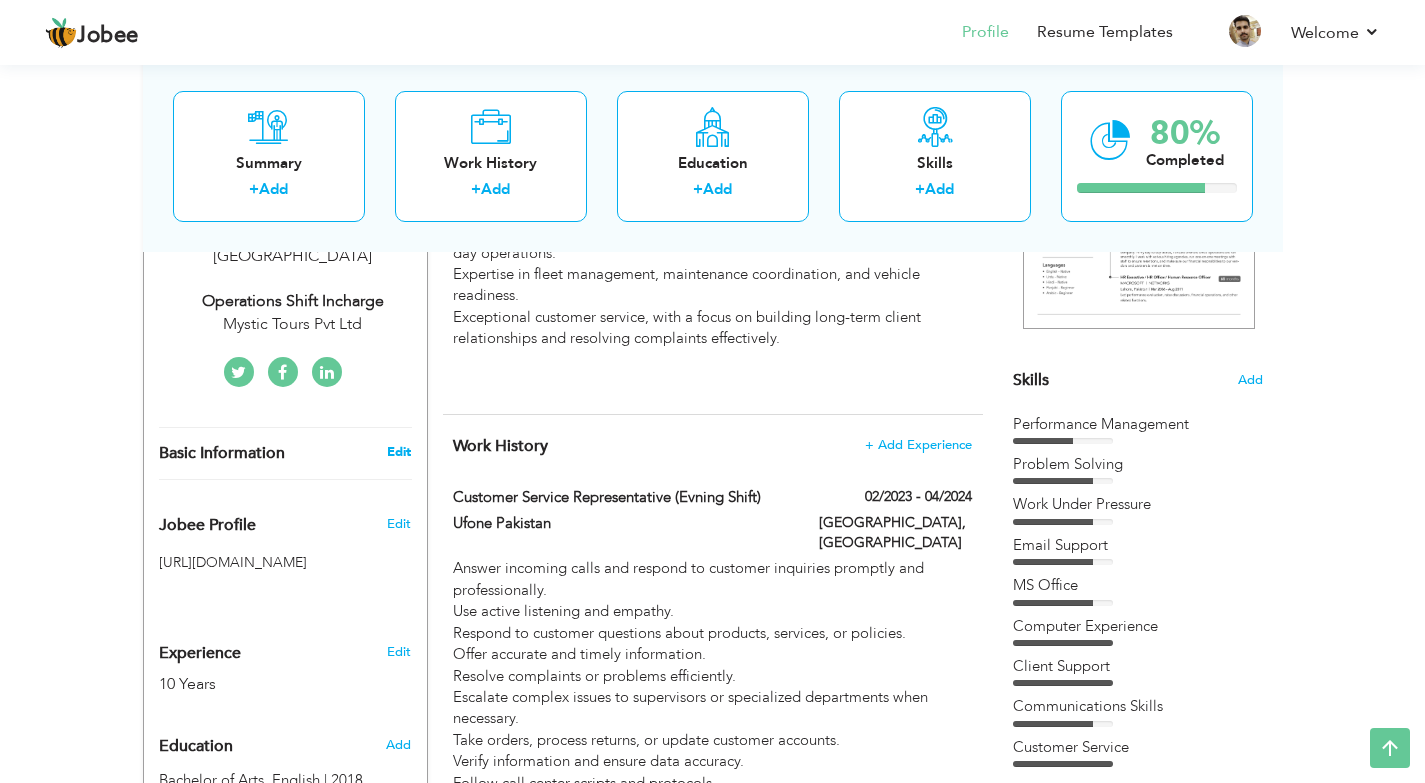 click on "Edit" at bounding box center (399, 452) 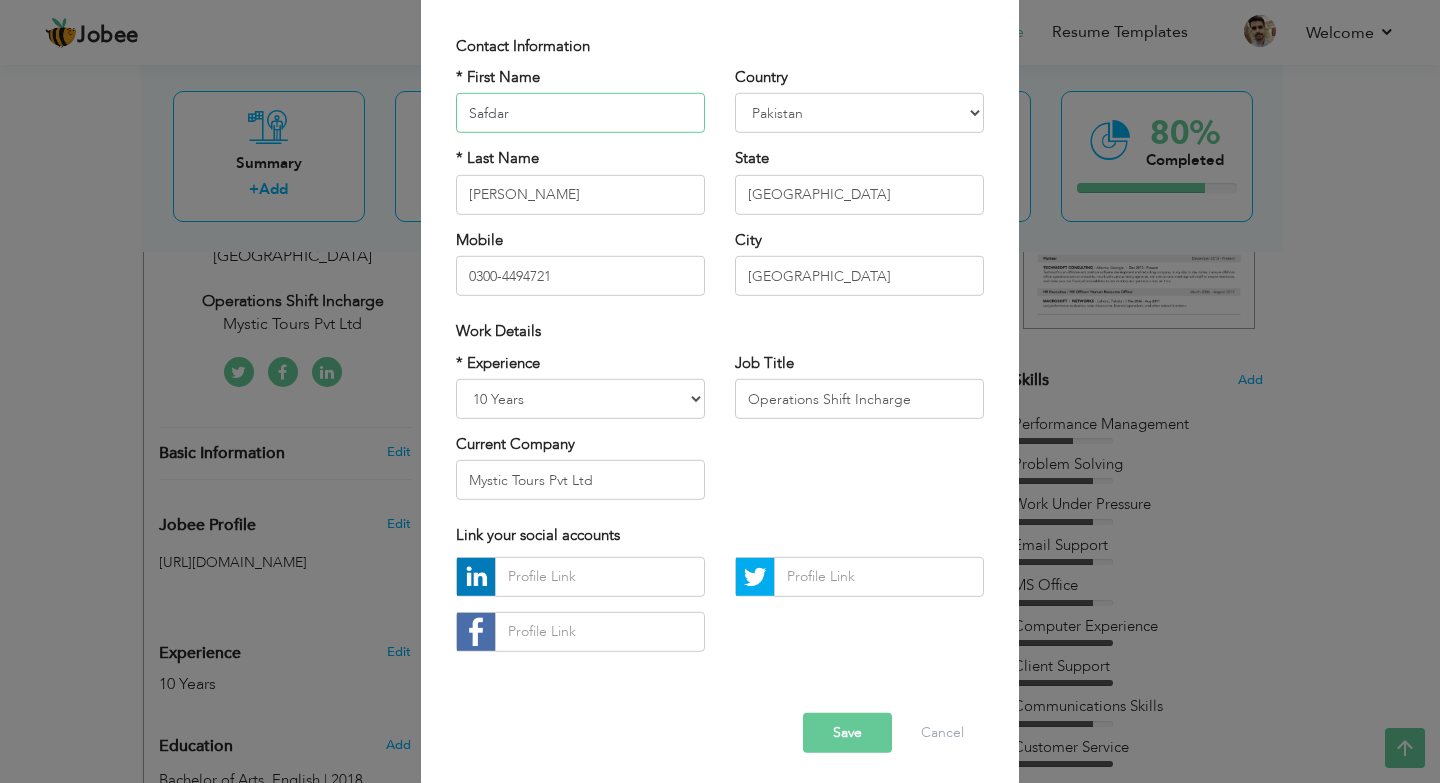 scroll, scrollTop: 134, scrollLeft: 0, axis: vertical 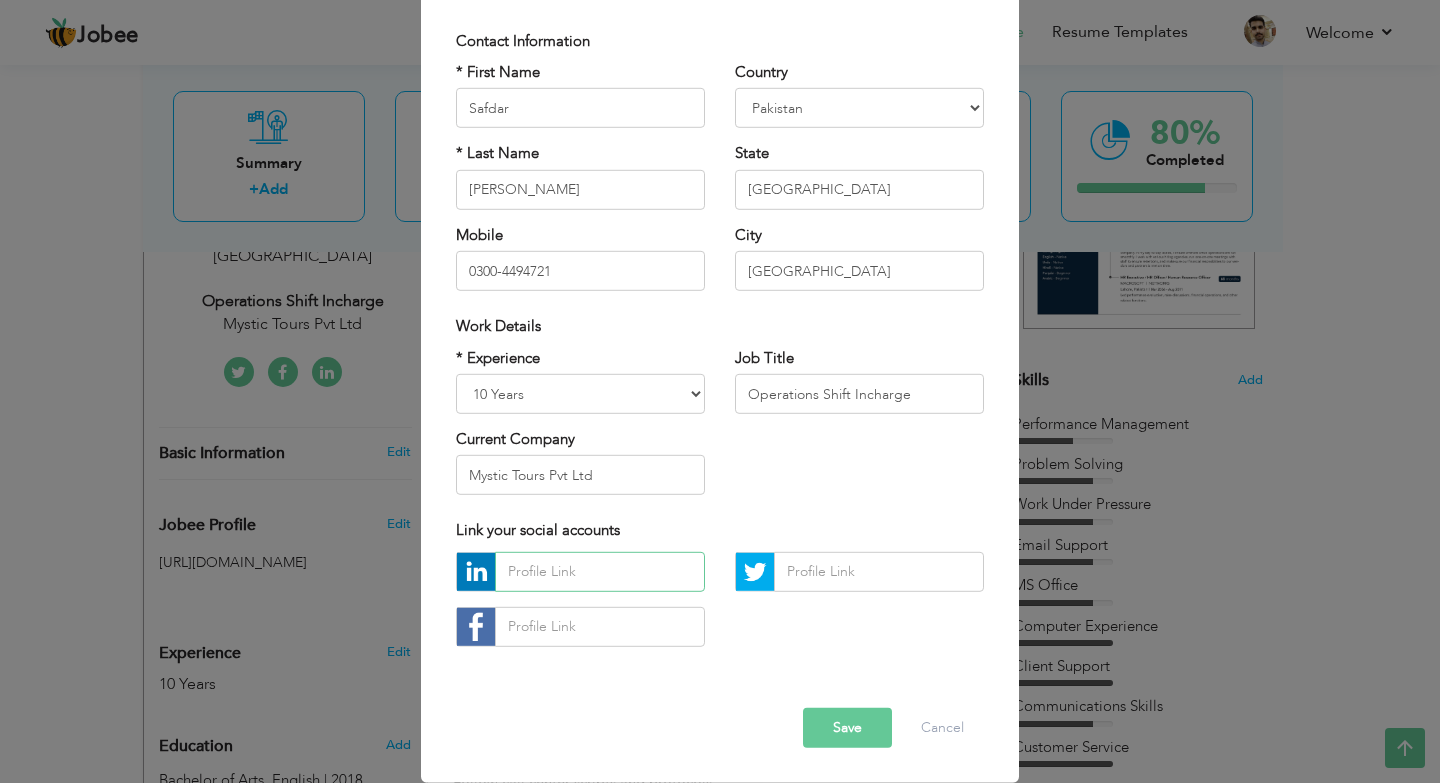 click at bounding box center [600, 572] 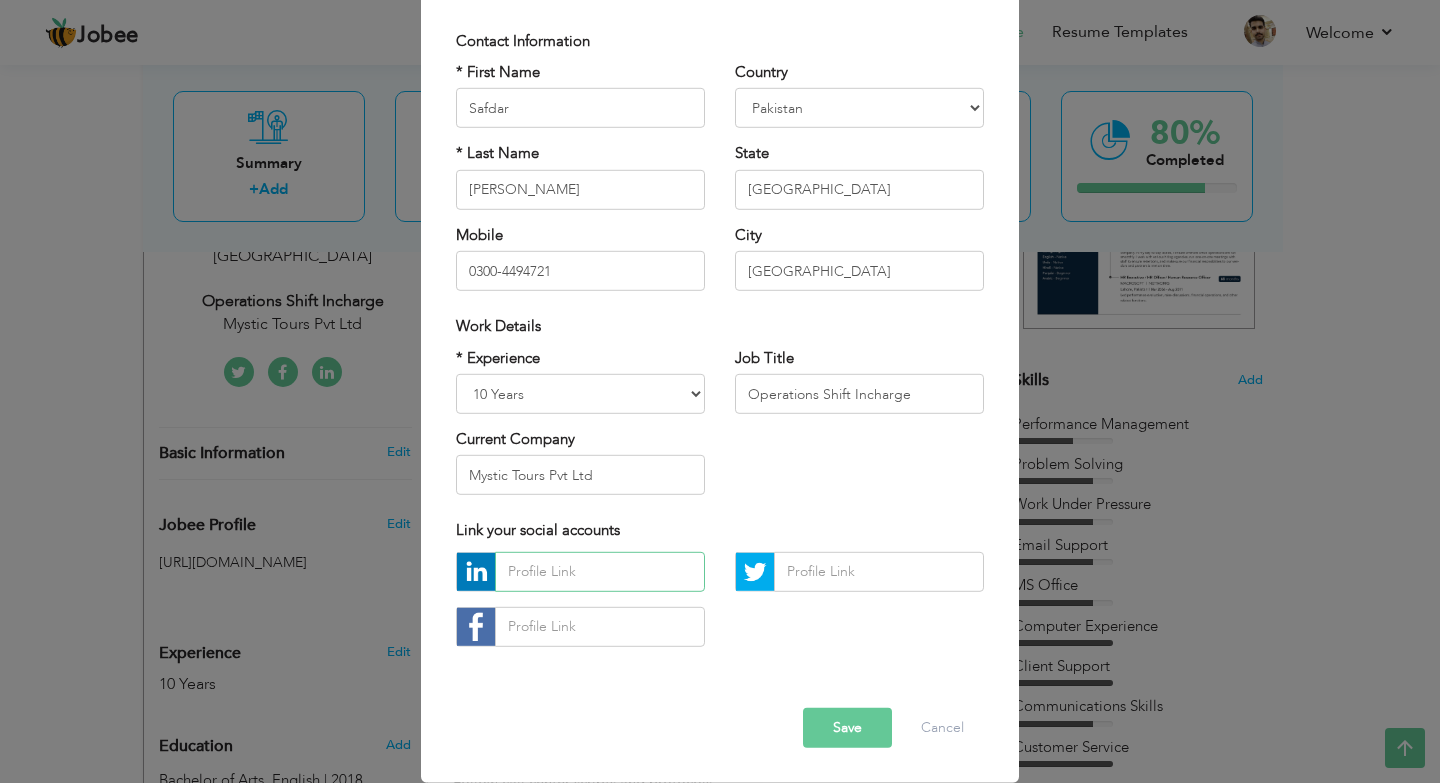 paste on "[URL][DOMAIN_NAME][PERSON_NAME]" 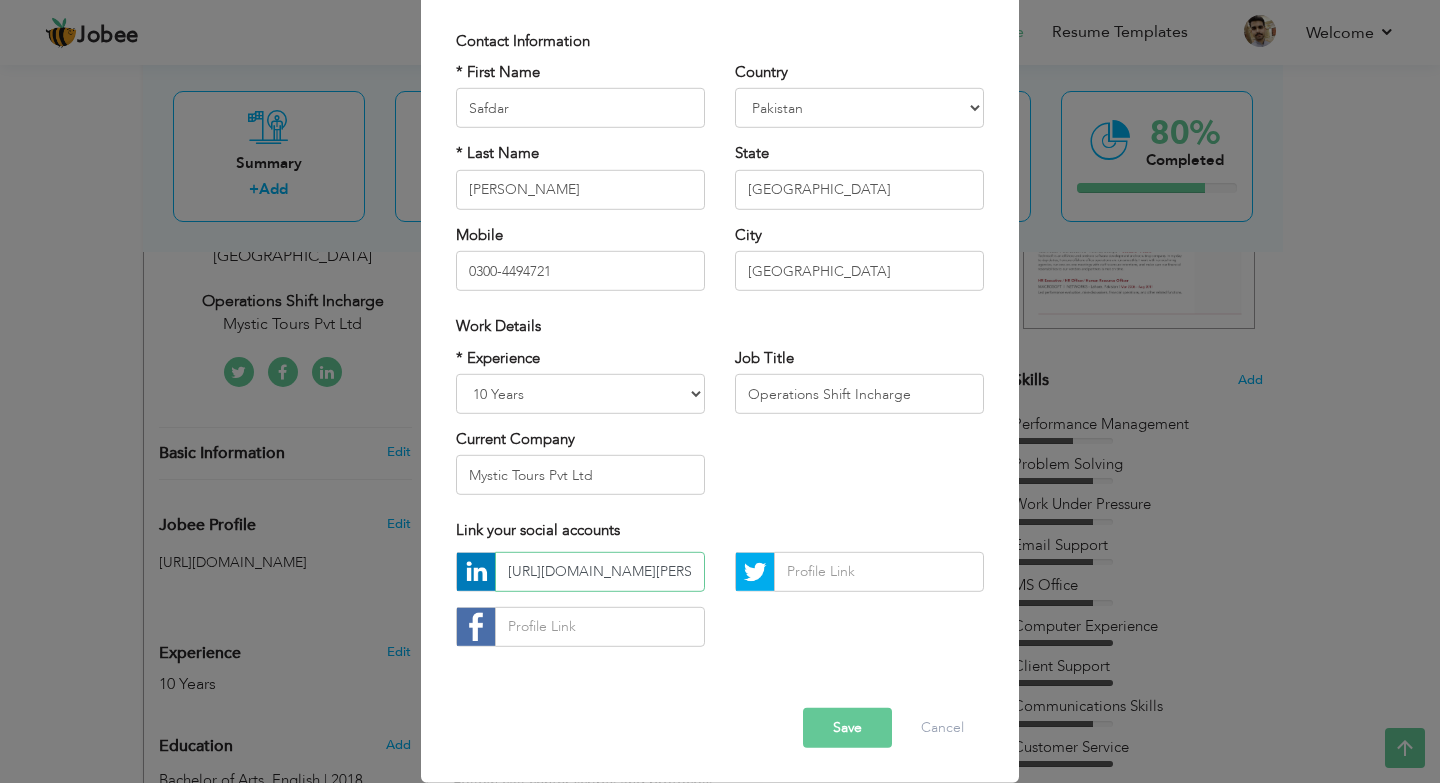 scroll, scrollTop: 0, scrollLeft: 121, axis: horizontal 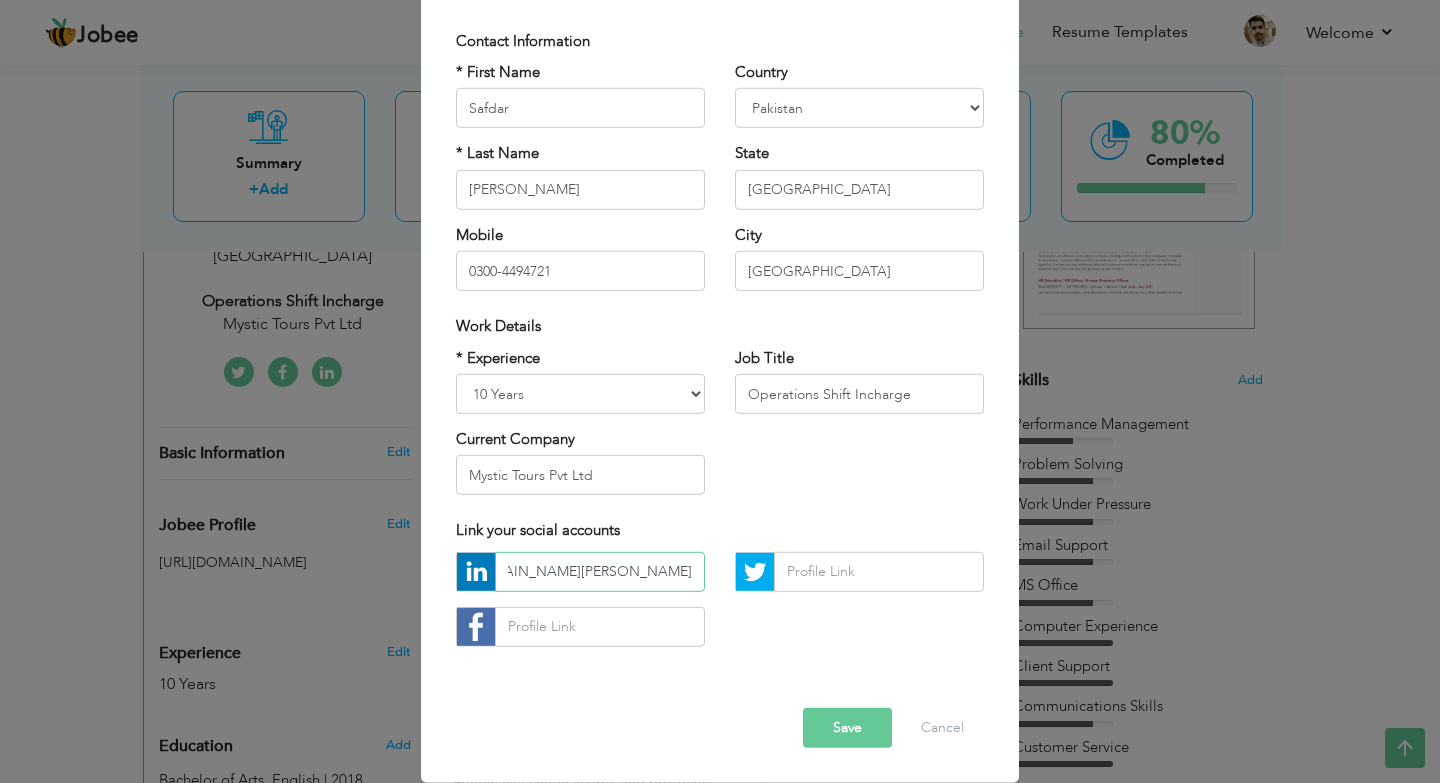 type on "[URL][DOMAIN_NAME][PERSON_NAME]" 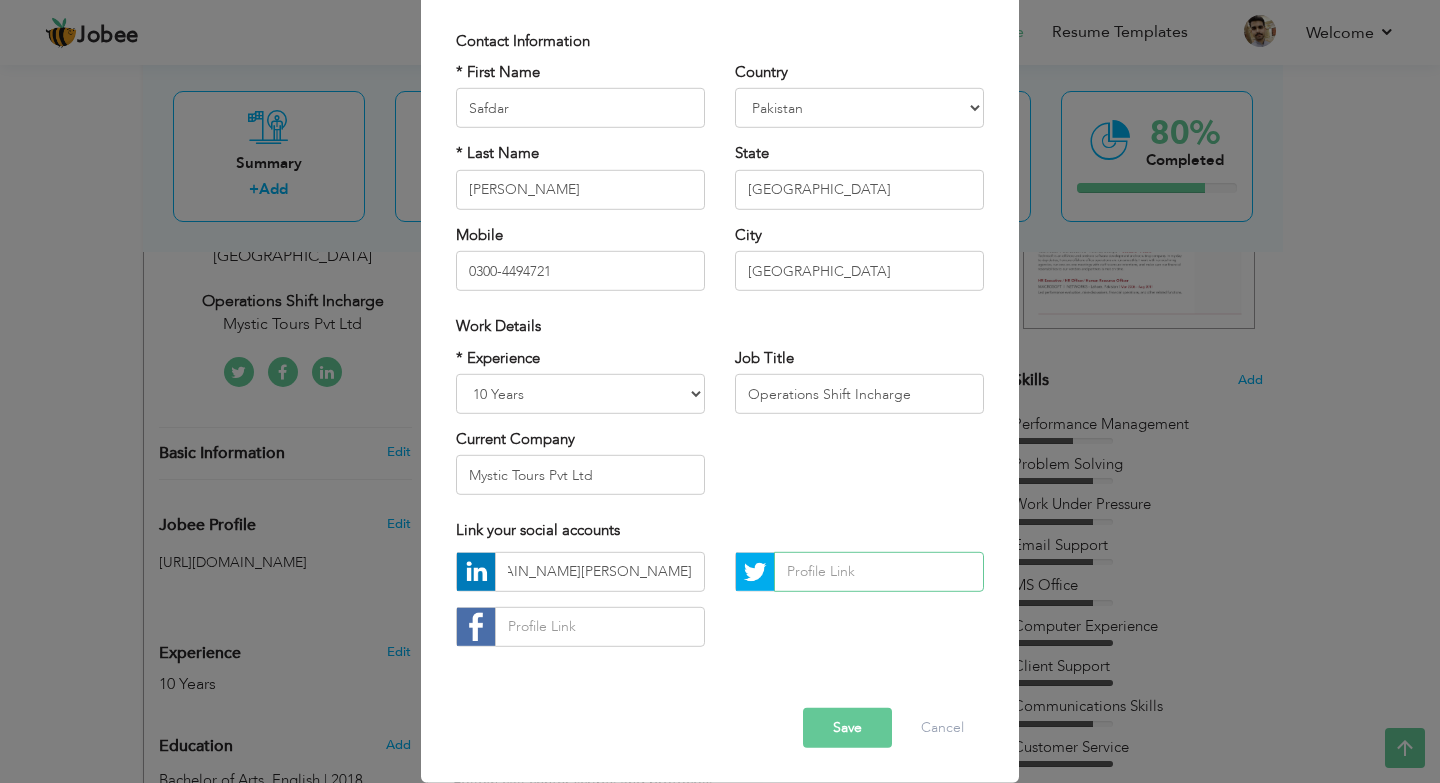 click at bounding box center [879, 572] 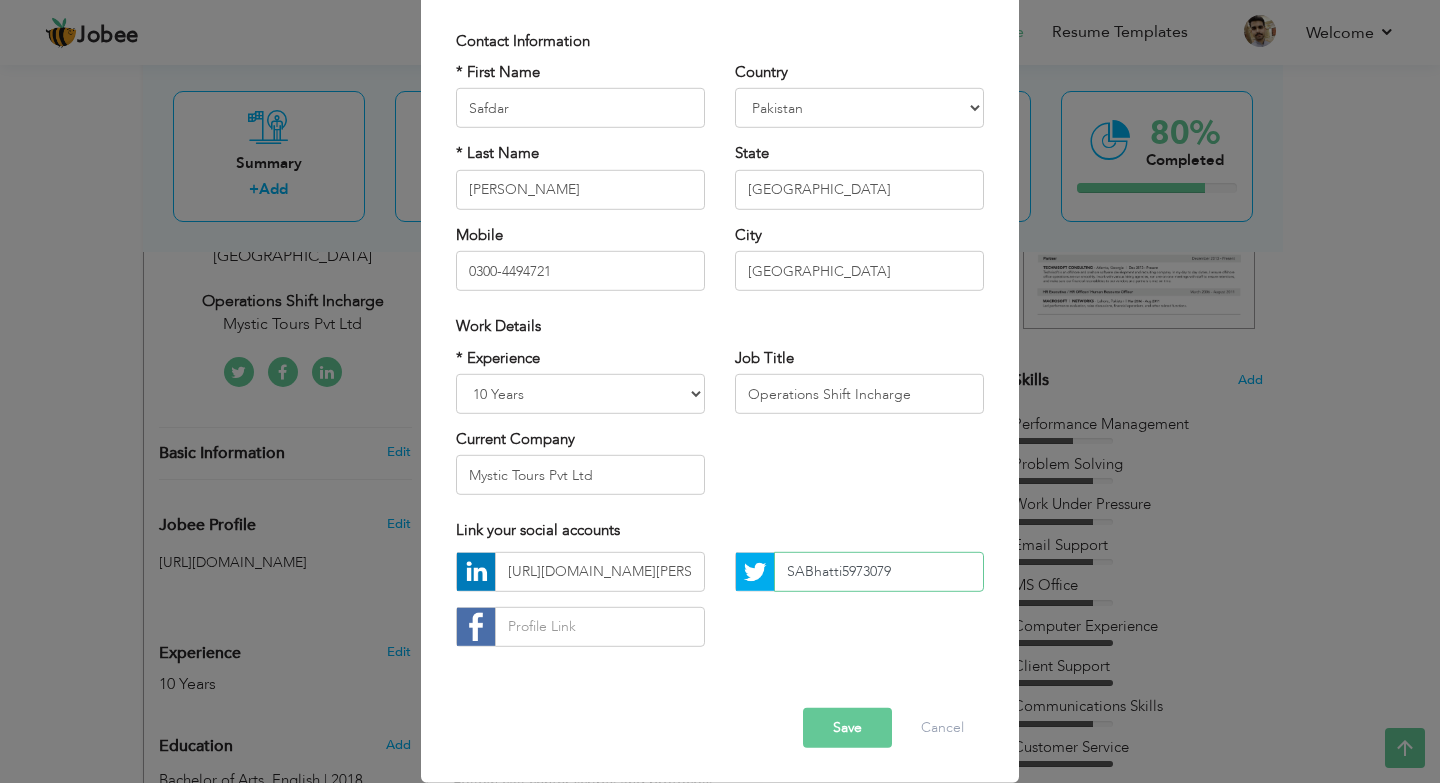 type on "SABhatti5973079" 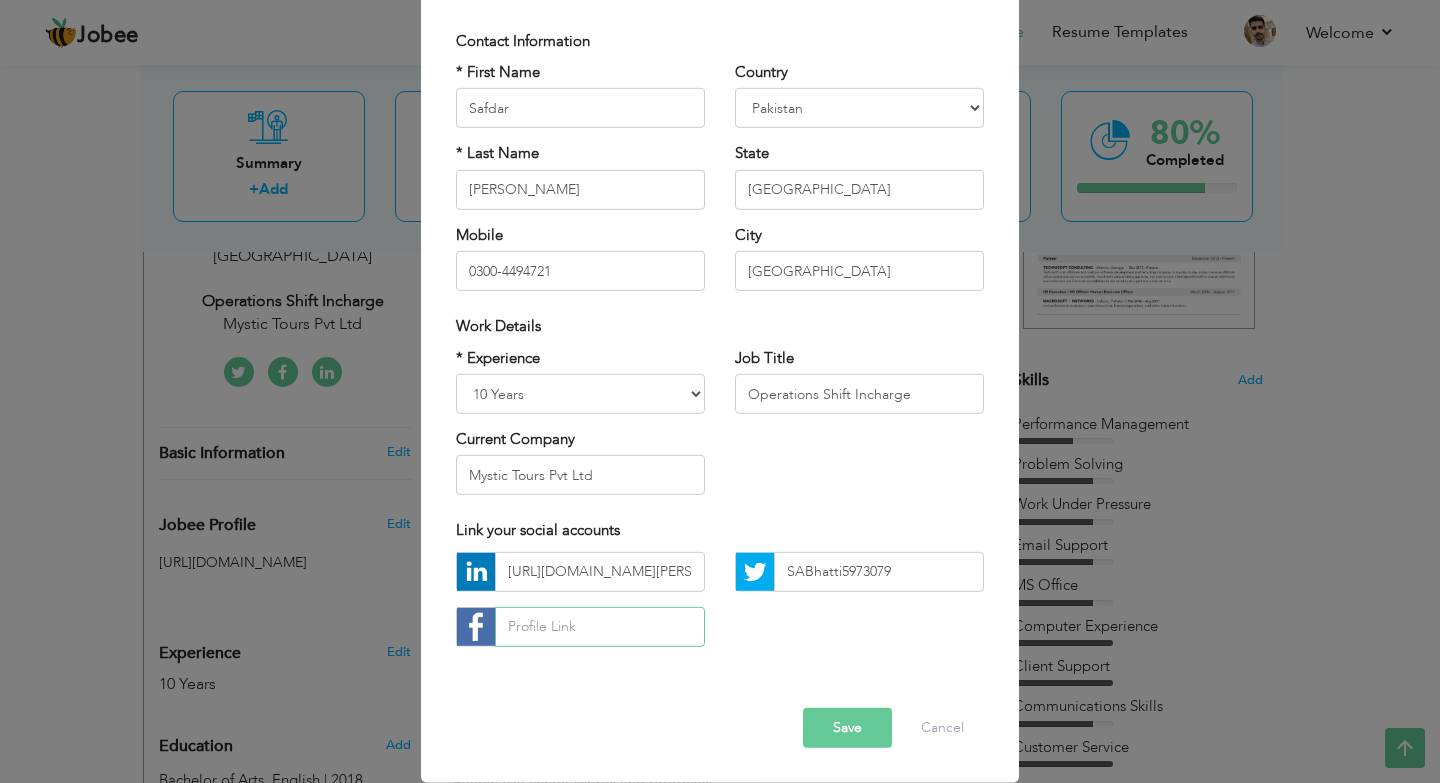 click at bounding box center [600, 627] 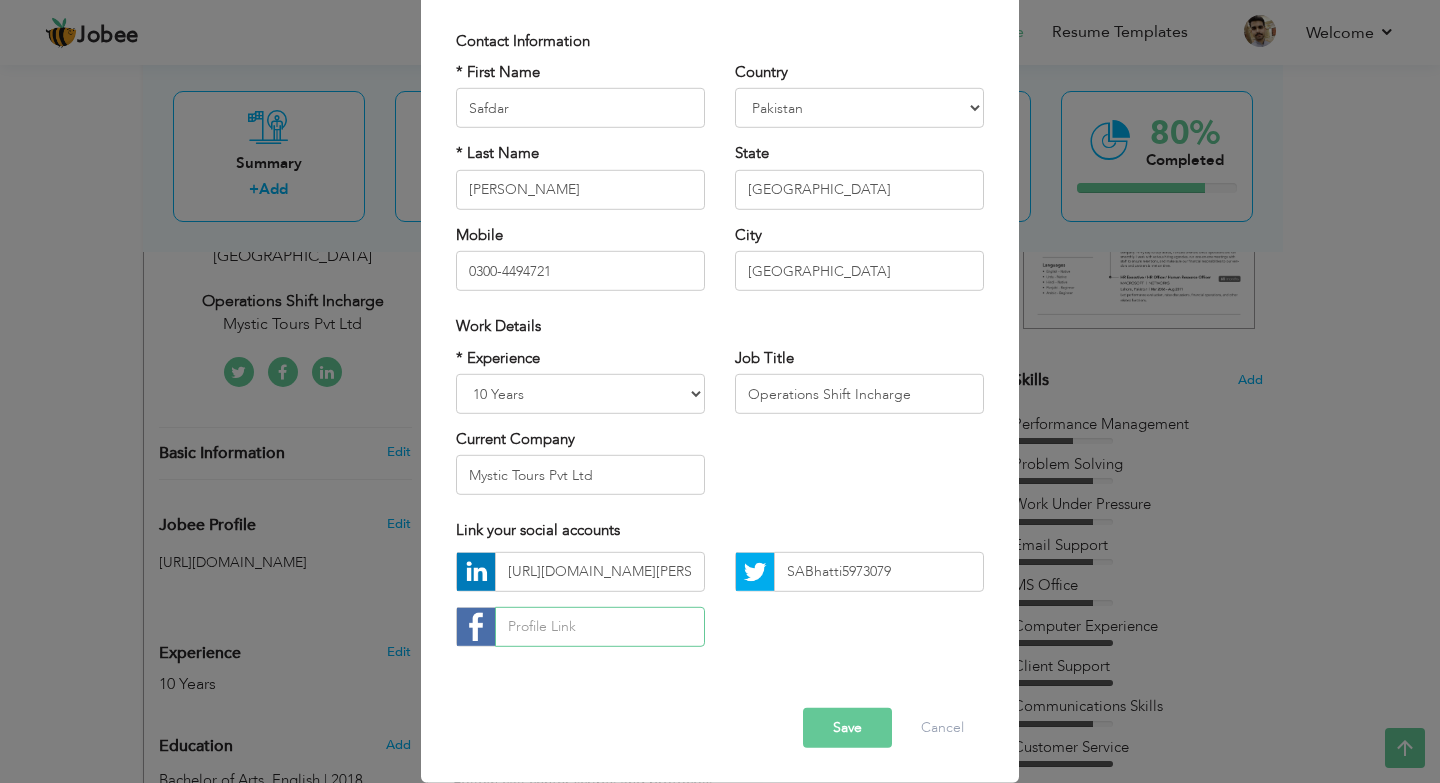 paste on "[URL][DOMAIN_NAME]" 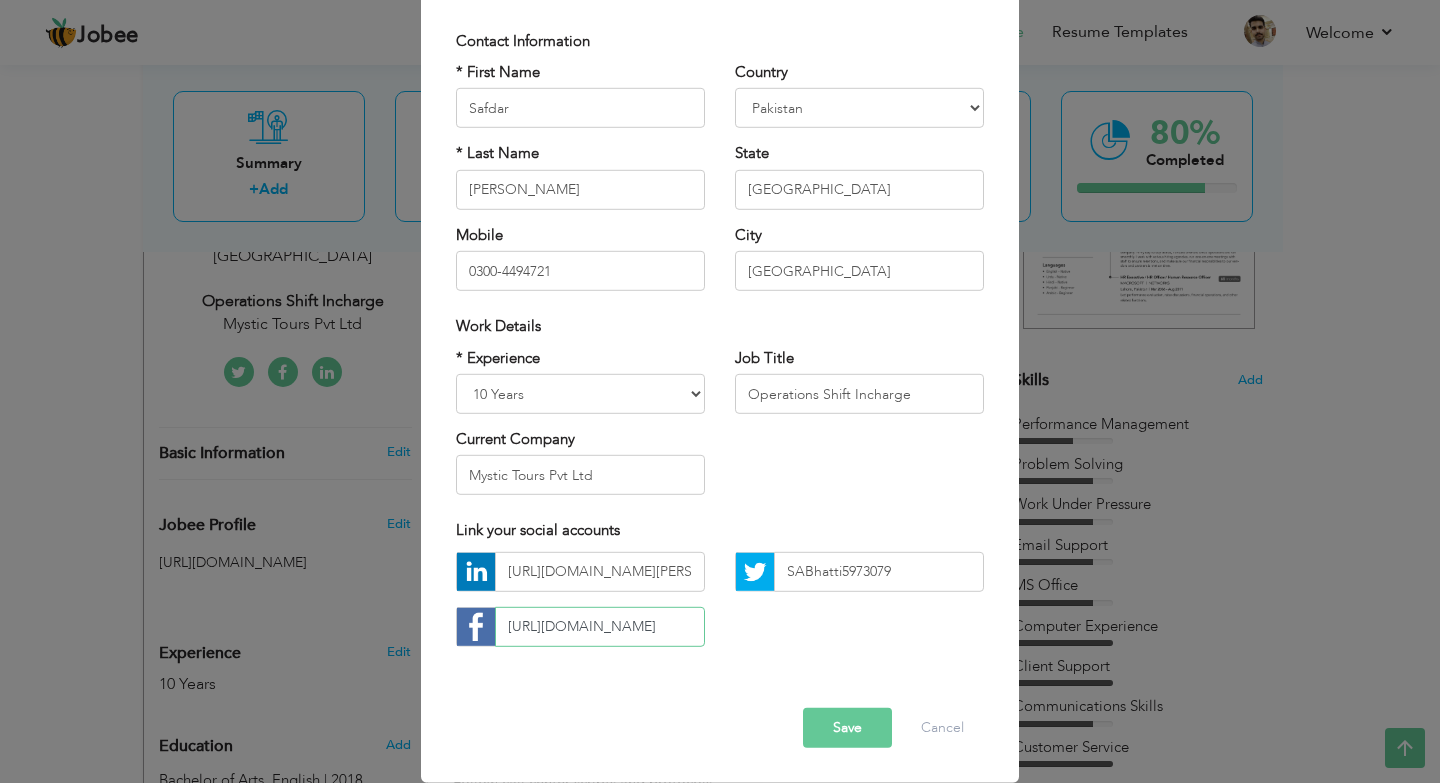 scroll, scrollTop: 0, scrollLeft: 107, axis: horizontal 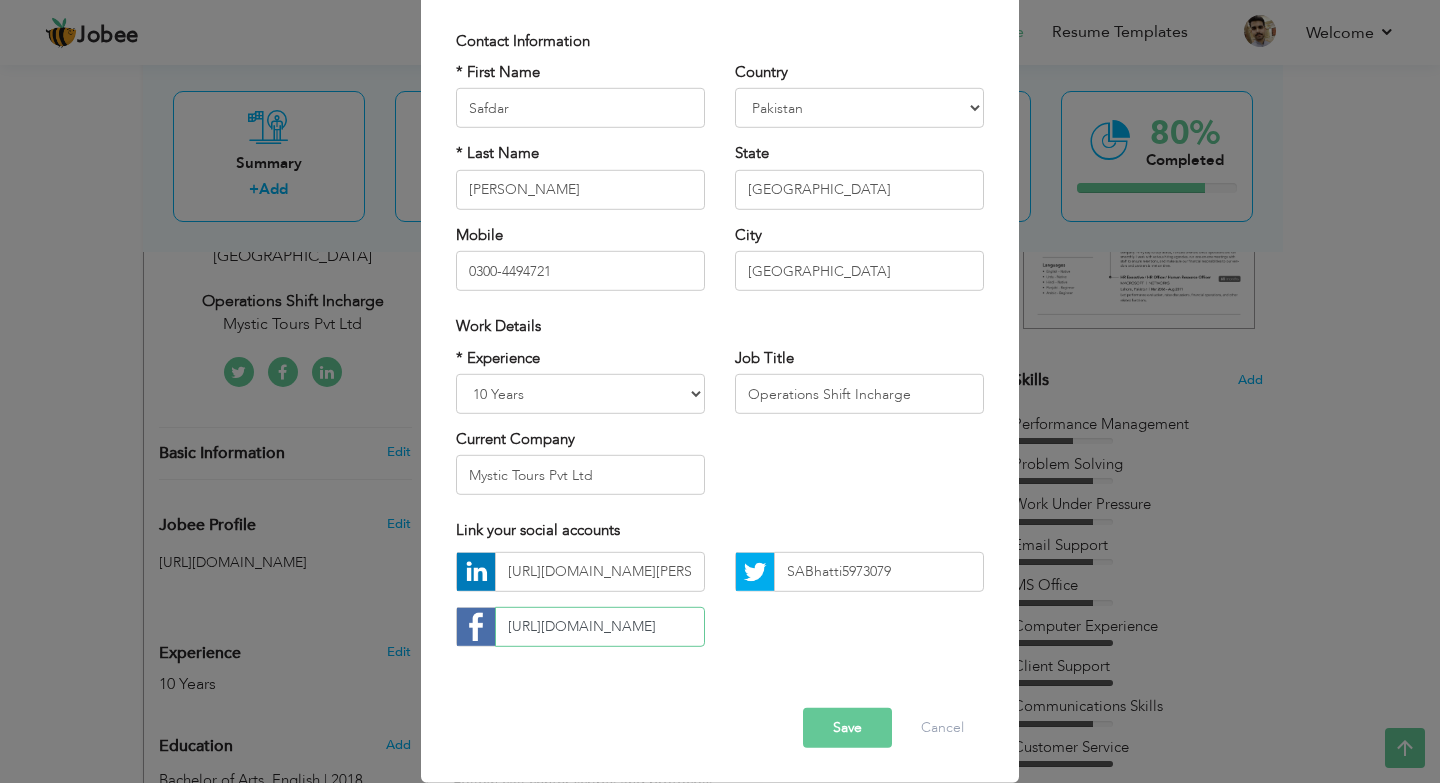 type on "https://www.facebook.com/share/1V9tLiKLUM/" 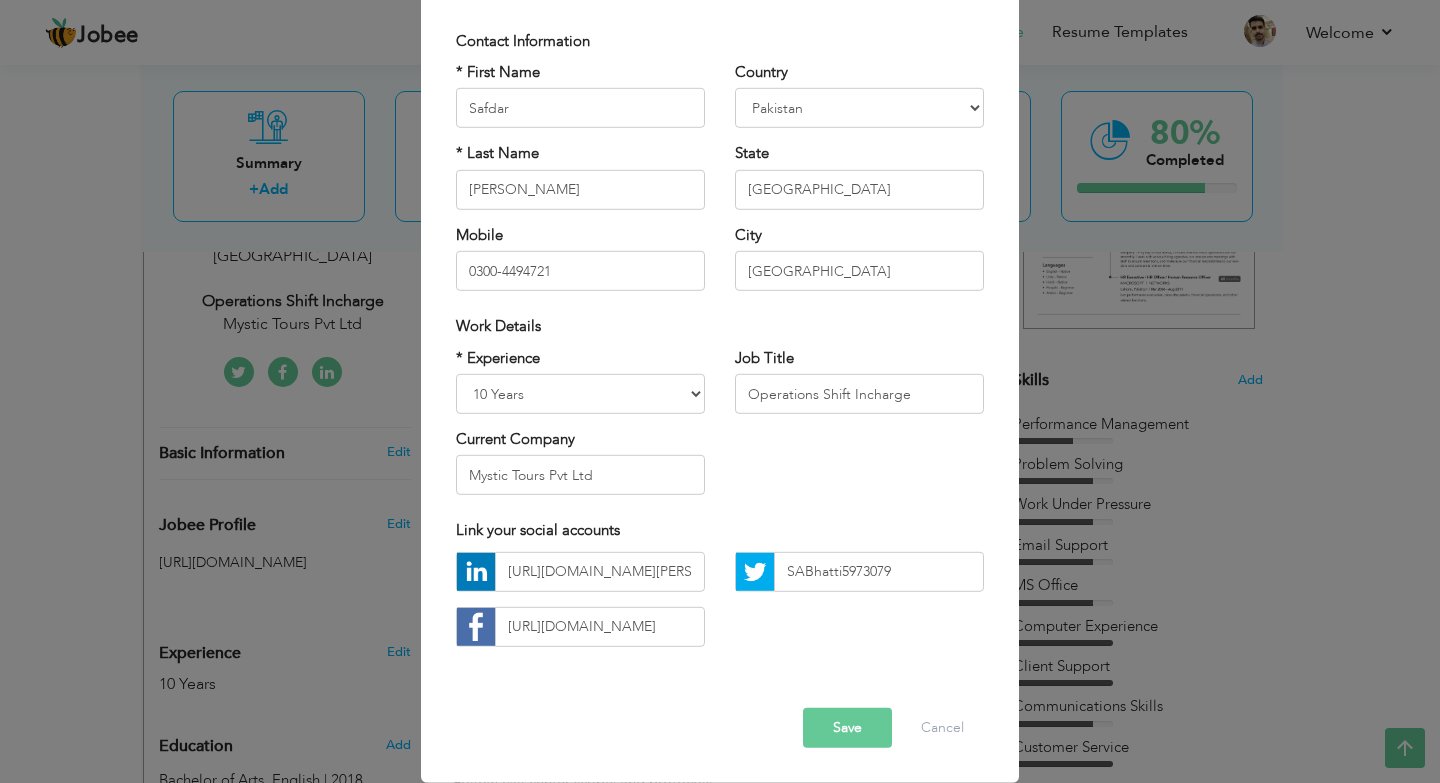 click on "Save" at bounding box center [847, 728] 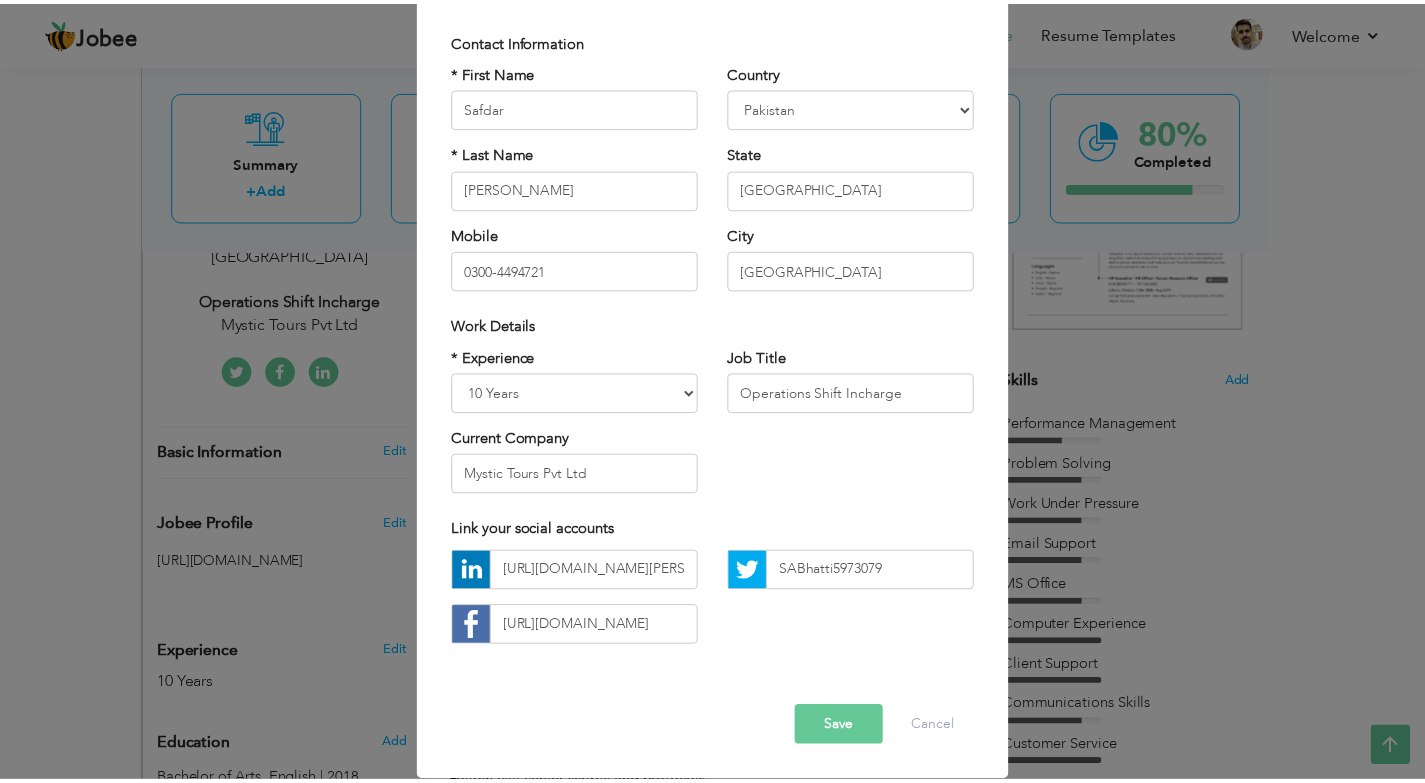 scroll, scrollTop: 0, scrollLeft: 0, axis: both 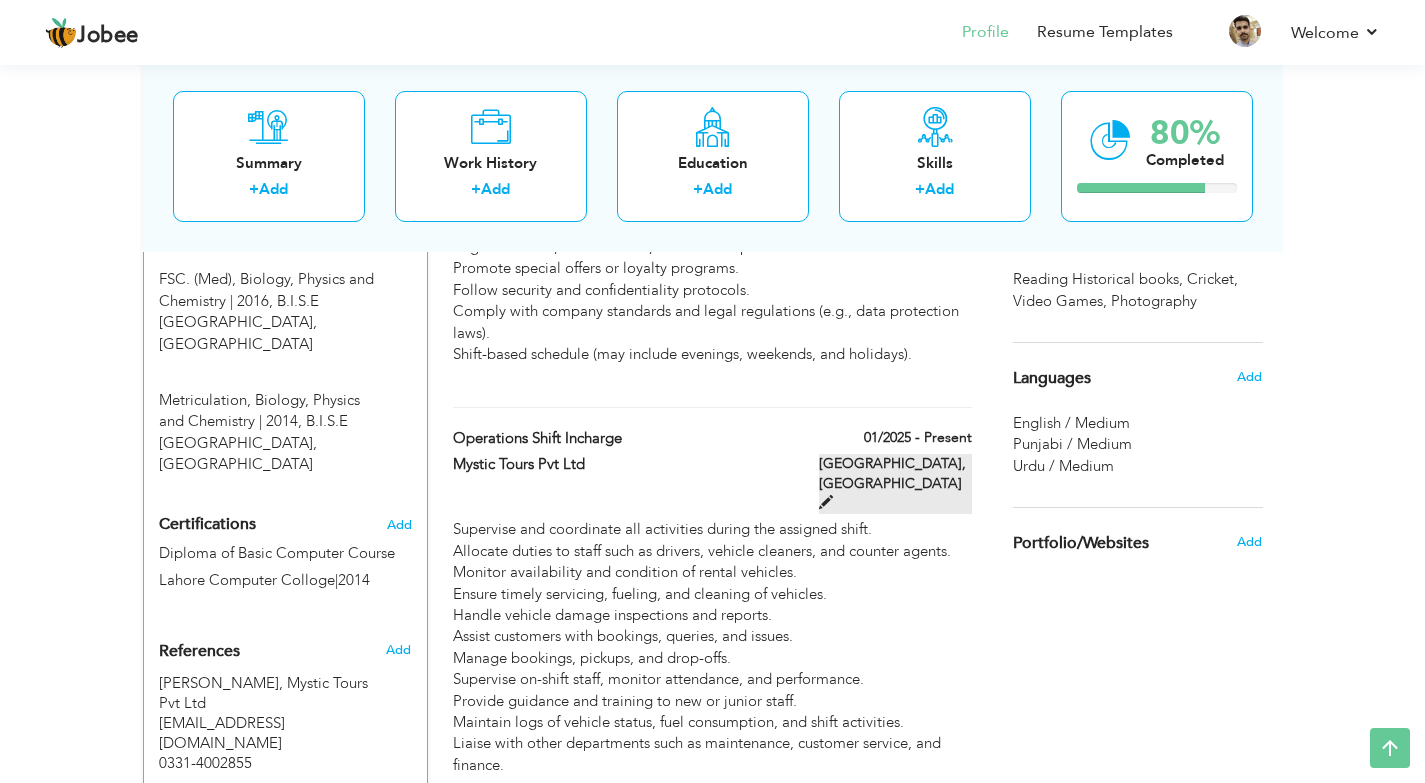 click on "Lahore, Pakistan" at bounding box center [895, 484] 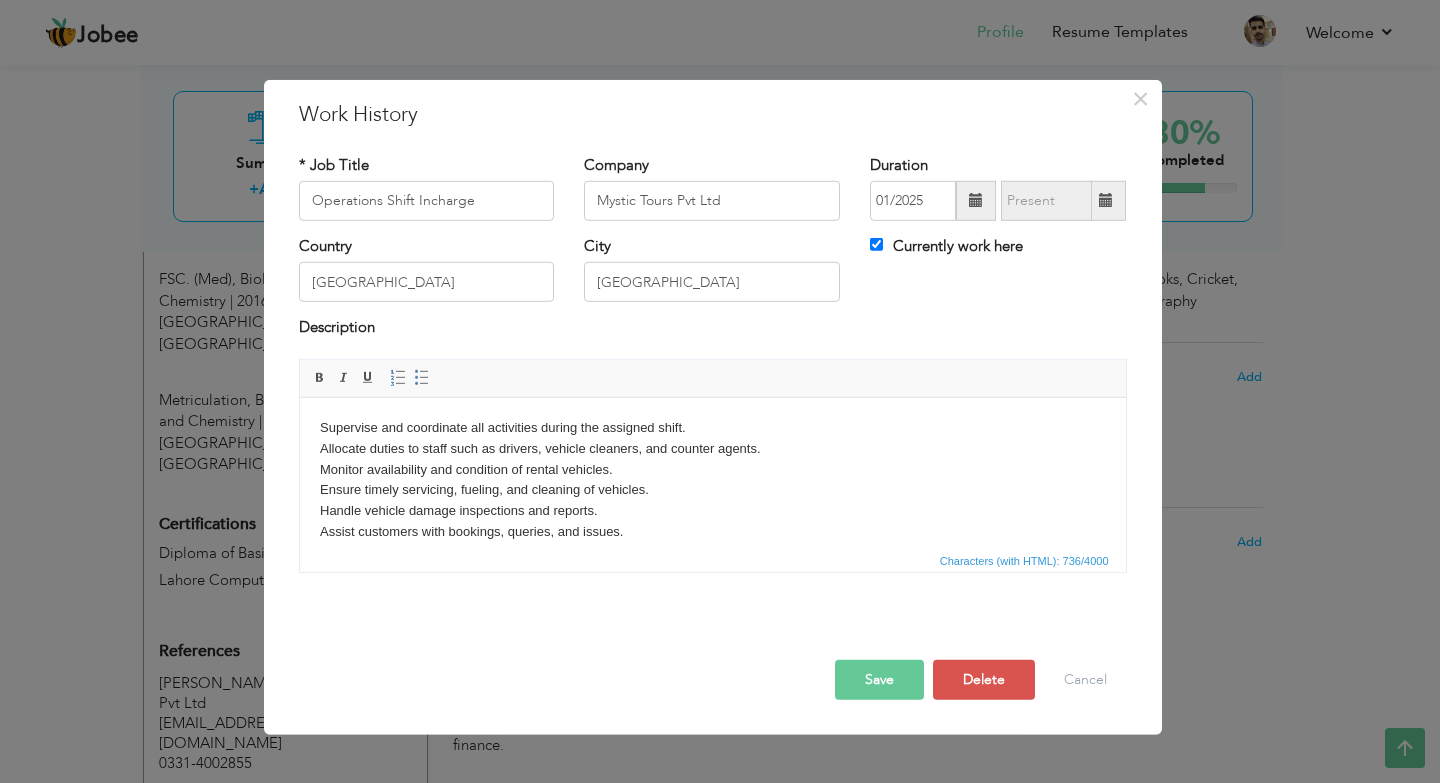 click at bounding box center (976, 200) 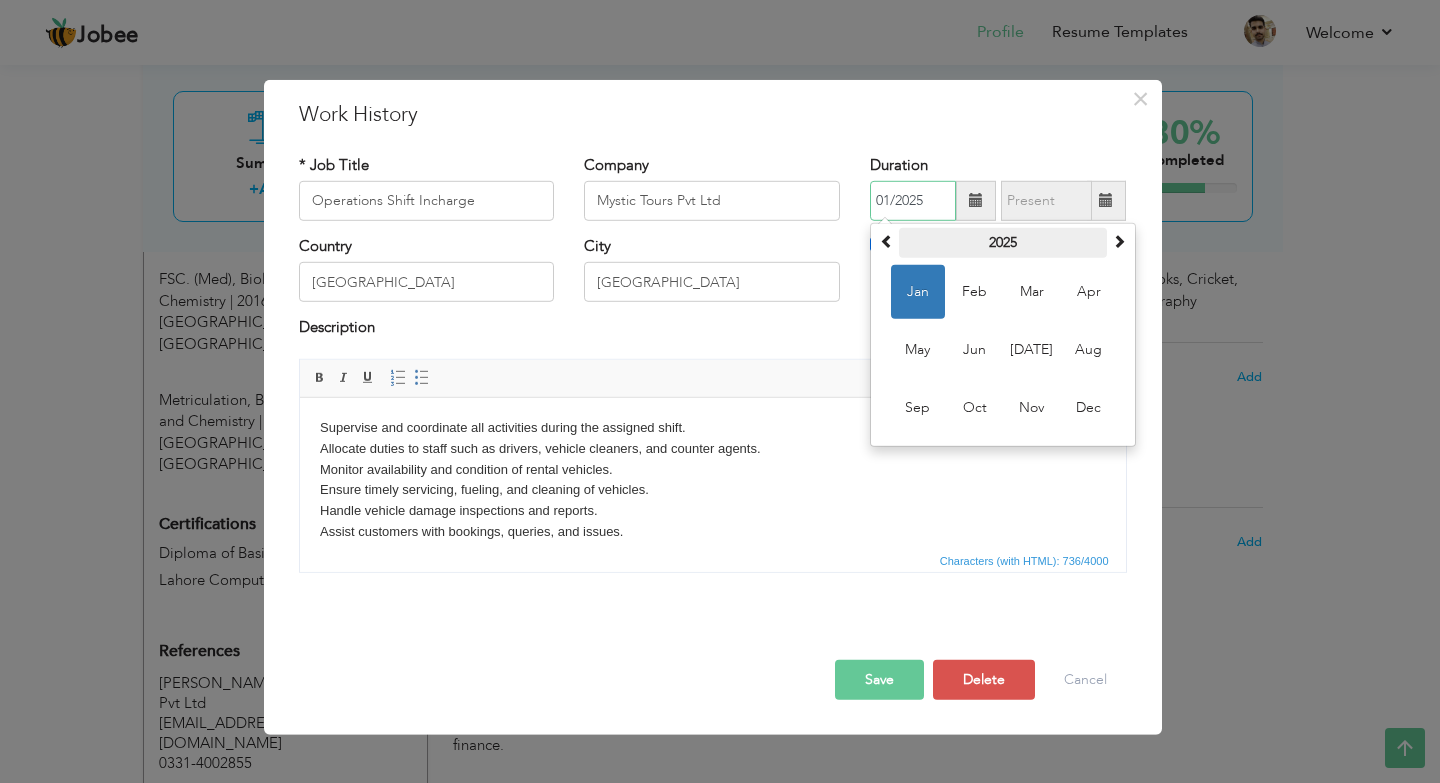 click on "2025" at bounding box center [1003, 243] 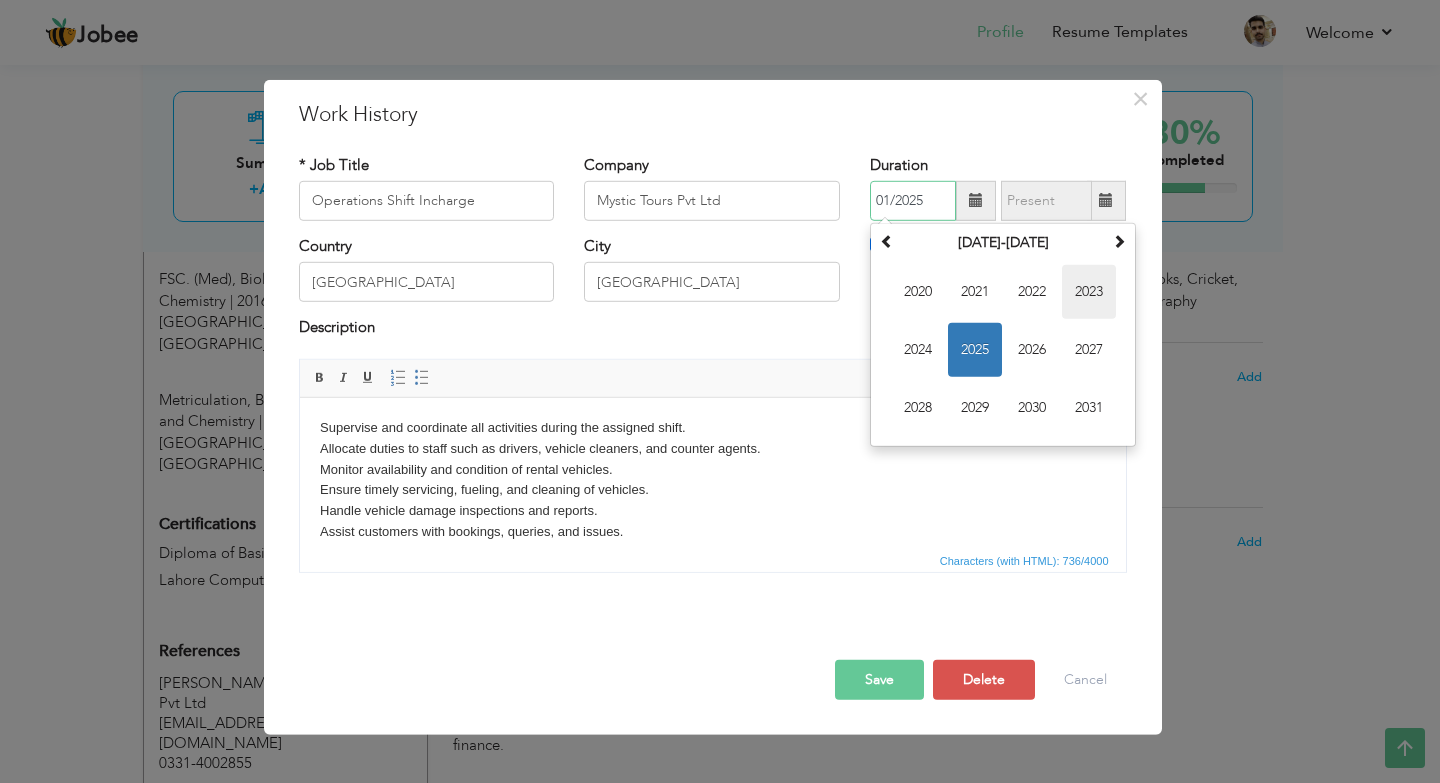 click on "2023" at bounding box center [1089, 292] 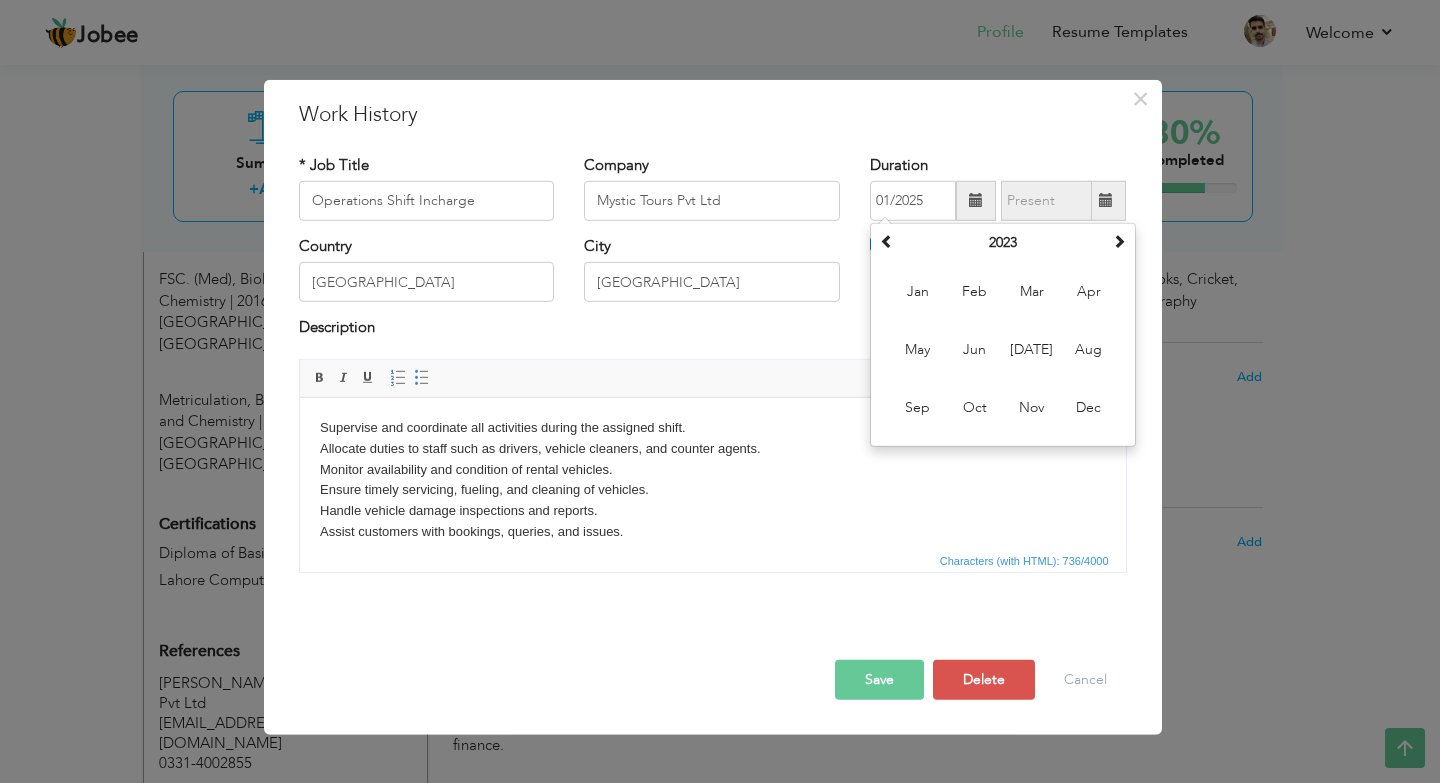click on "Save" at bounding box center (879, 680) 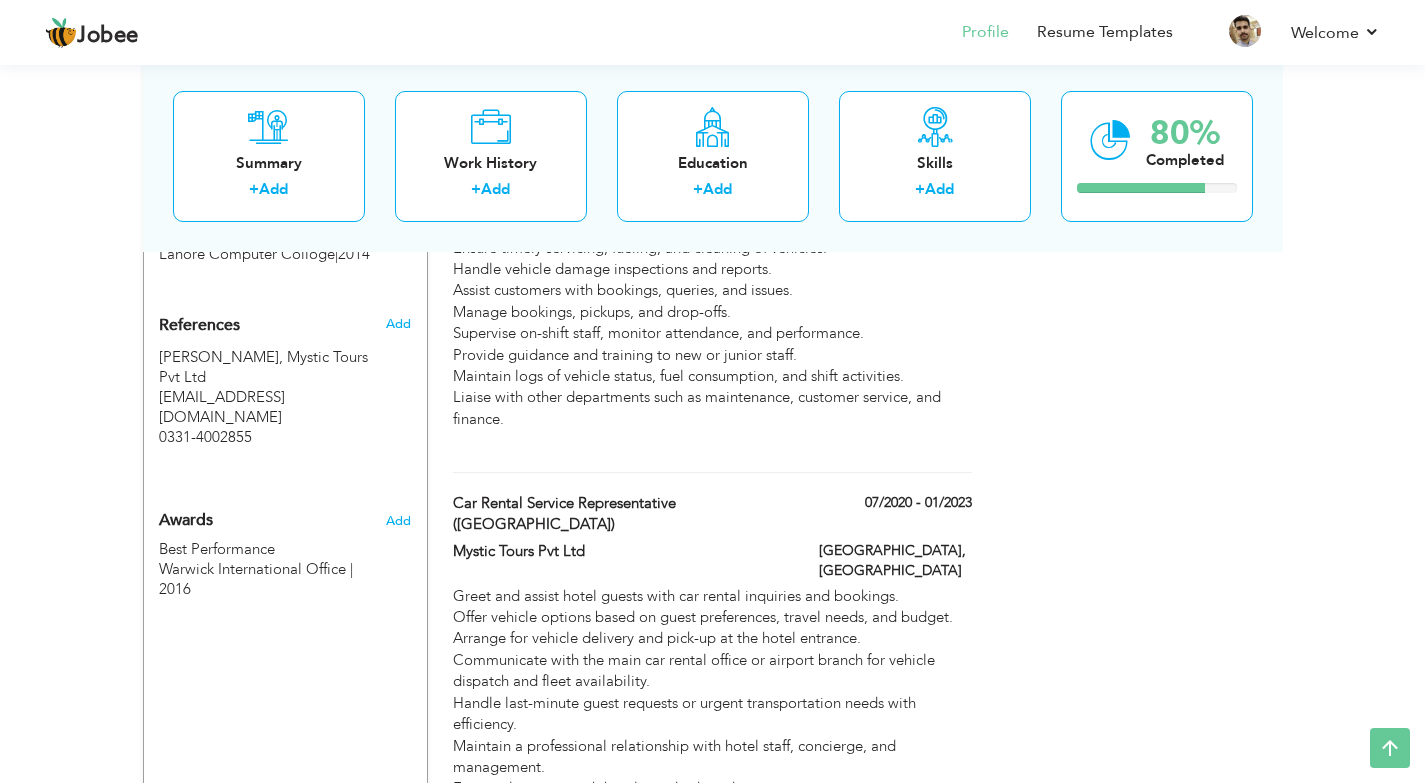 scroll, scrollTop: 1500, scrollLeft: 0, axis: vertical 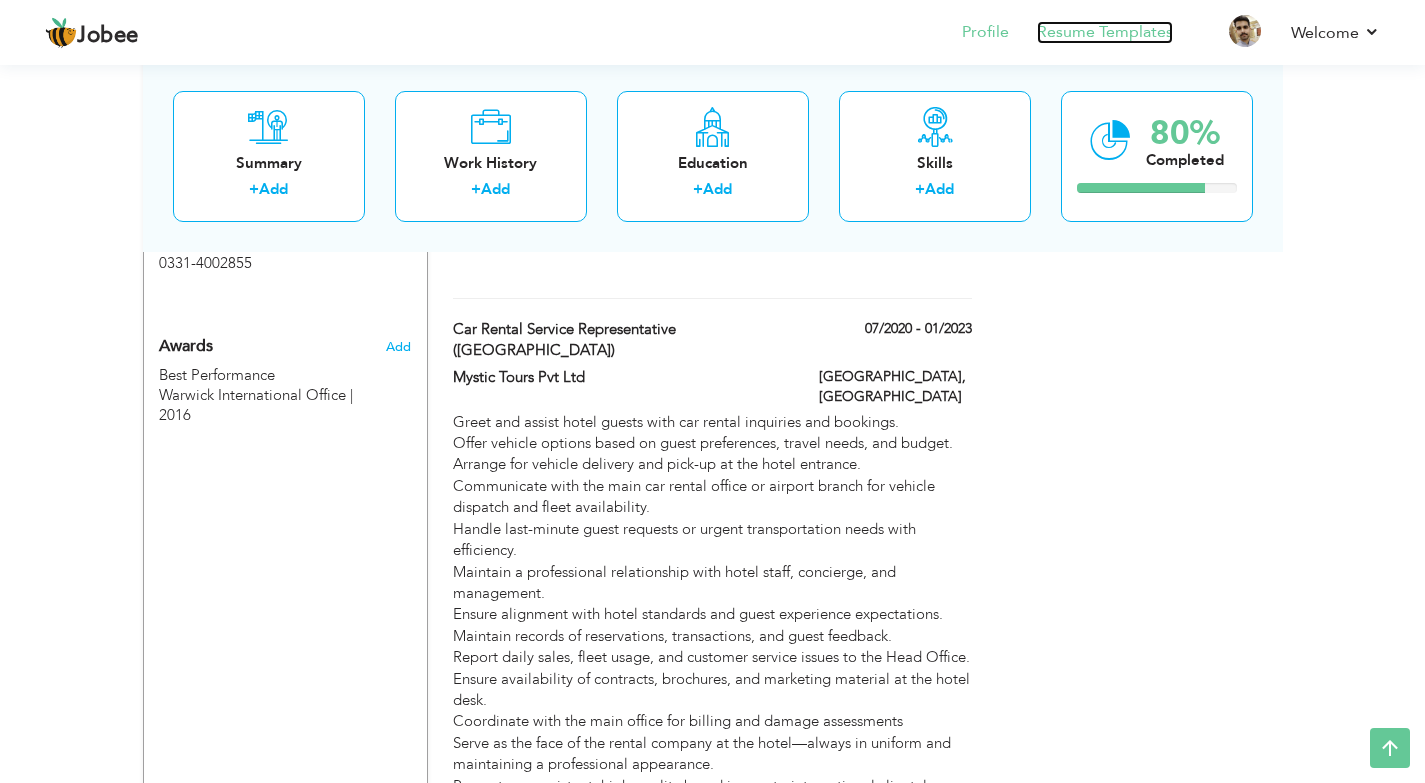click on "Resume Templates" at bounding box center (1105, 32) 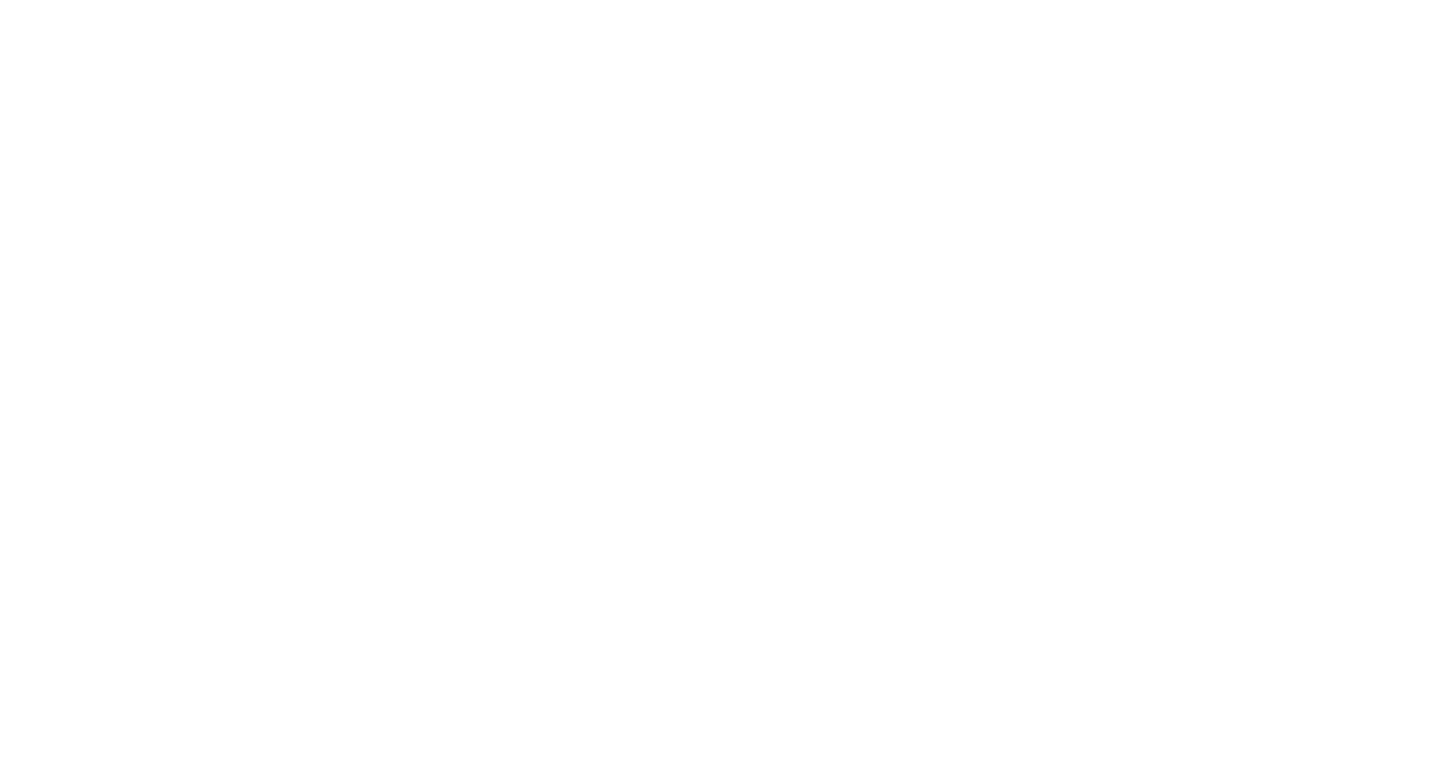 scroll, scrollTop: 0, scrollLeft: 0, axis: both 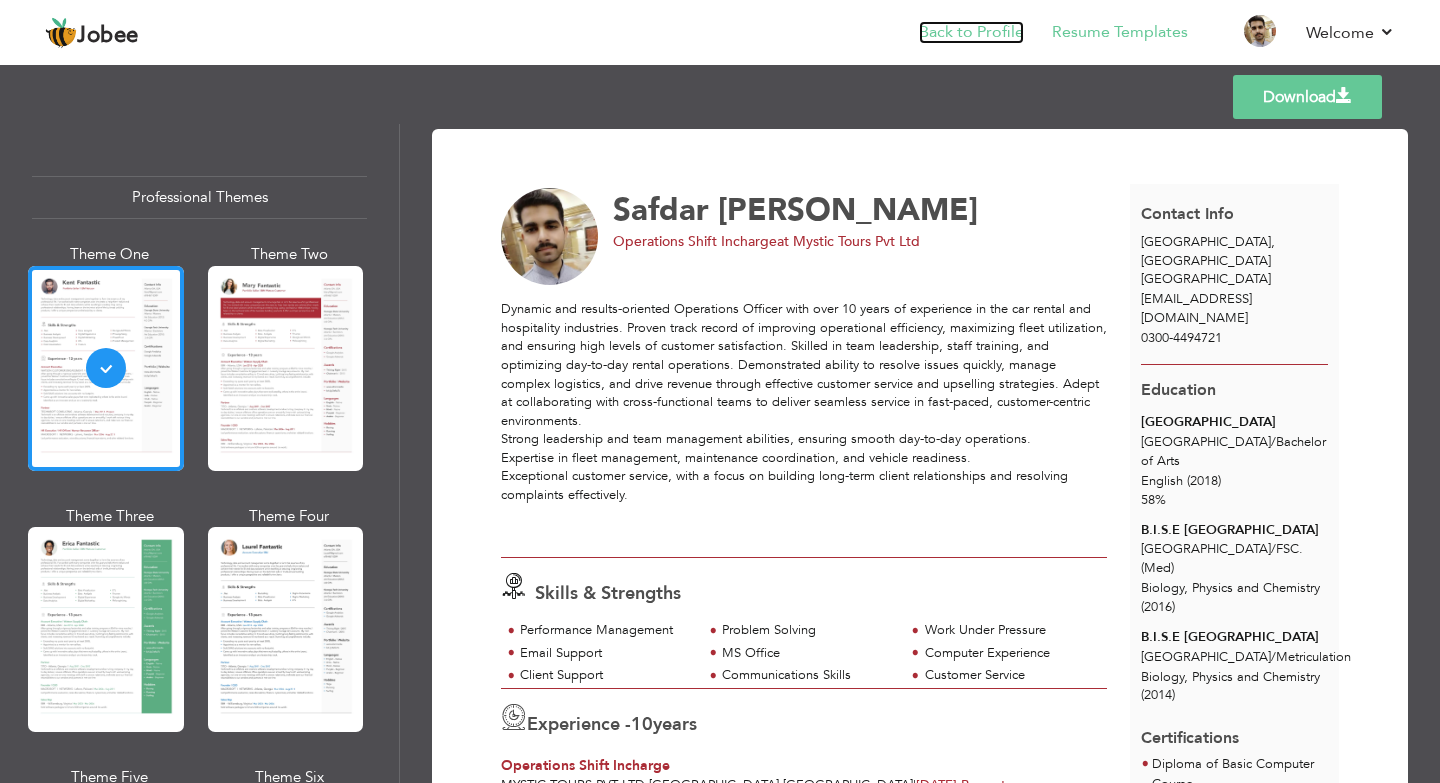 click on "Back to Profile" at bounding box center [971, 32] 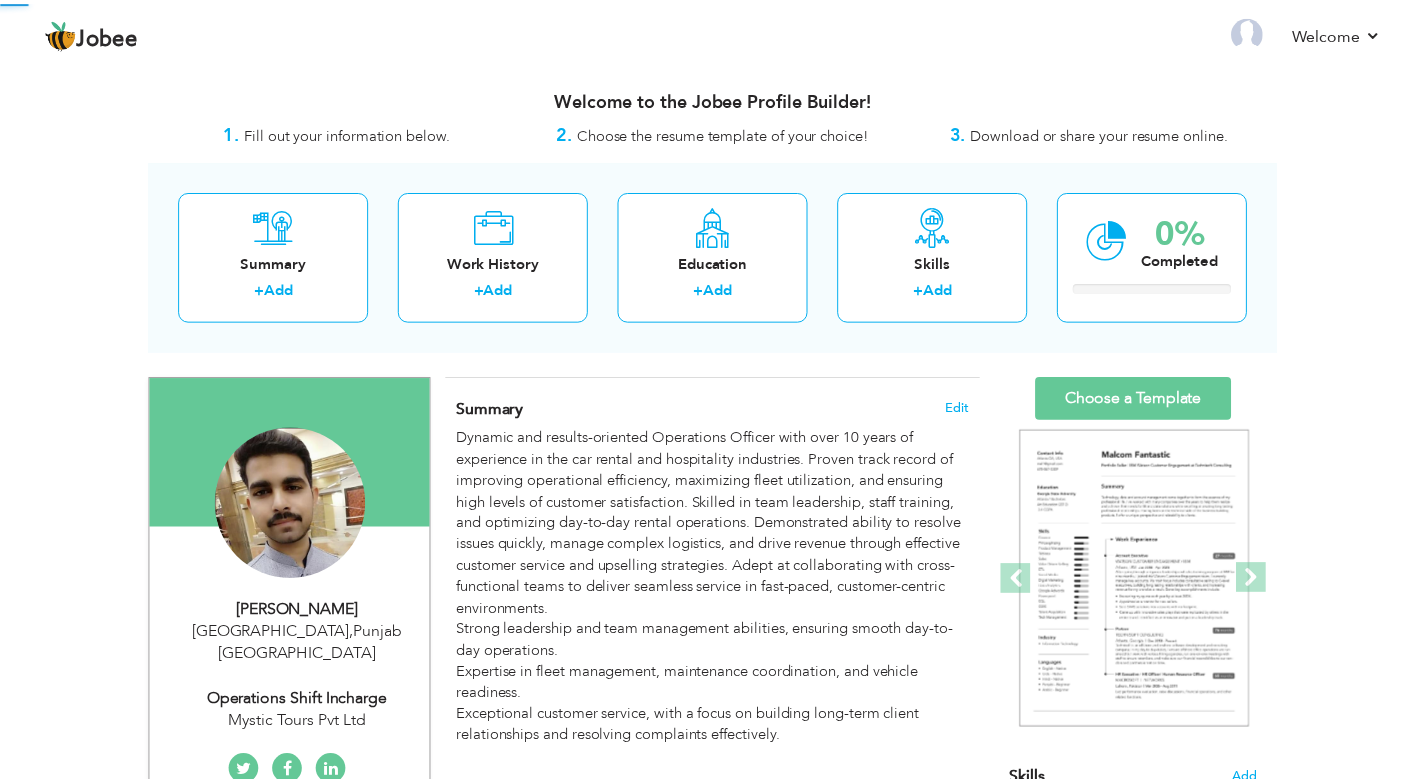scroll, scrollTop: 0, scrollLeft: 0, axis: both 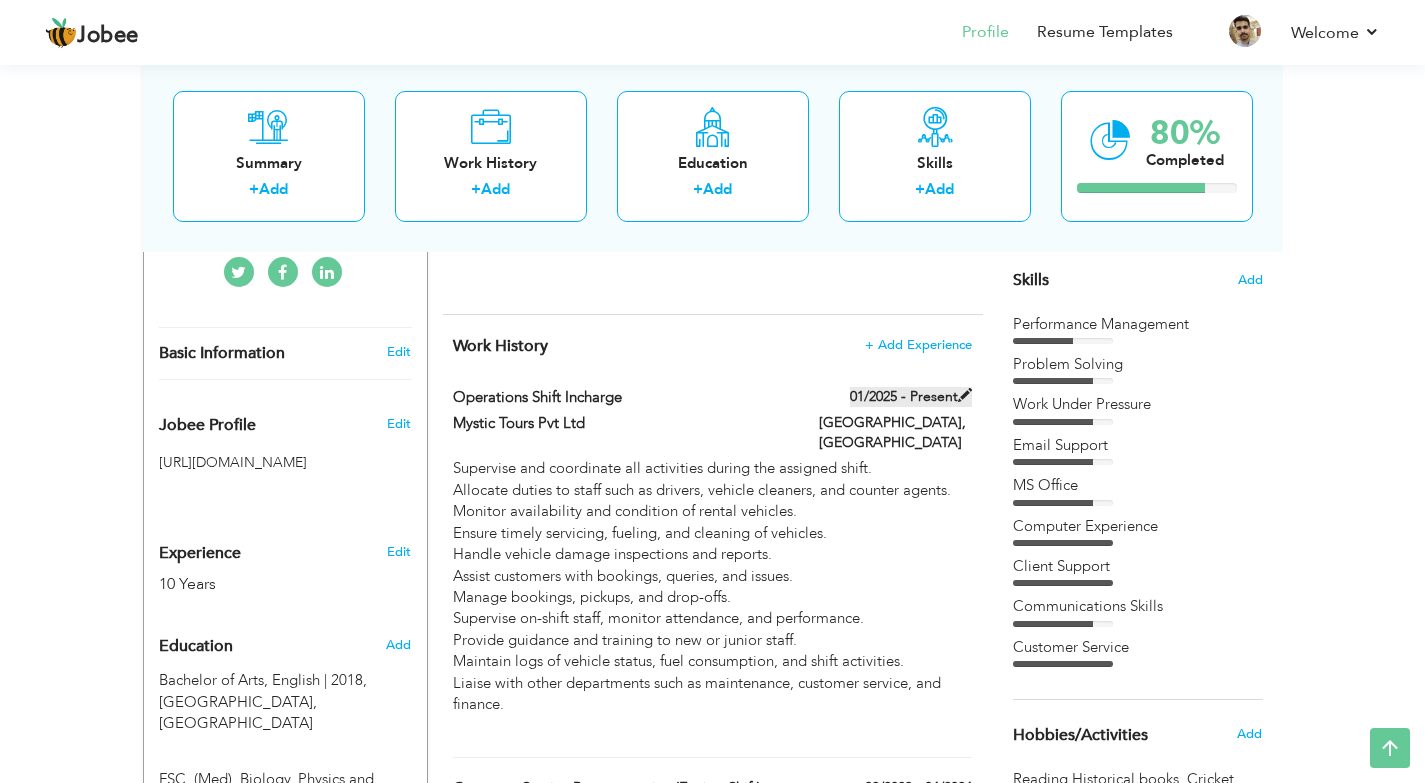 click on "01/2025 - Present" at bounding box center (911, 397) 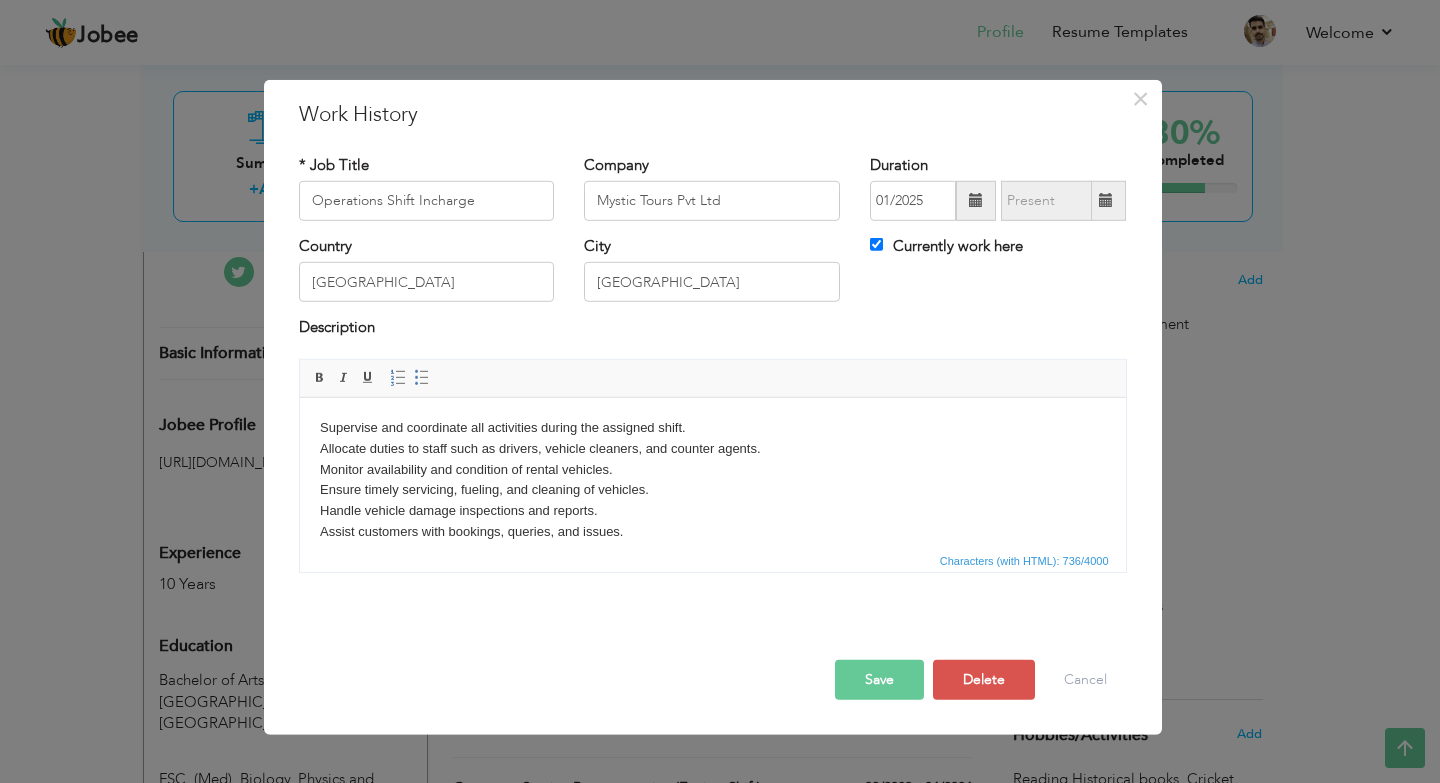 click at bounding box center [976, 201] 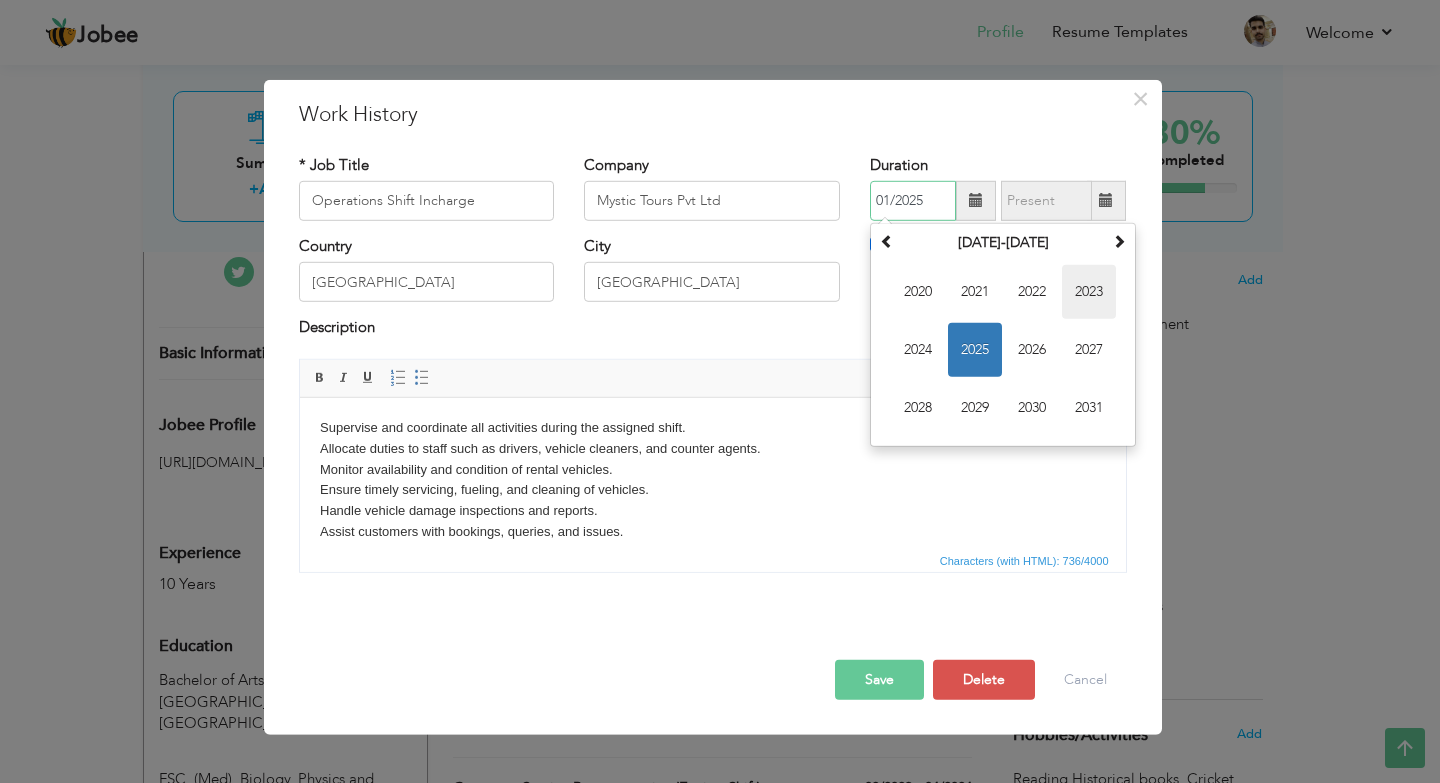 click on "2023" at bounding box center [1089, 292] 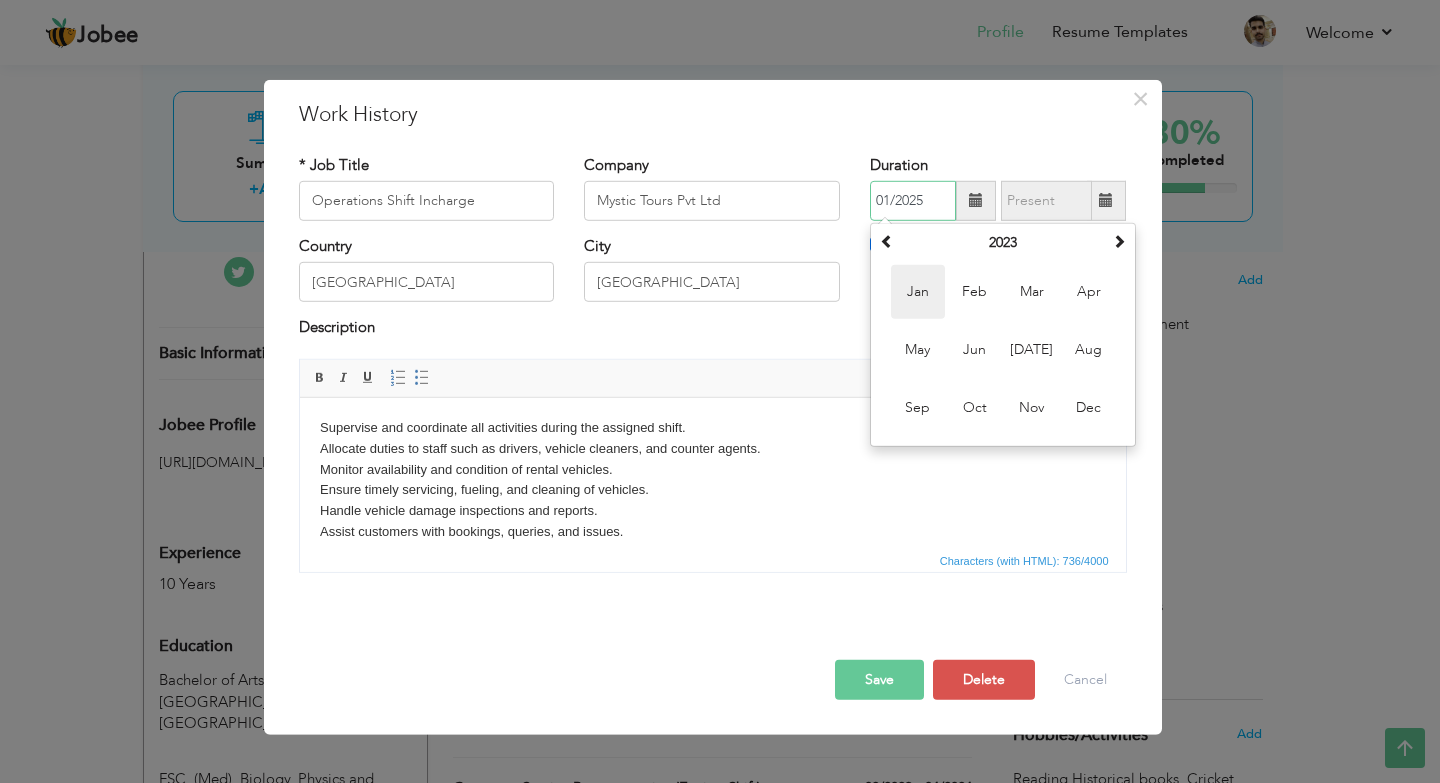 click on "Jan" at bounding box center (918, 292) 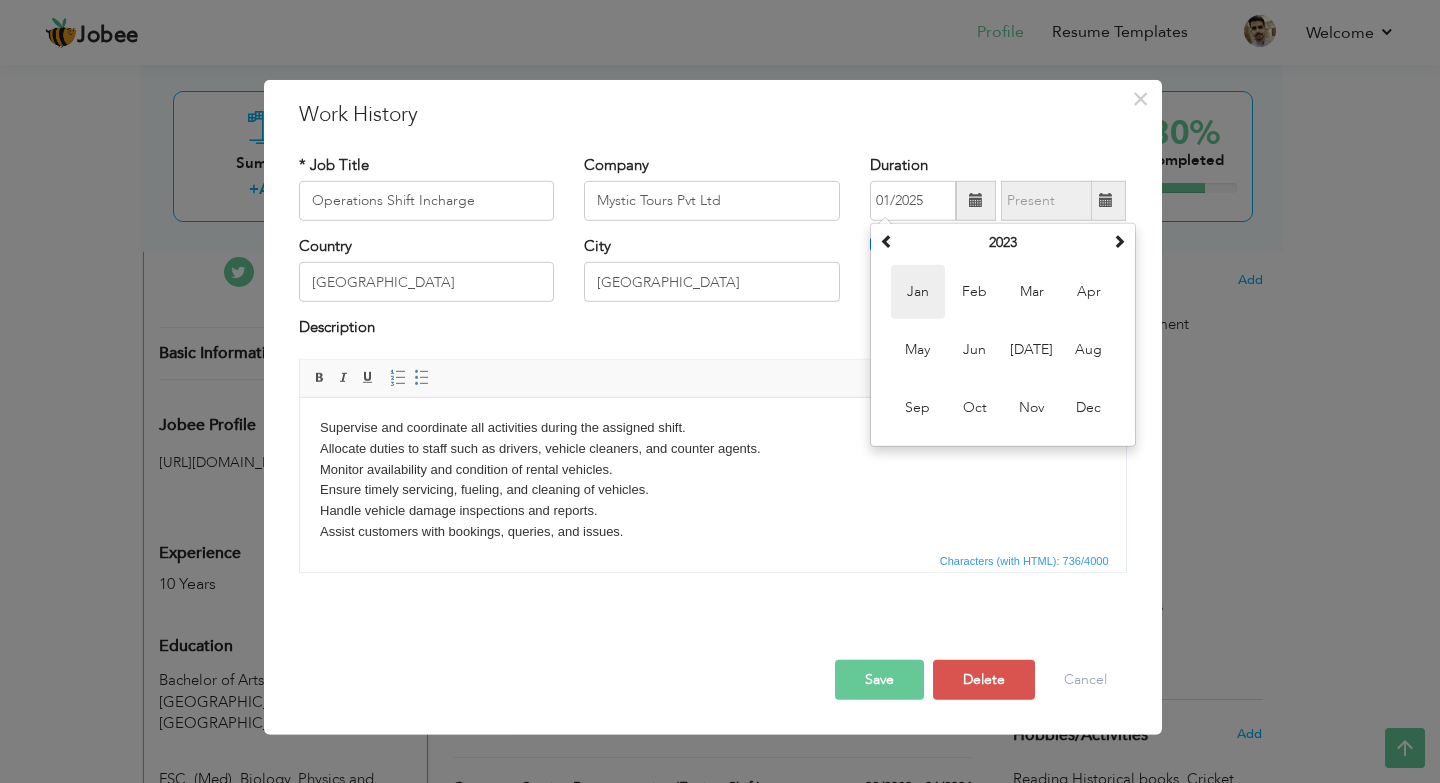 type on "01/2023" 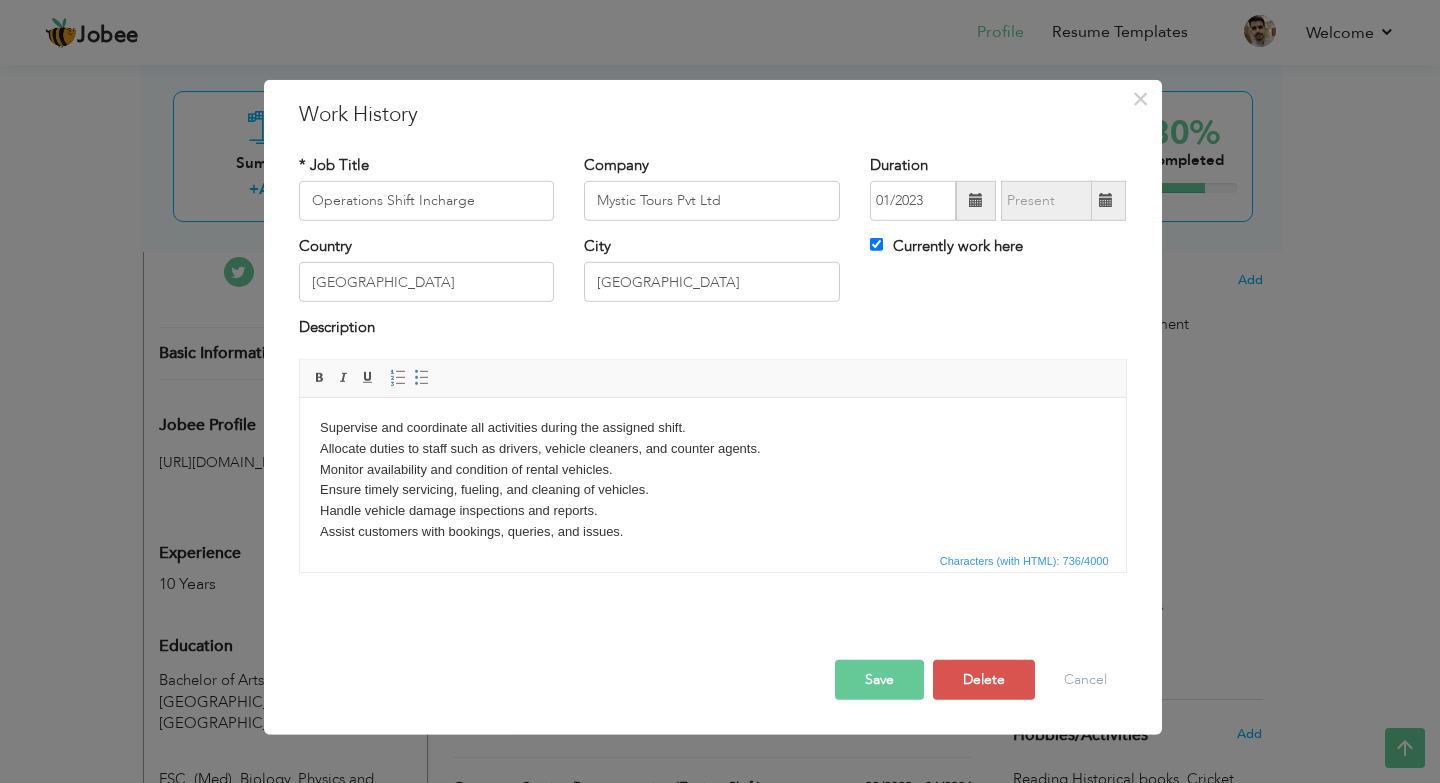 click on "Save" at bounding box center [879, 680] 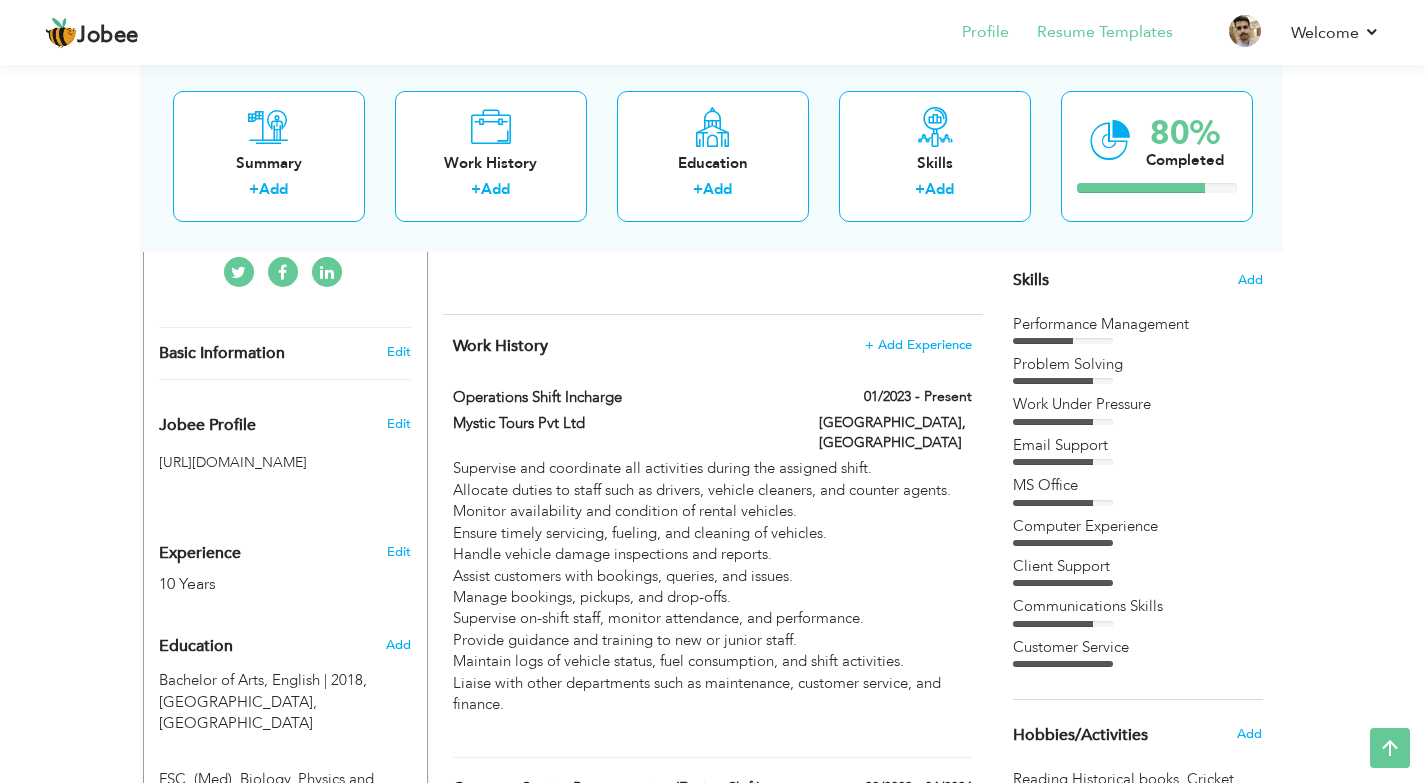 click on "Resume Templates" at bounding box center [1091, 34] 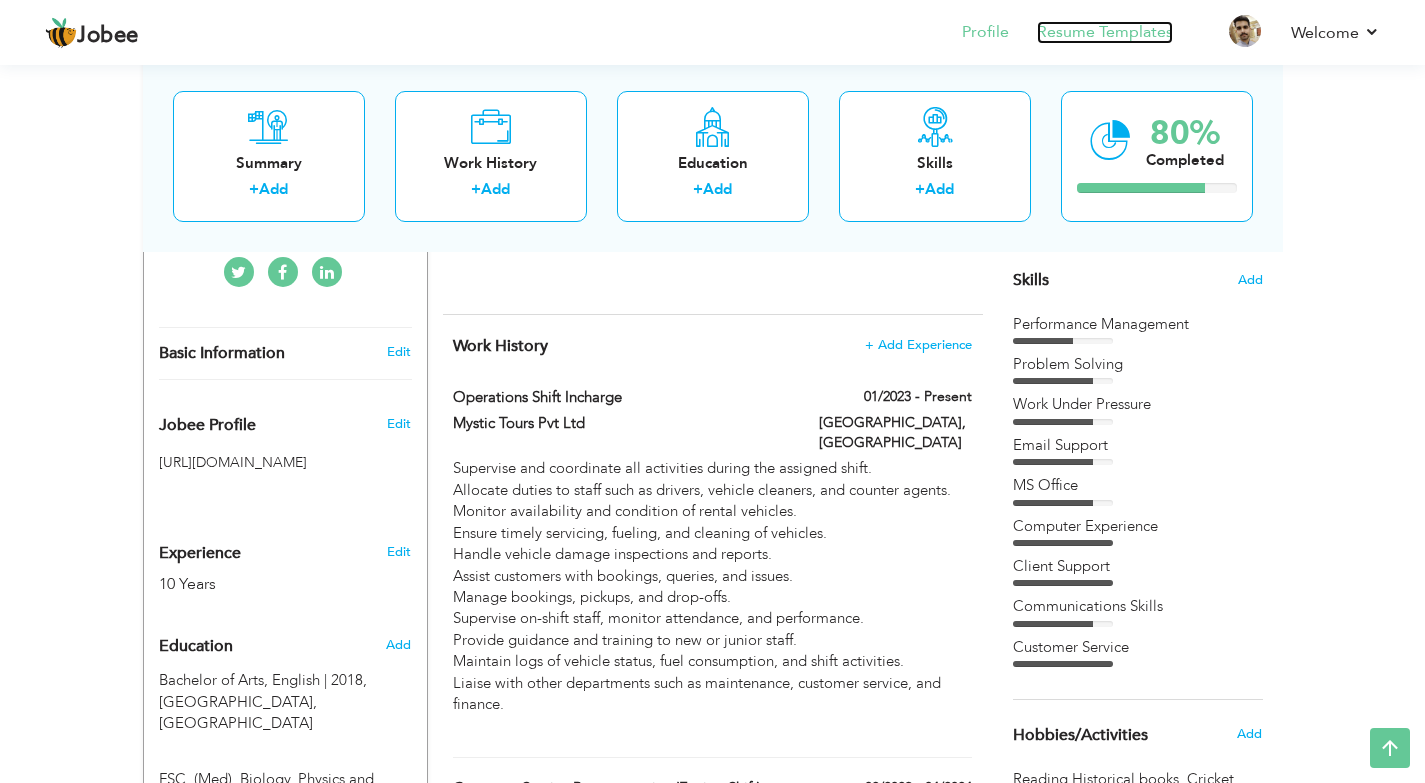 click on "Resume Templates" at bounding box center (1105, 32) 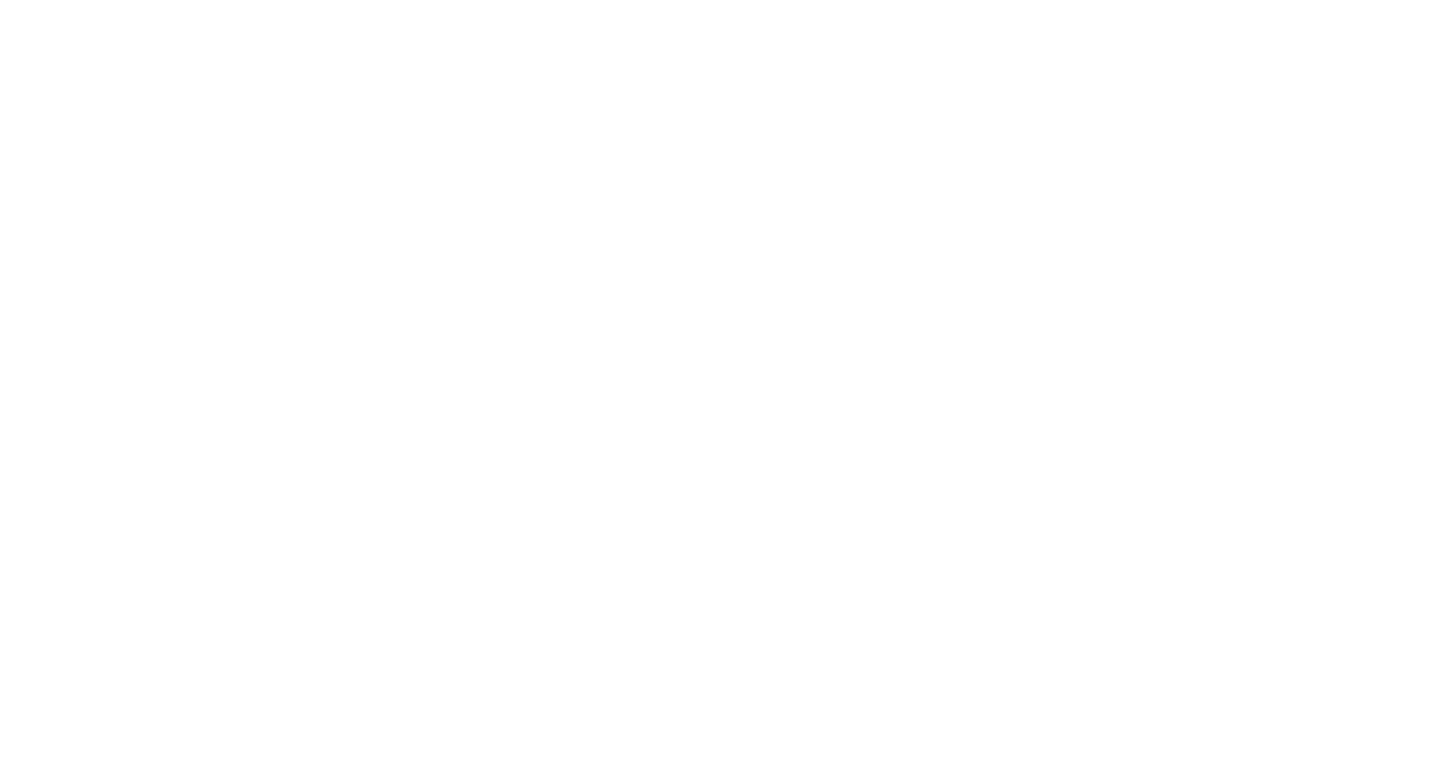 scroll, scrollTop: 0, scrollLeft: 0, axis: both 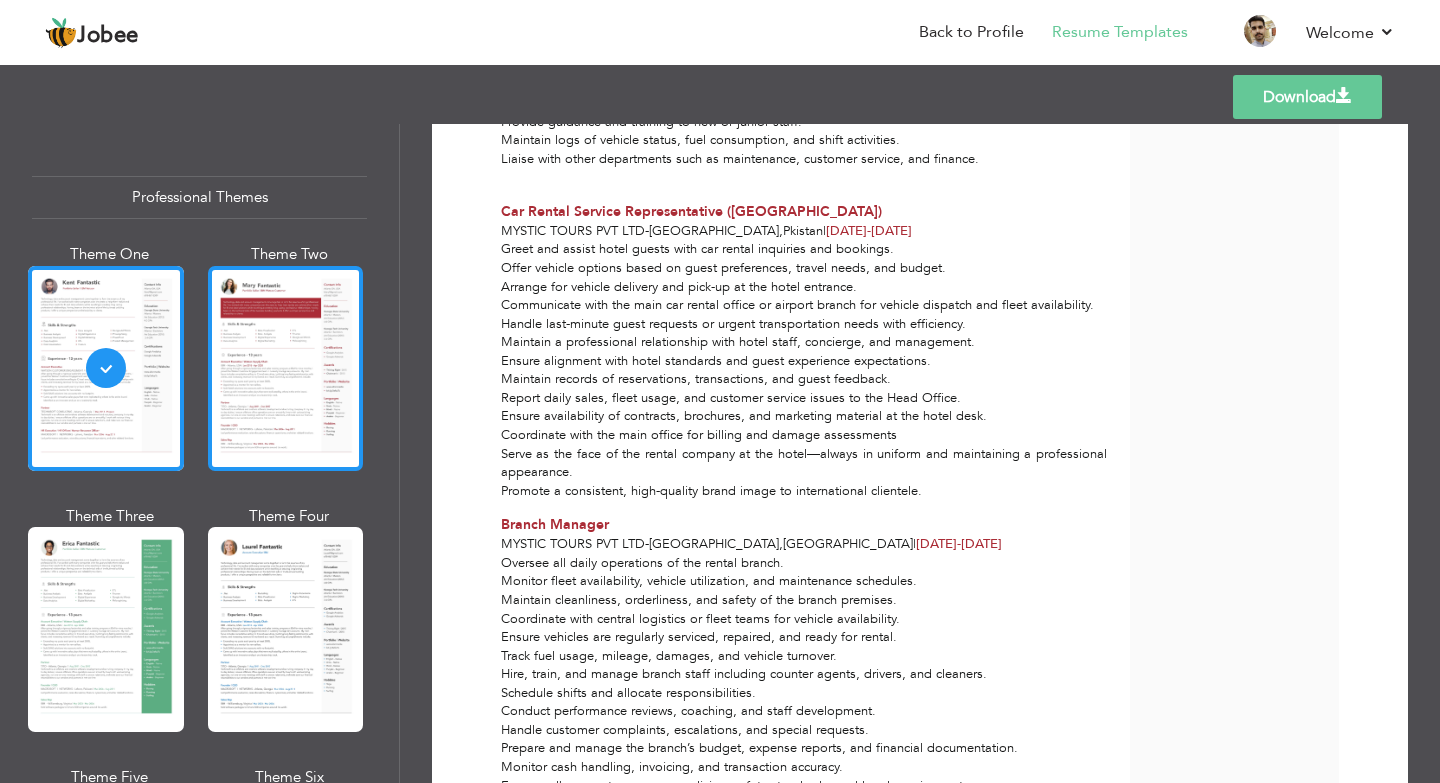click at bounding box center [286, 368] 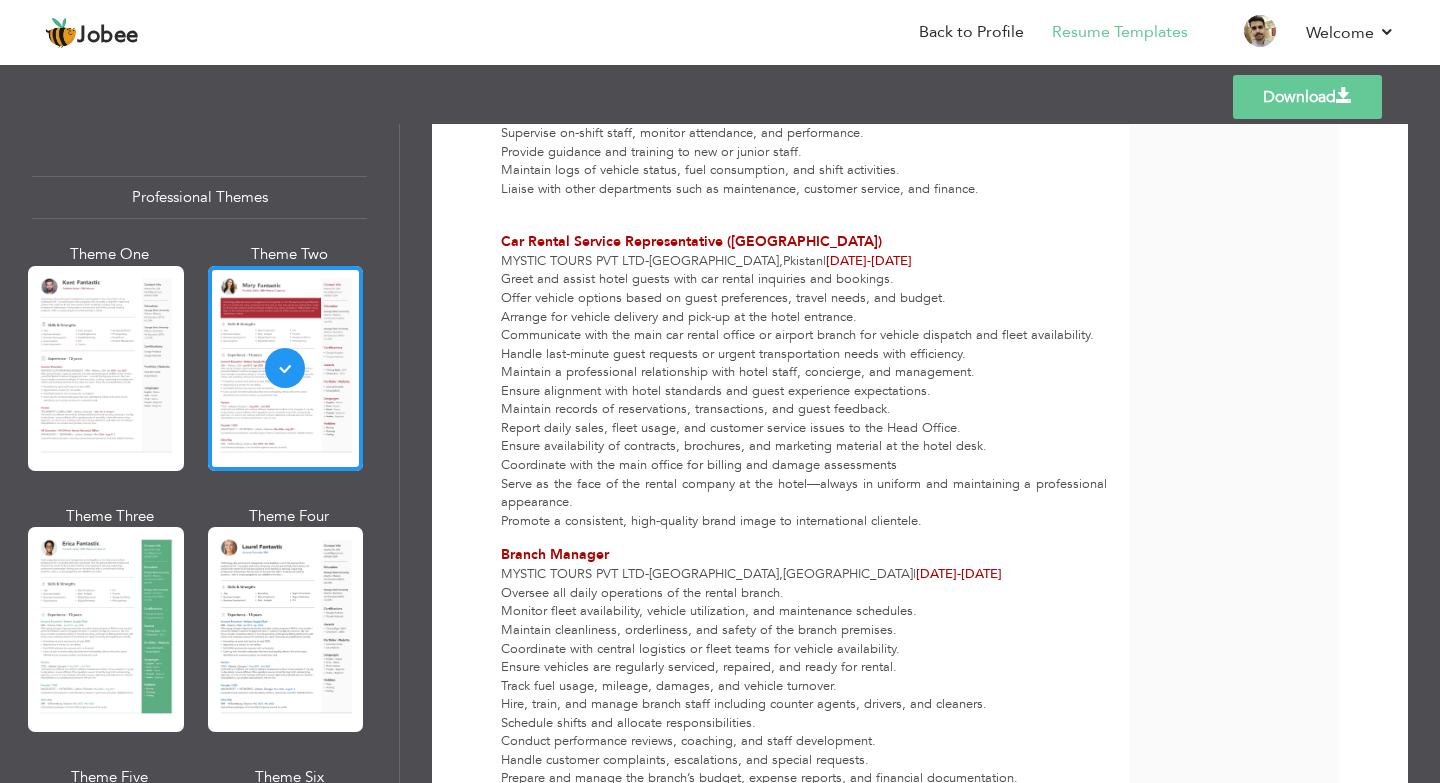 scroll, scrollTop: 1200, scrollLeft: 0, axis: vertical 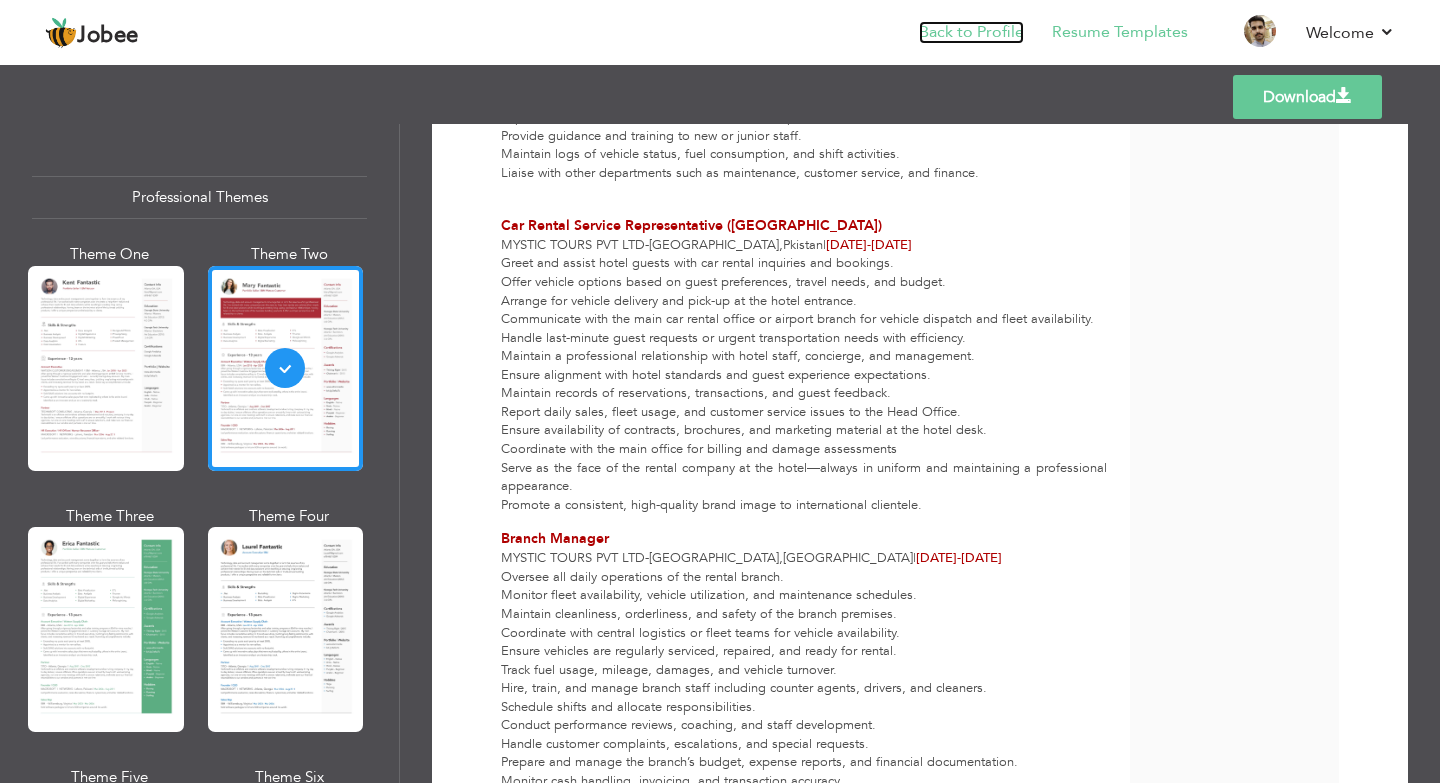 click on "Back to Profile" at bounding box center [971, 32] 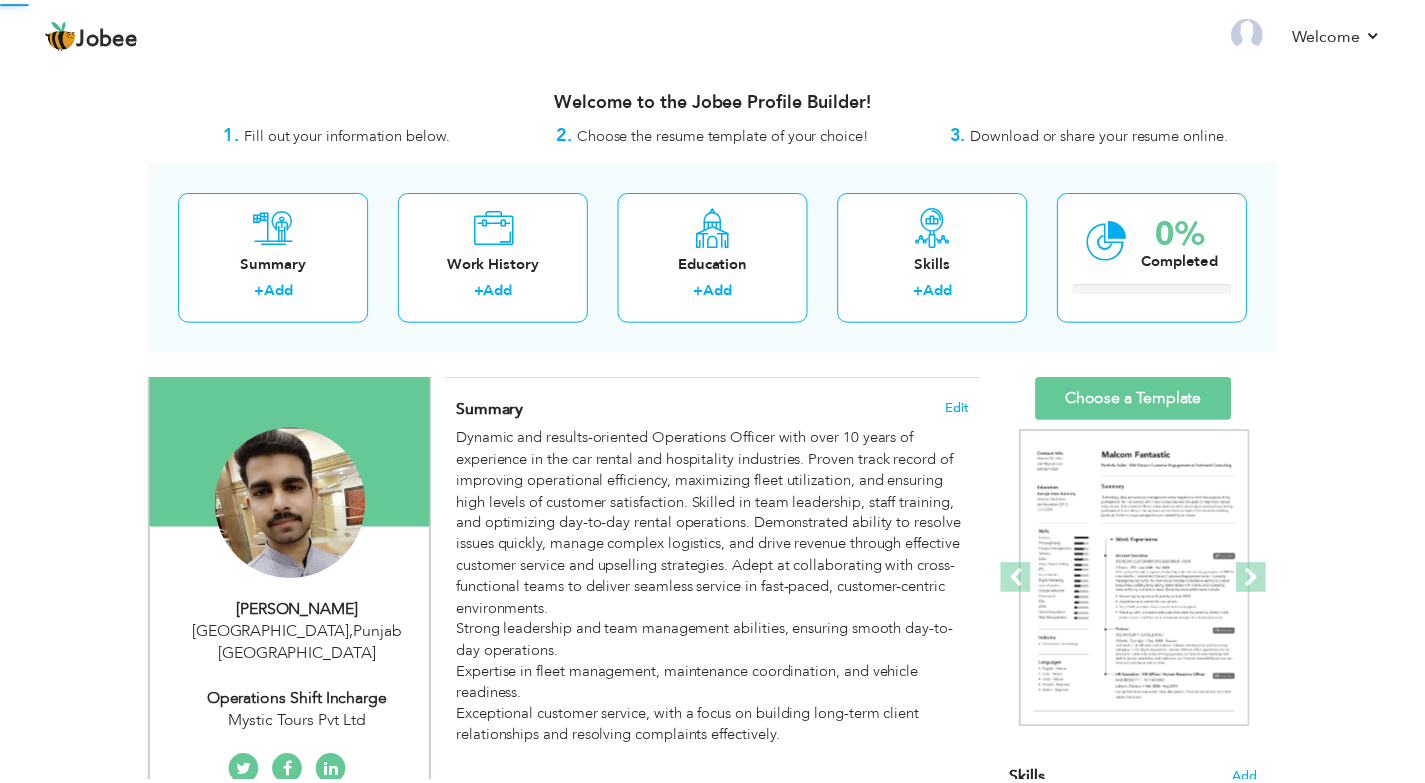 scroll, scrollTop: 0, scrollLeft: 0, axis: both 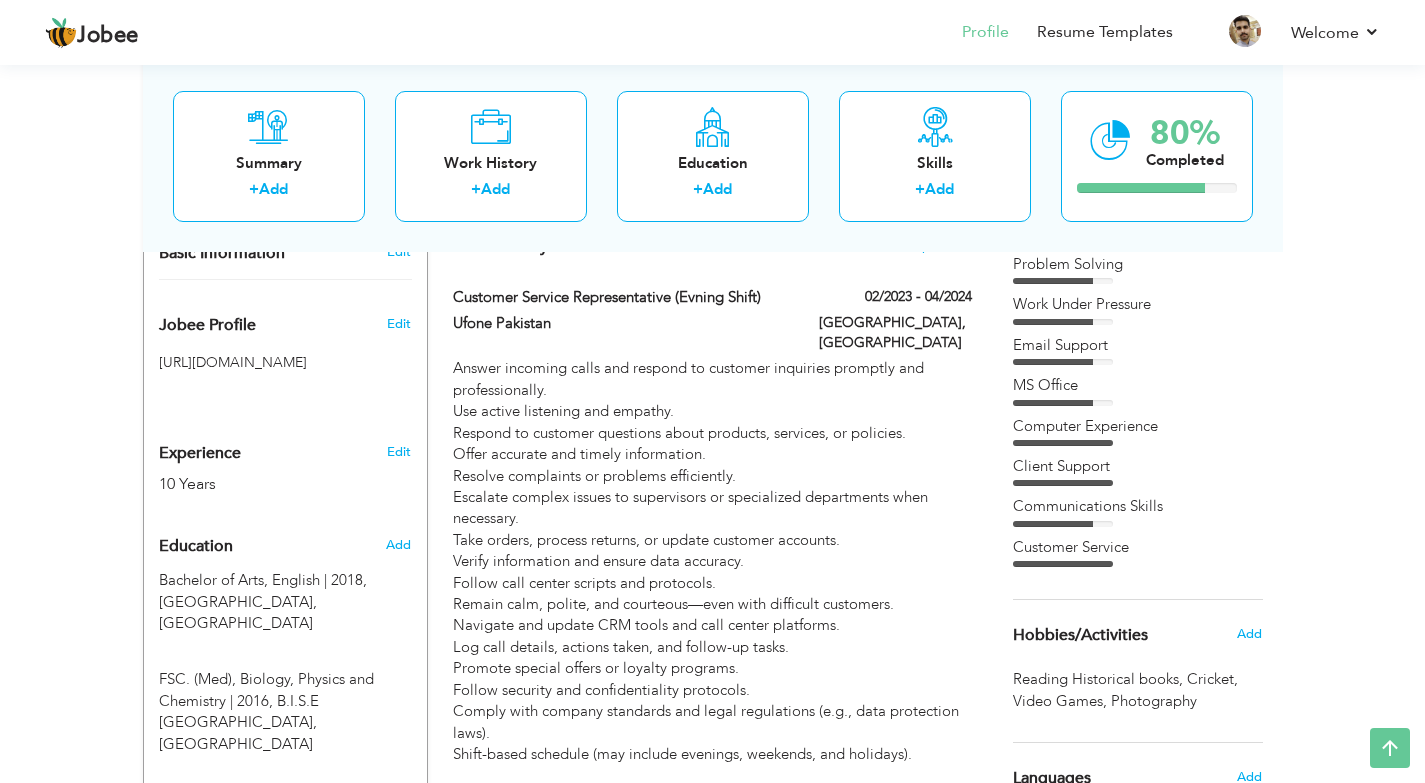 click on "Edit" at bounding box center [402, 447] 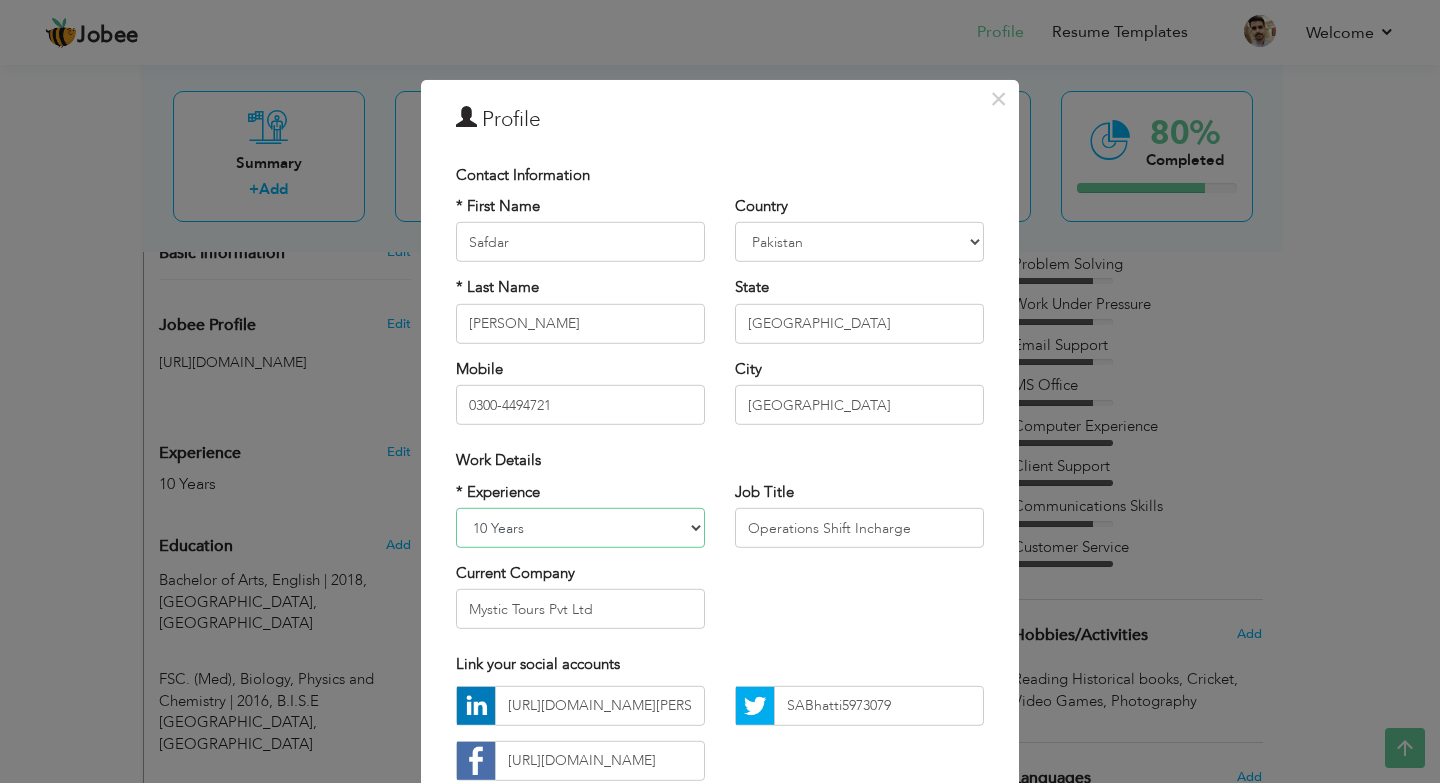 click on "Entry Level Less than 1 Year 1 Year 2 Years 3 Years 4 Years 5 Years 6 Years 7 Years 8 Years 9 Years 10 Years 11 Years 12 Years 13 Years 14 Years 15 Years 16 Years 17 Years 18 Years 19 Years 20 Years 21 Years 22 Years 23 Years 24 Years 25 Years 26 Years 27 Years 28 Years 29 Years 30 Years 31 Years 32 Years 33 Years 34 Years 35 Years More than 35 Years" at bounding box center [580, 528] 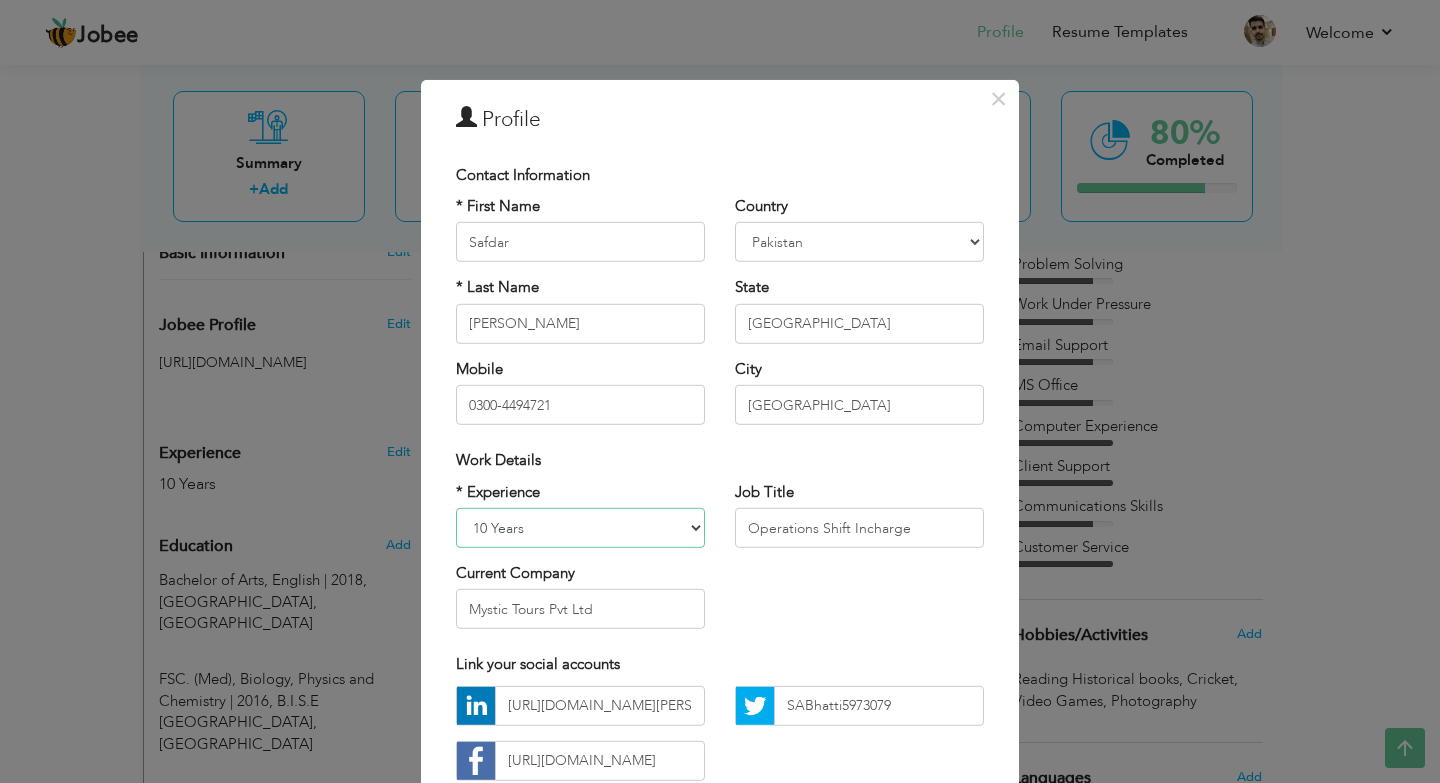 select on "number:13" 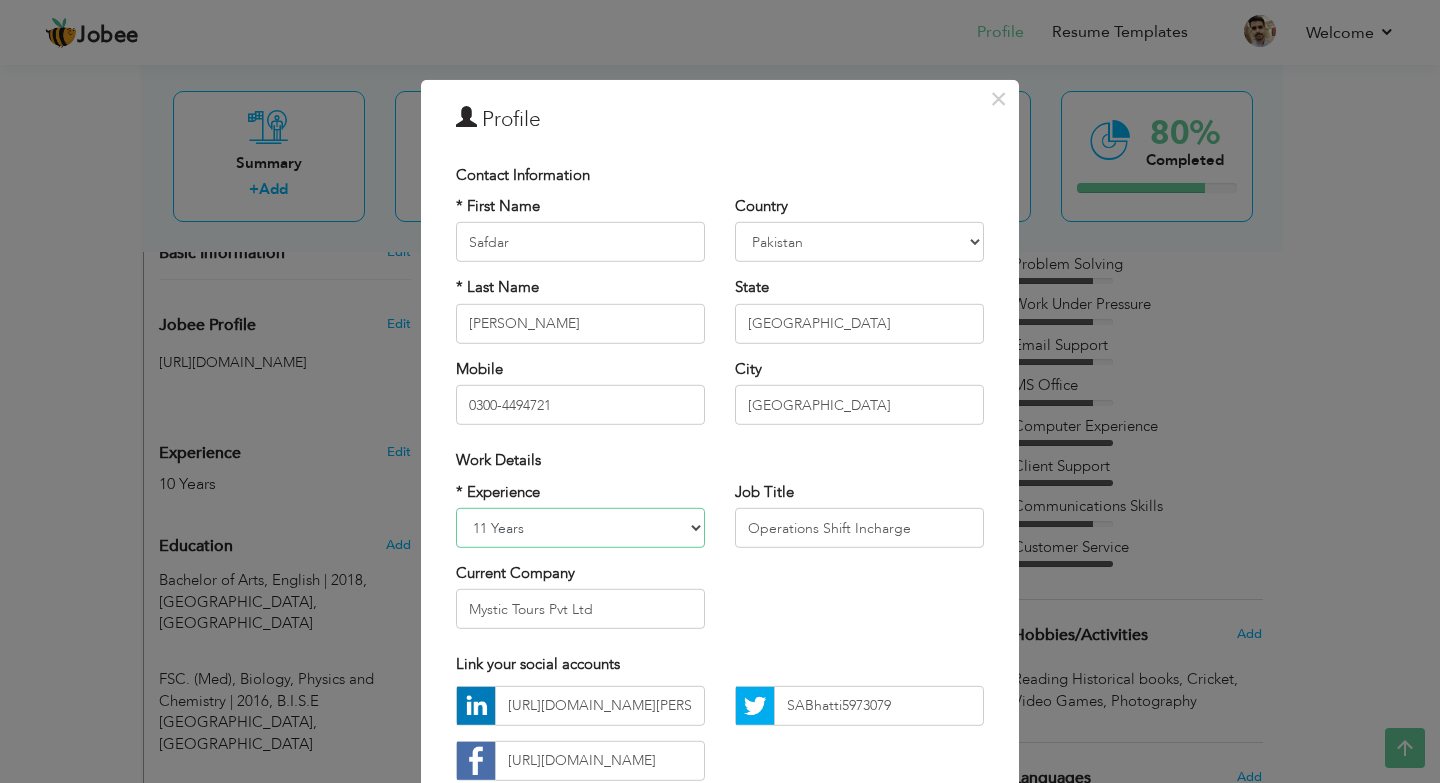 click on "Entry Level Less than 1 Year 1 Year 2 Years 3 Years 4 Years 5 Years 6 Years 7 Years 8 Years 9 Years 10 Years 11 Years 12 Years 13 Years 14 Years 15 Years 16 Years 17 Years 18 Years 19 Years 20 Years 21 Years 22 Years 23 Years 24 Years 25 Years 26 Years 27 Years 28 Years 29 Years 30 Years 31 Years 32 Years 33 Years 34 Years 35 Years More than 35 Years" at bounding box center [580, 528] 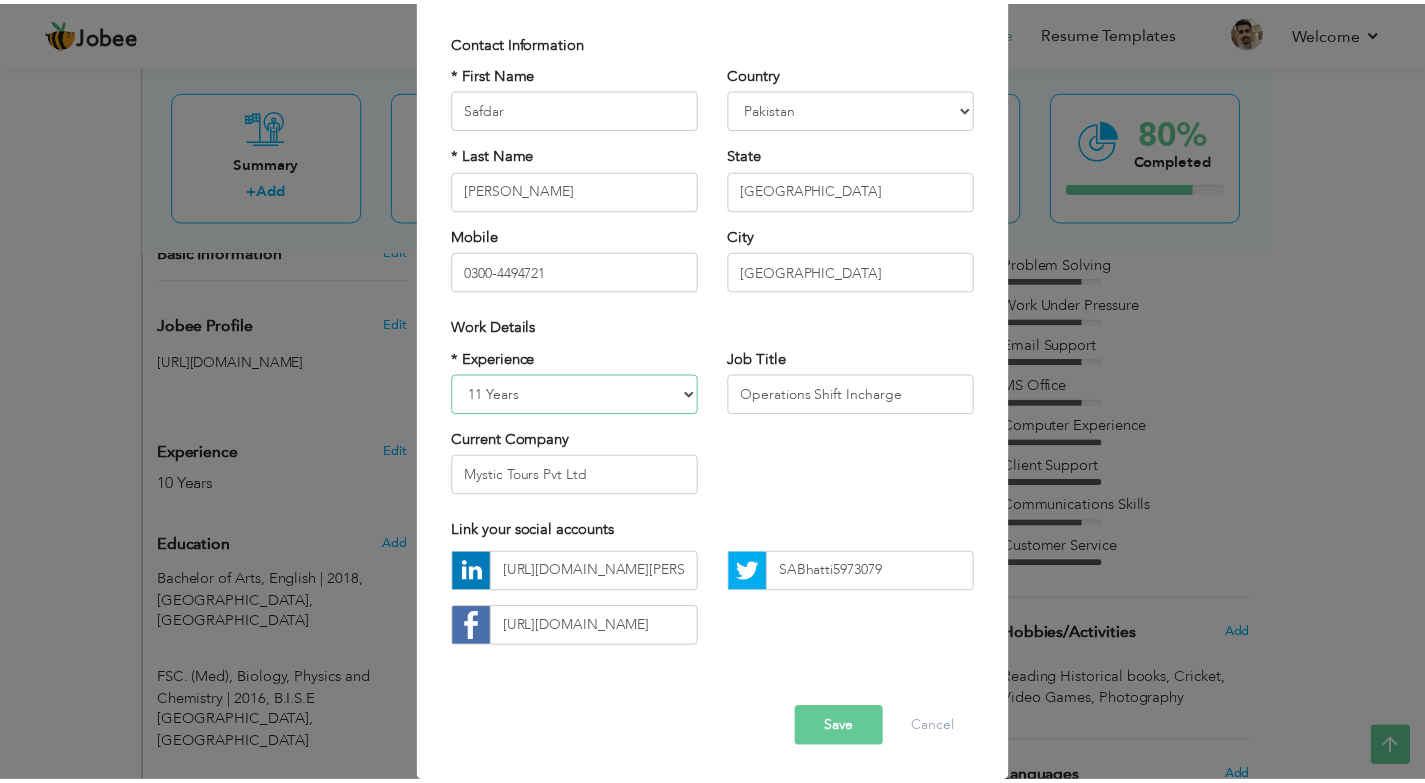 scroll, scrollTop: 134, scrollLeft: 0, axis: vertical 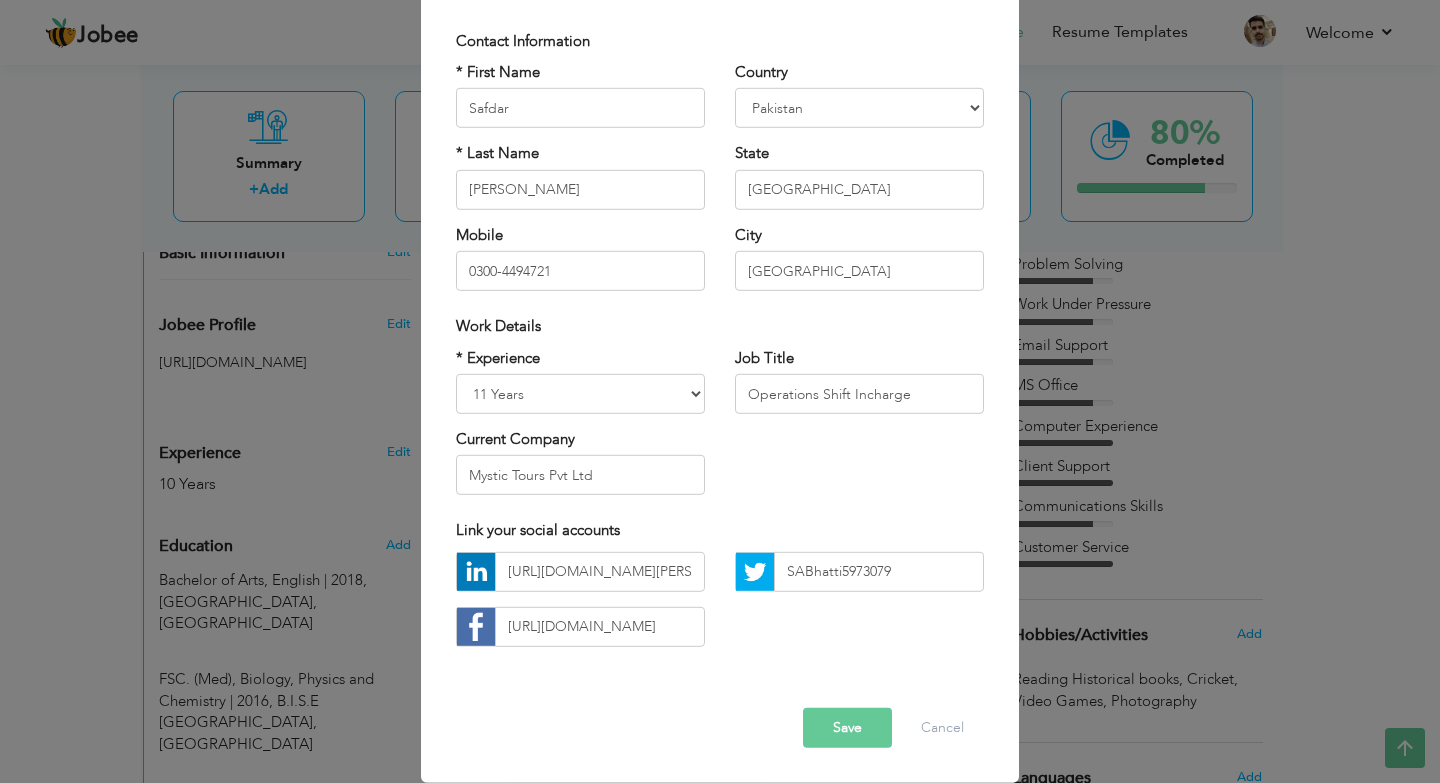 click on "Save" at bounding box center (847, 728) 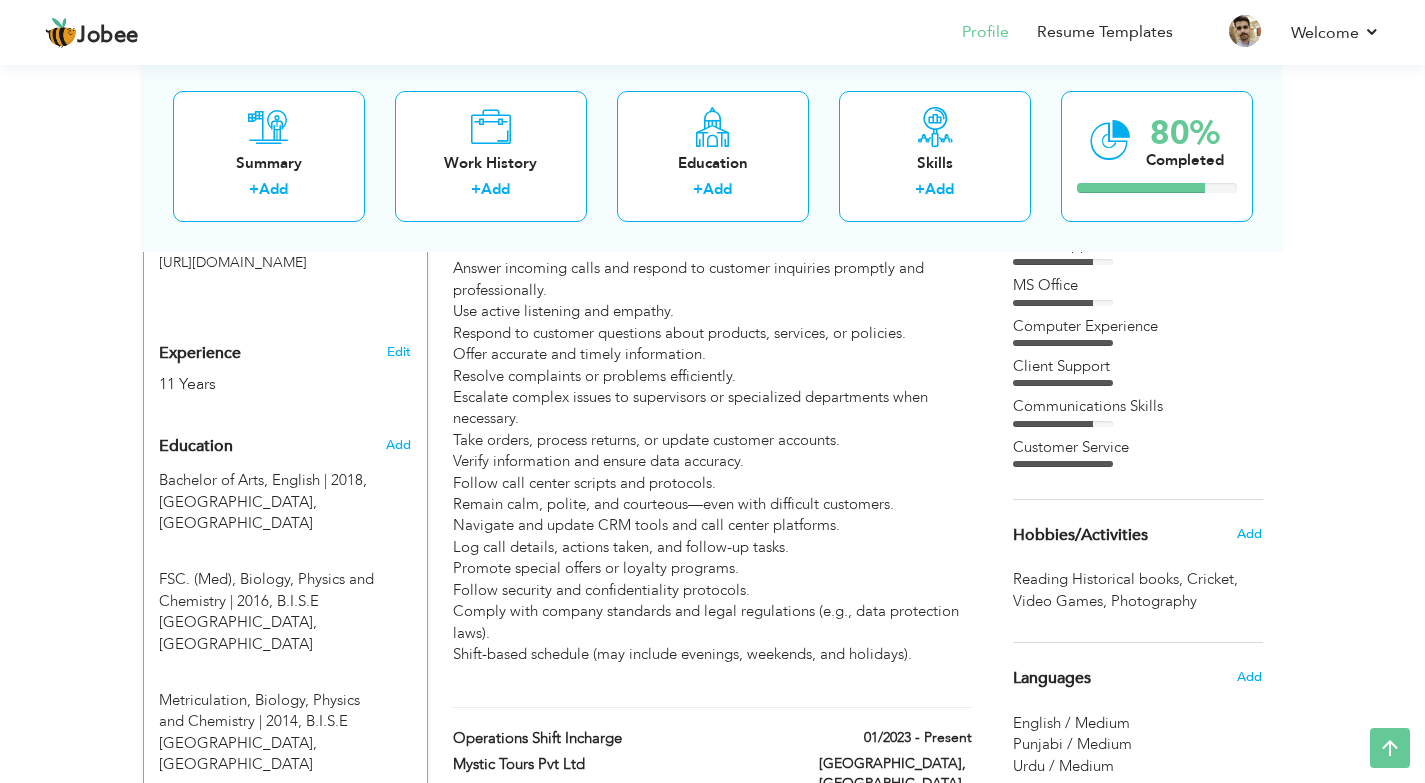 scroll, scrollTop: 200, scrollLeft: 0, axis: vertical 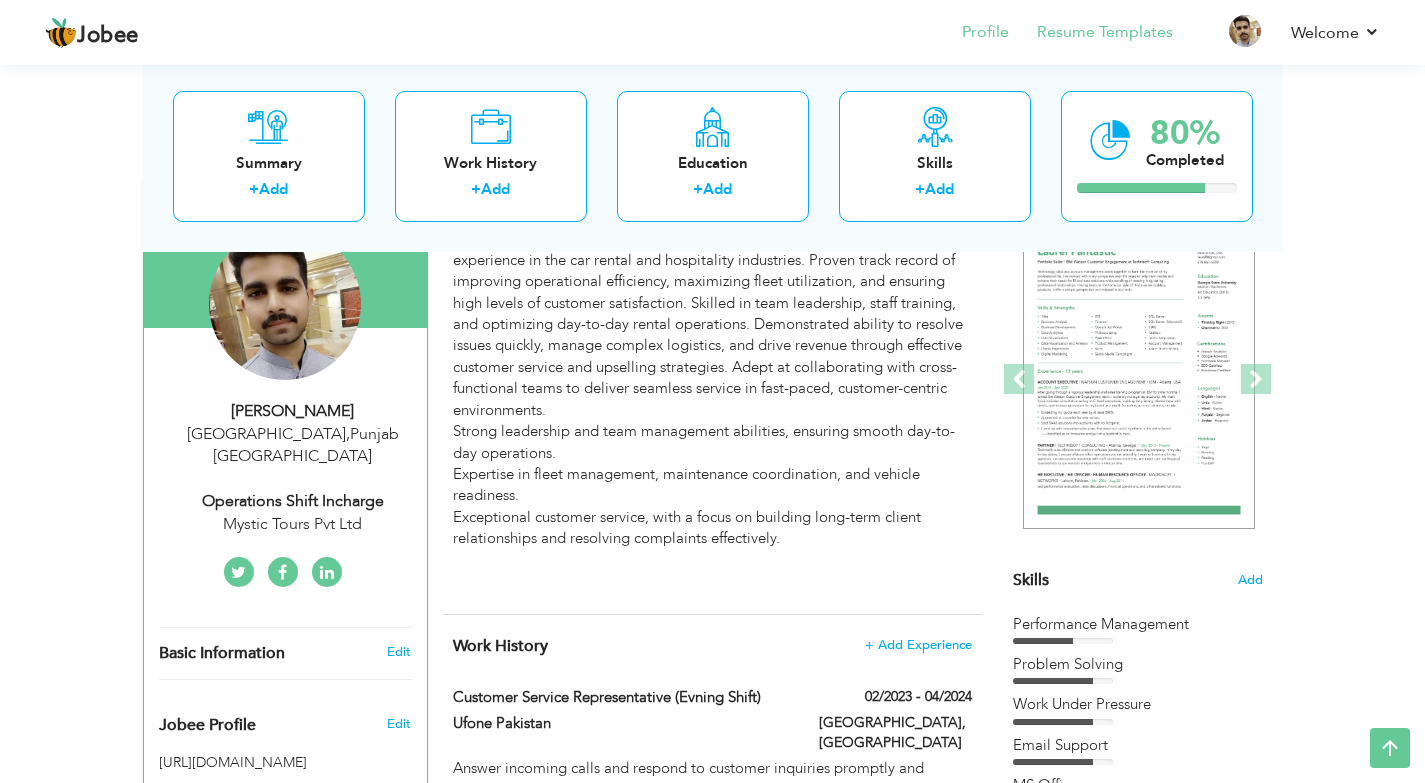 click on "Resume Templates" at bounding box center (1091, 34) 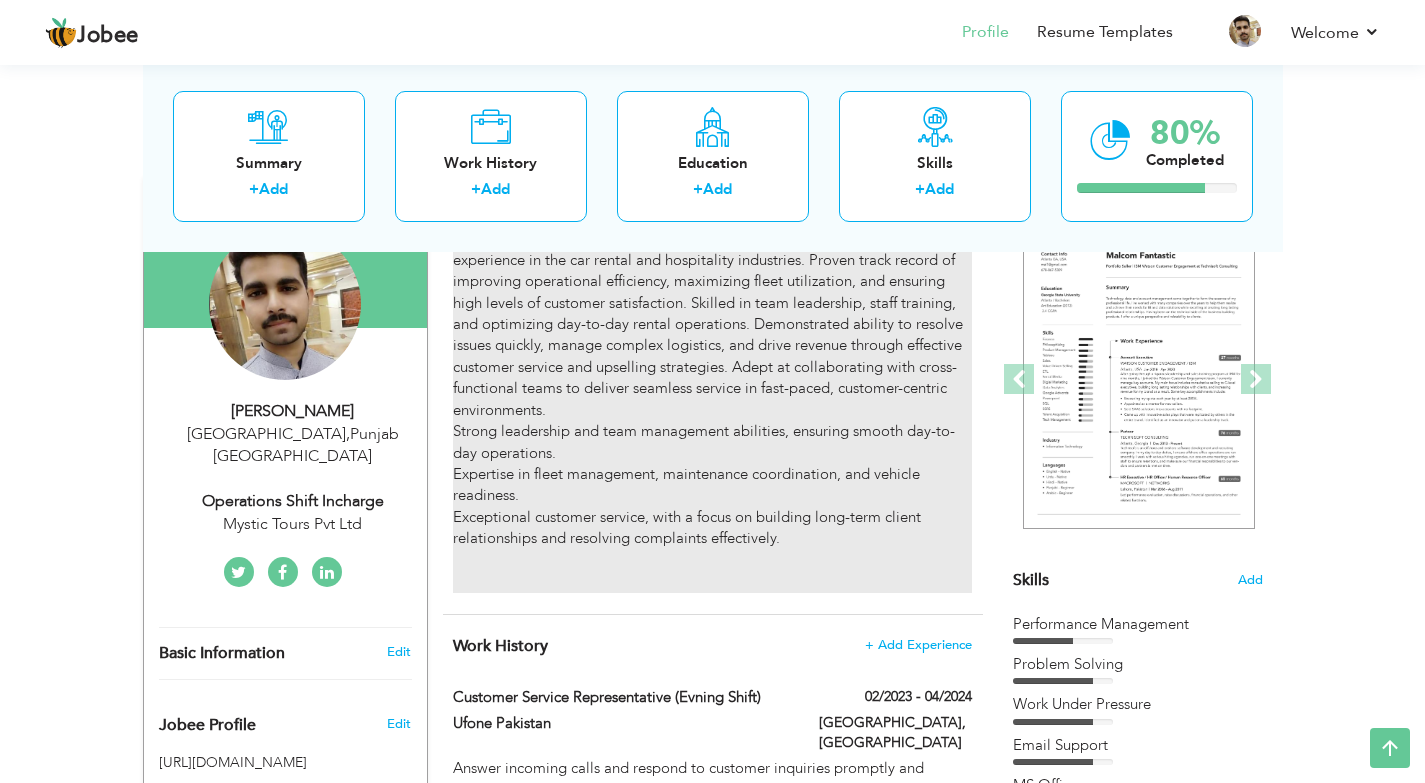 scroll, scrollTop: 0, scrollLeft: 0, axis: both 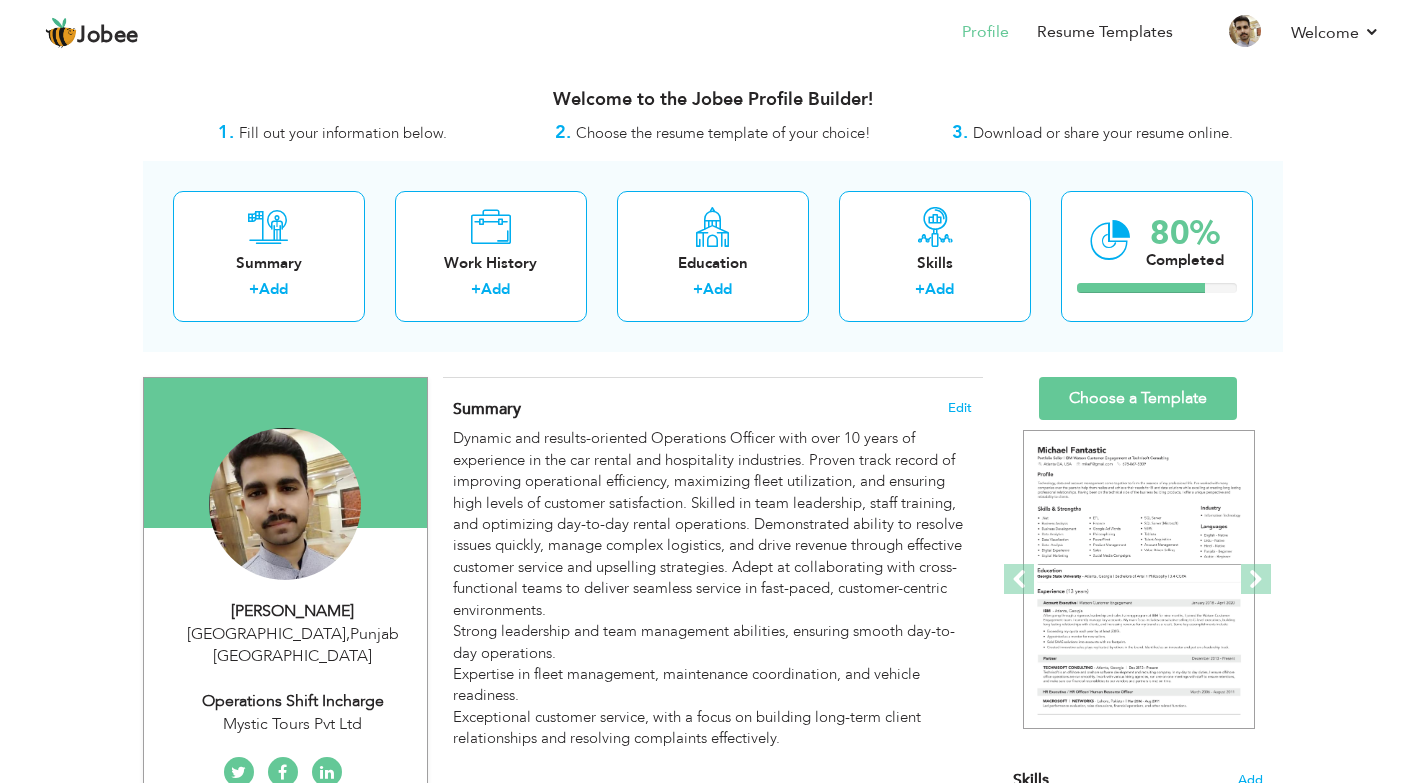 click on "Download or share your resume online." at bounding box center (1103, 133) 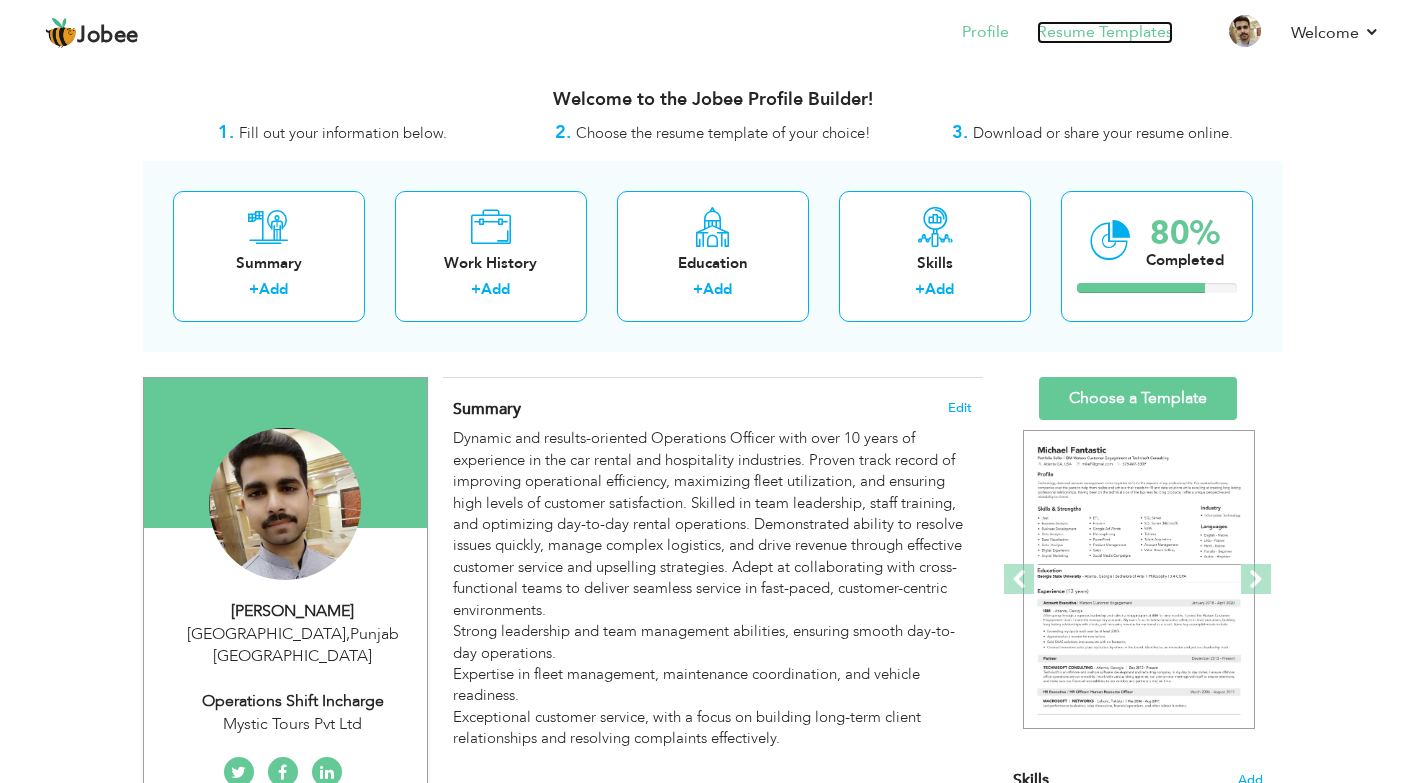 click on "Resume Templates" at bounding box center [1105, 32] 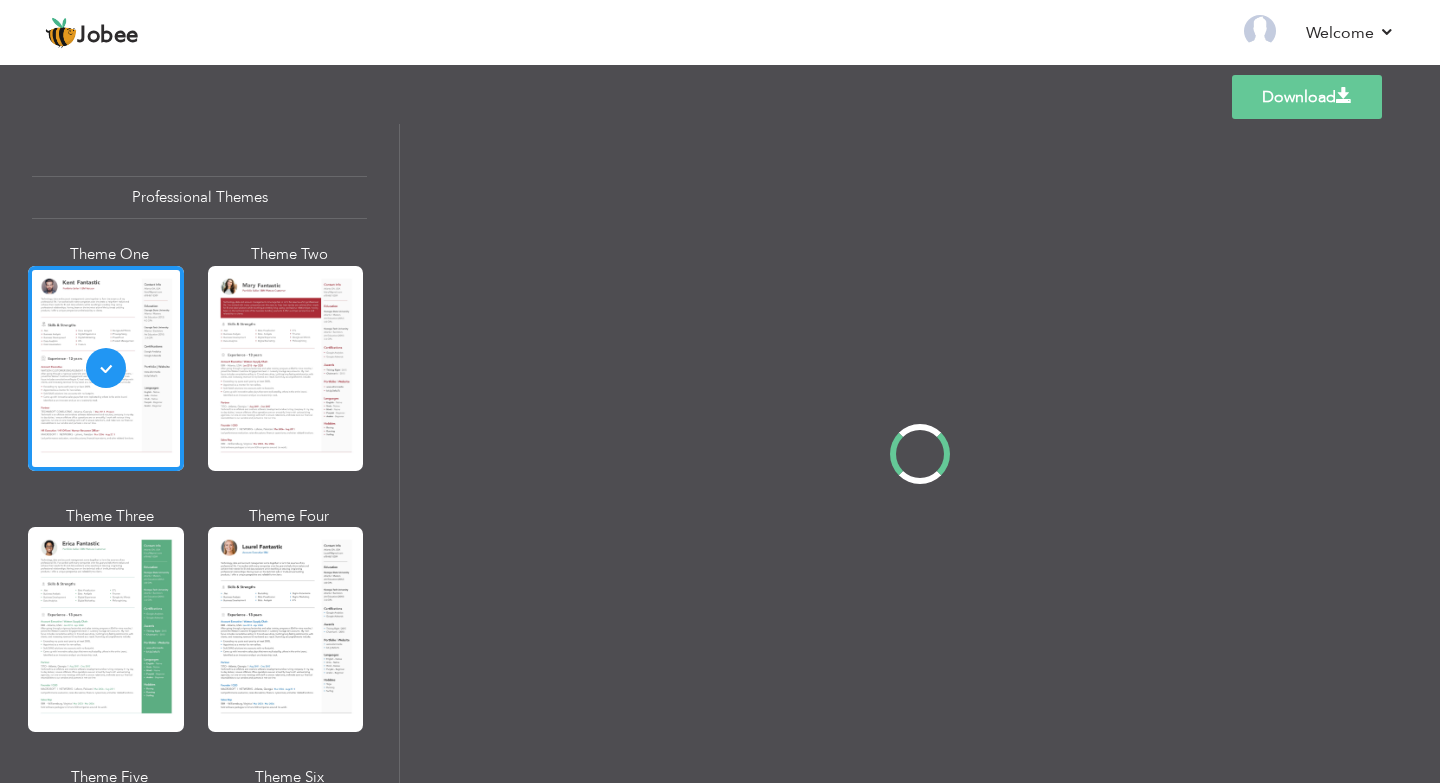 scroll, scrollTop: 0, scrollLeft: 0, axis: both 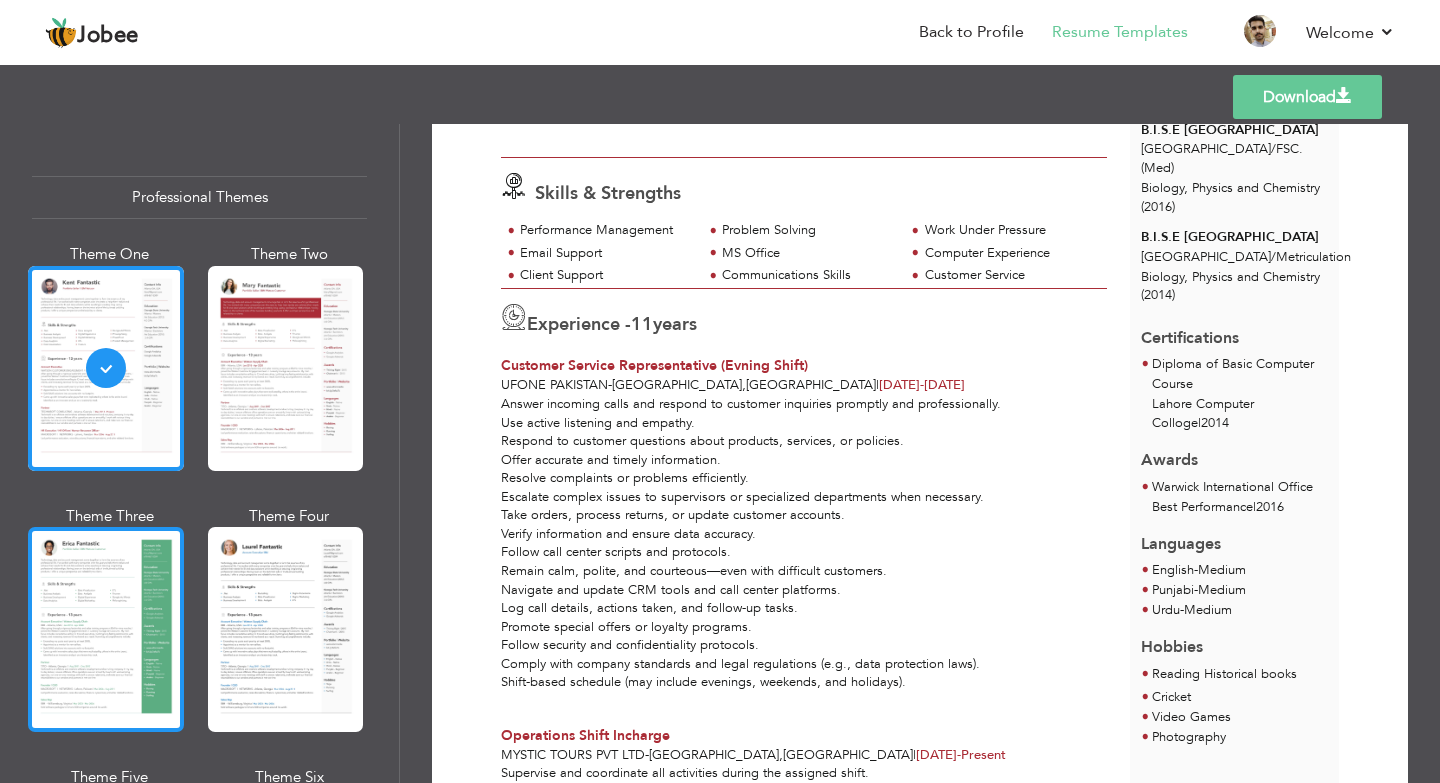click at bounding box center (106, 629) 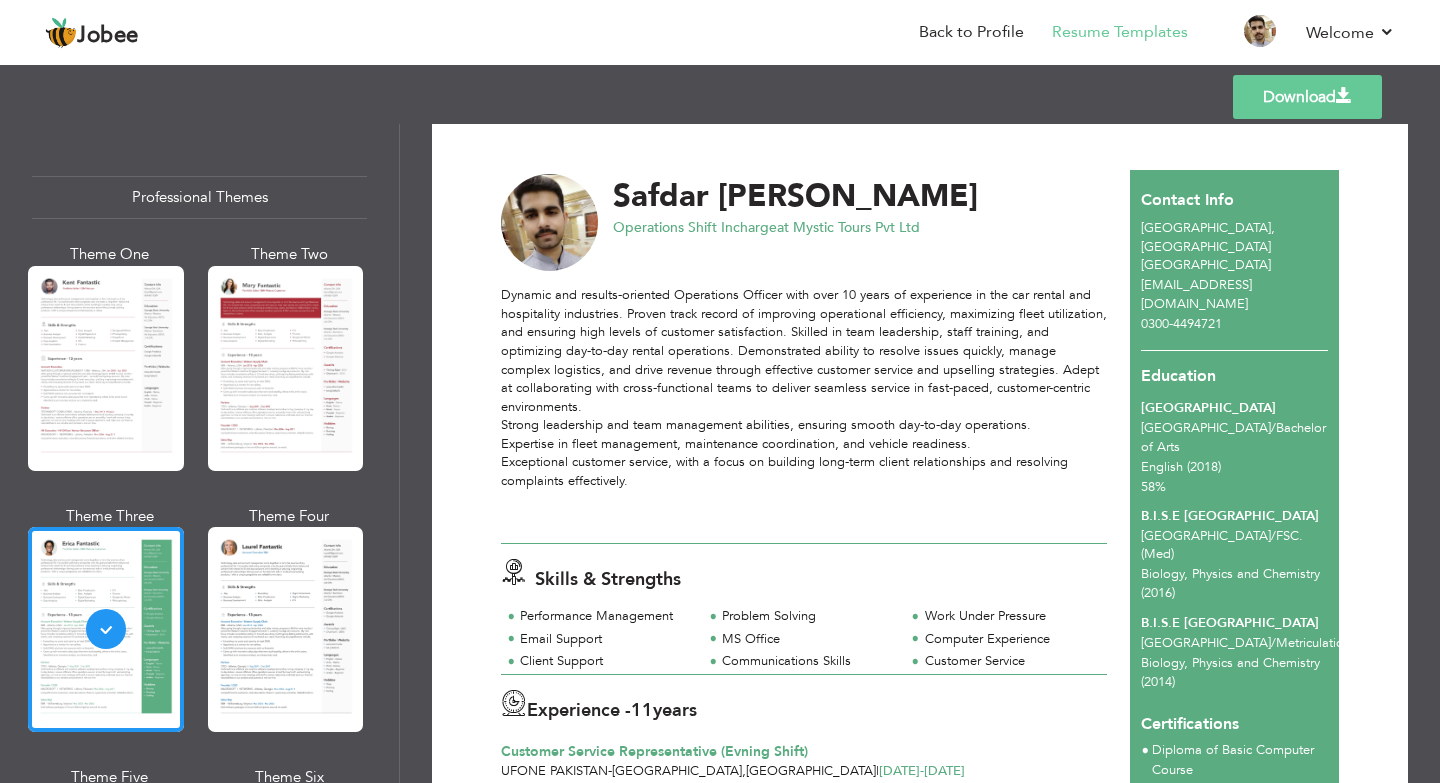 scroll, scrollTop: 314, scrollLeft: 0, axis: vertical 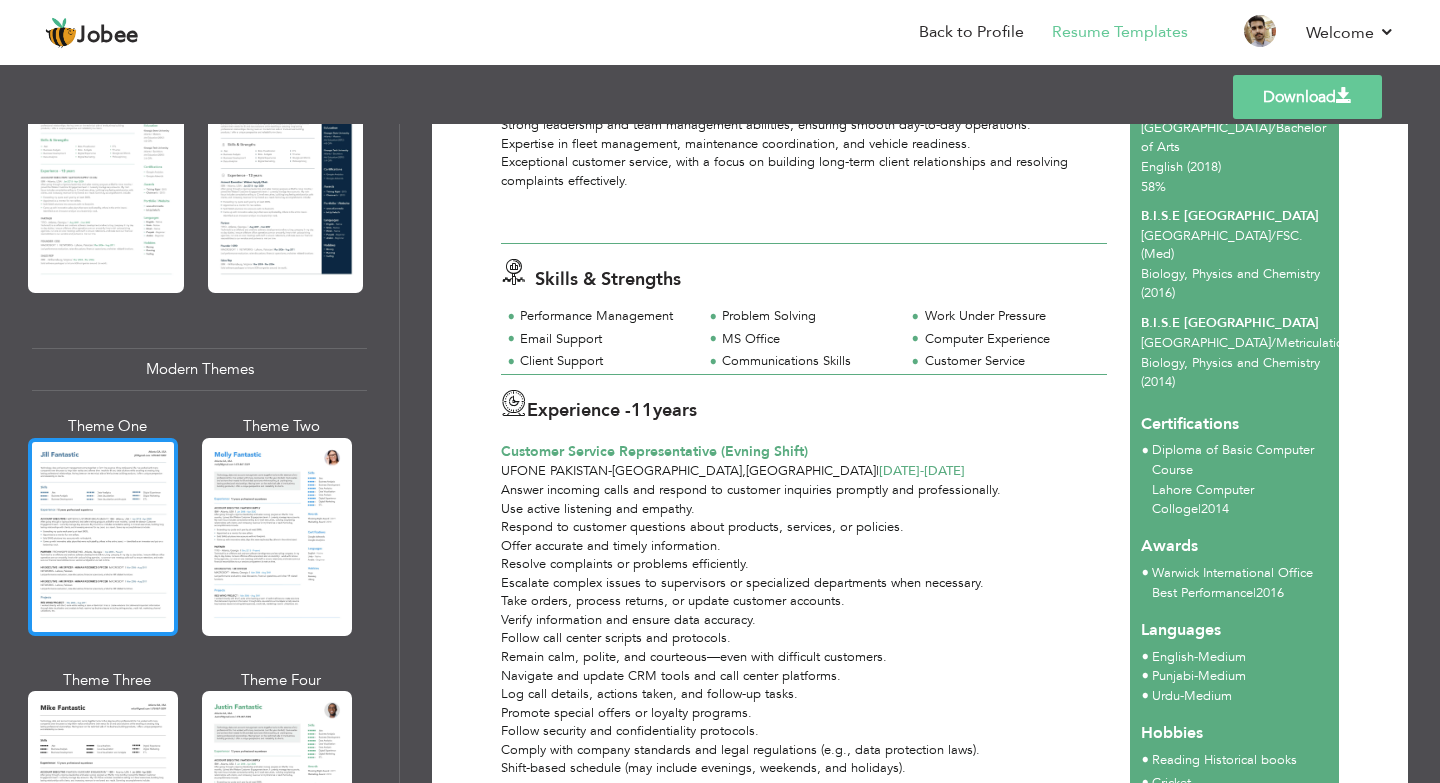 click at bounding box center (103, 537) 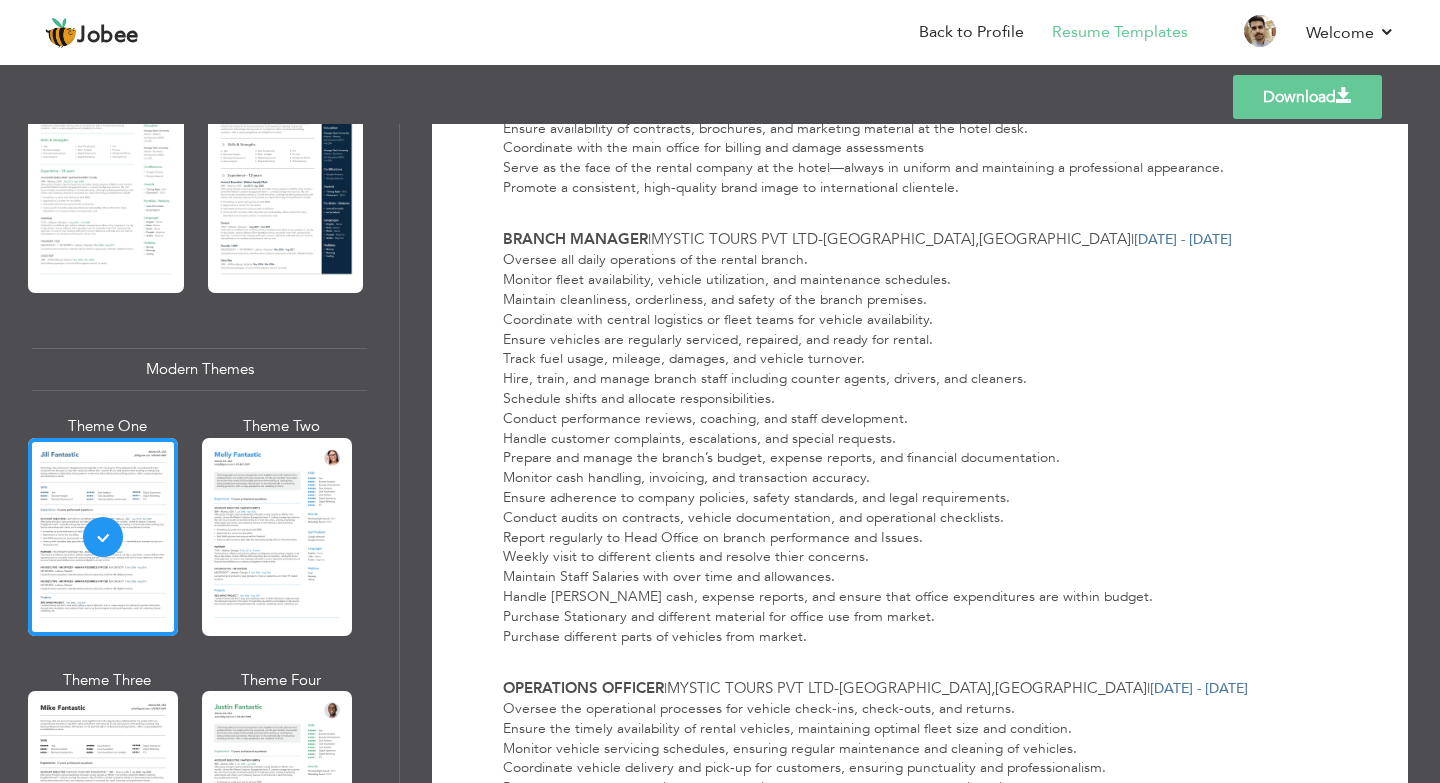 scroll, scrollTop: 1600, scrollLeft: 0, axis: vertical 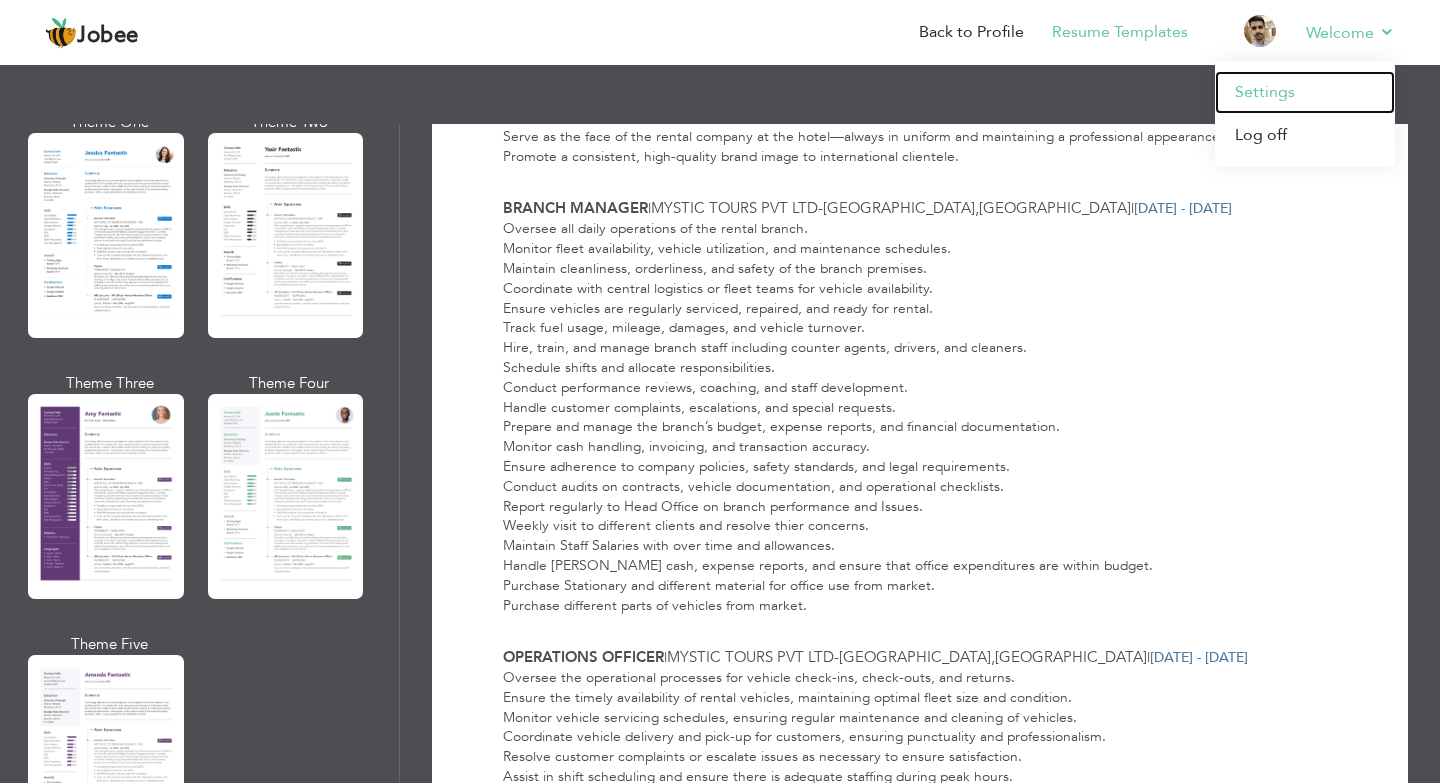 click on "Settings" at bounding box center [1305, 92] 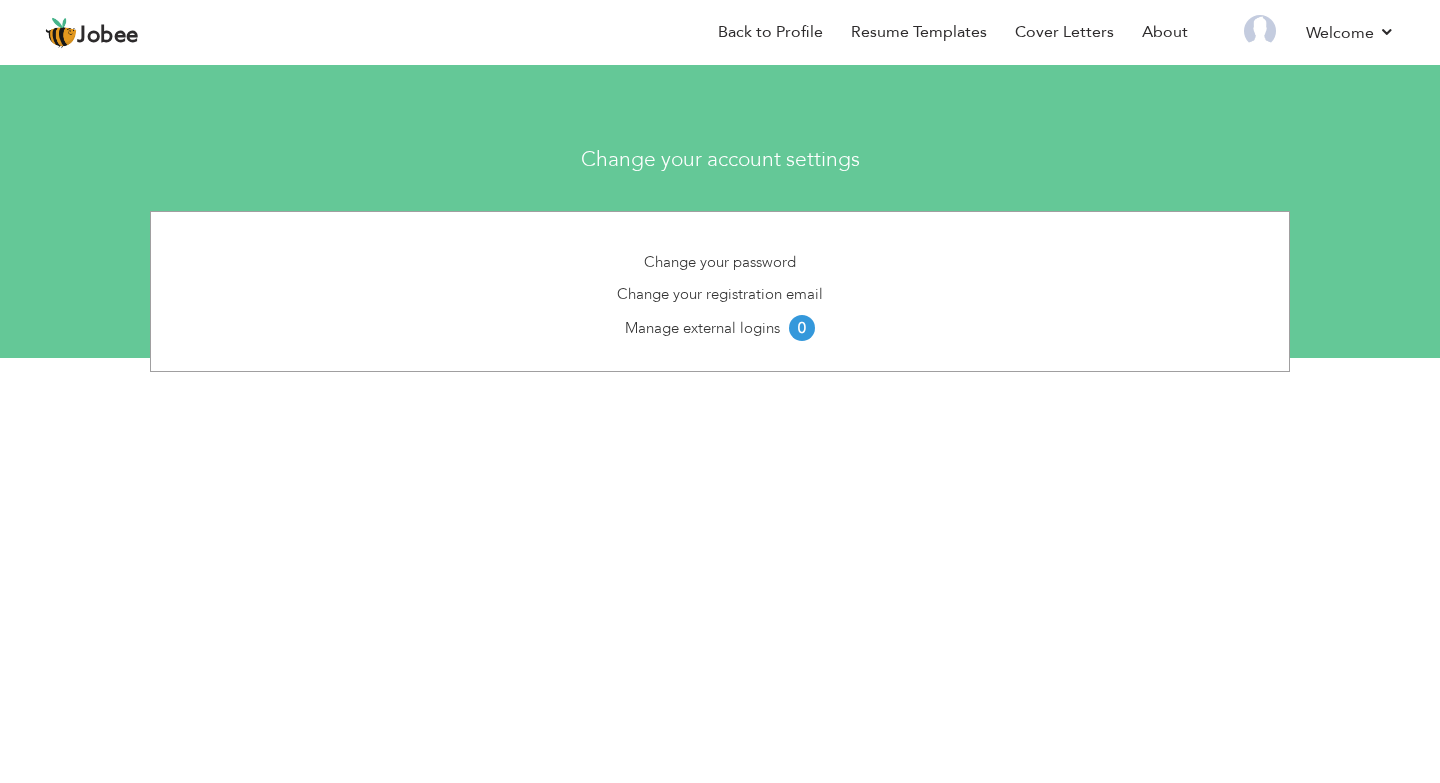 scroll, scrollTop: 0, scrollLeft: 0, axis: both 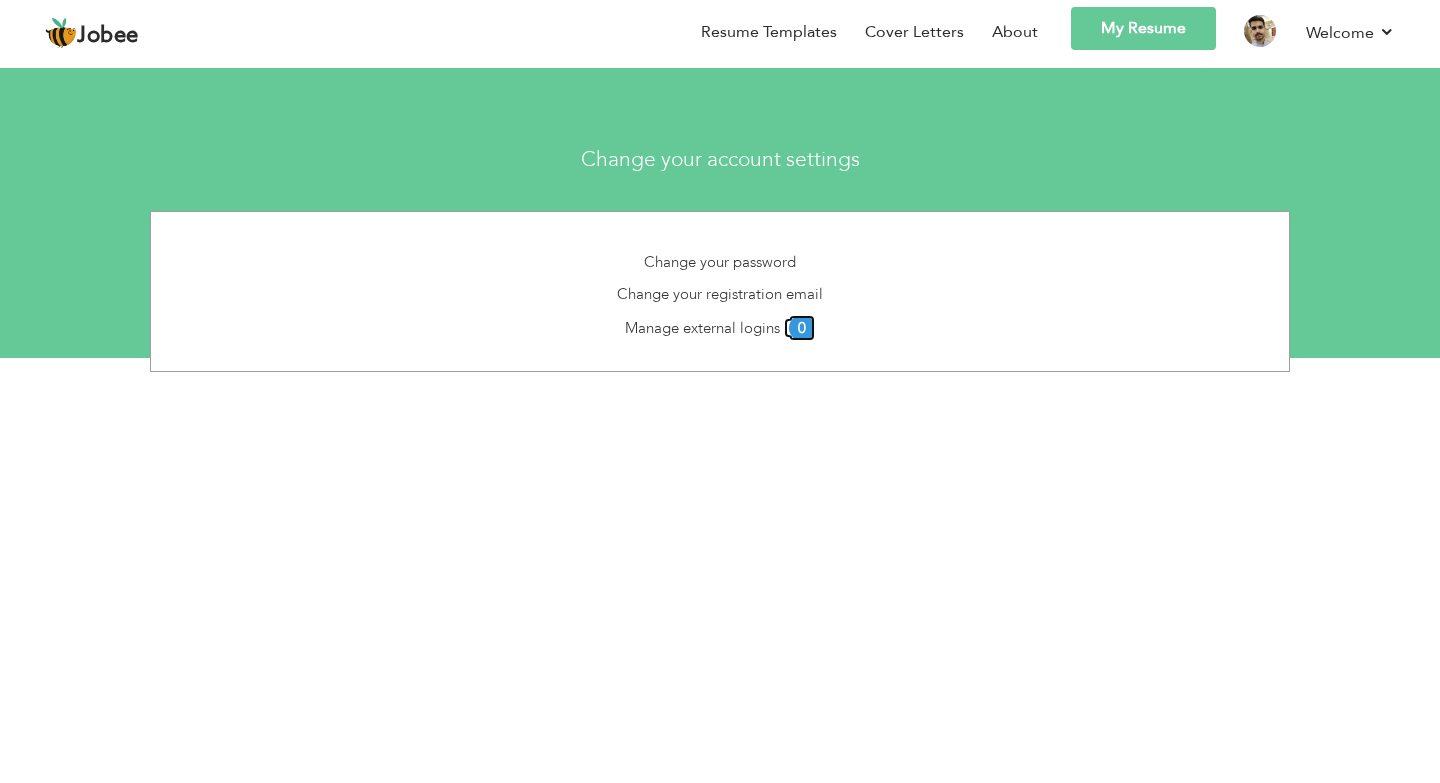 click on "0" at bounding box center (802, 328) 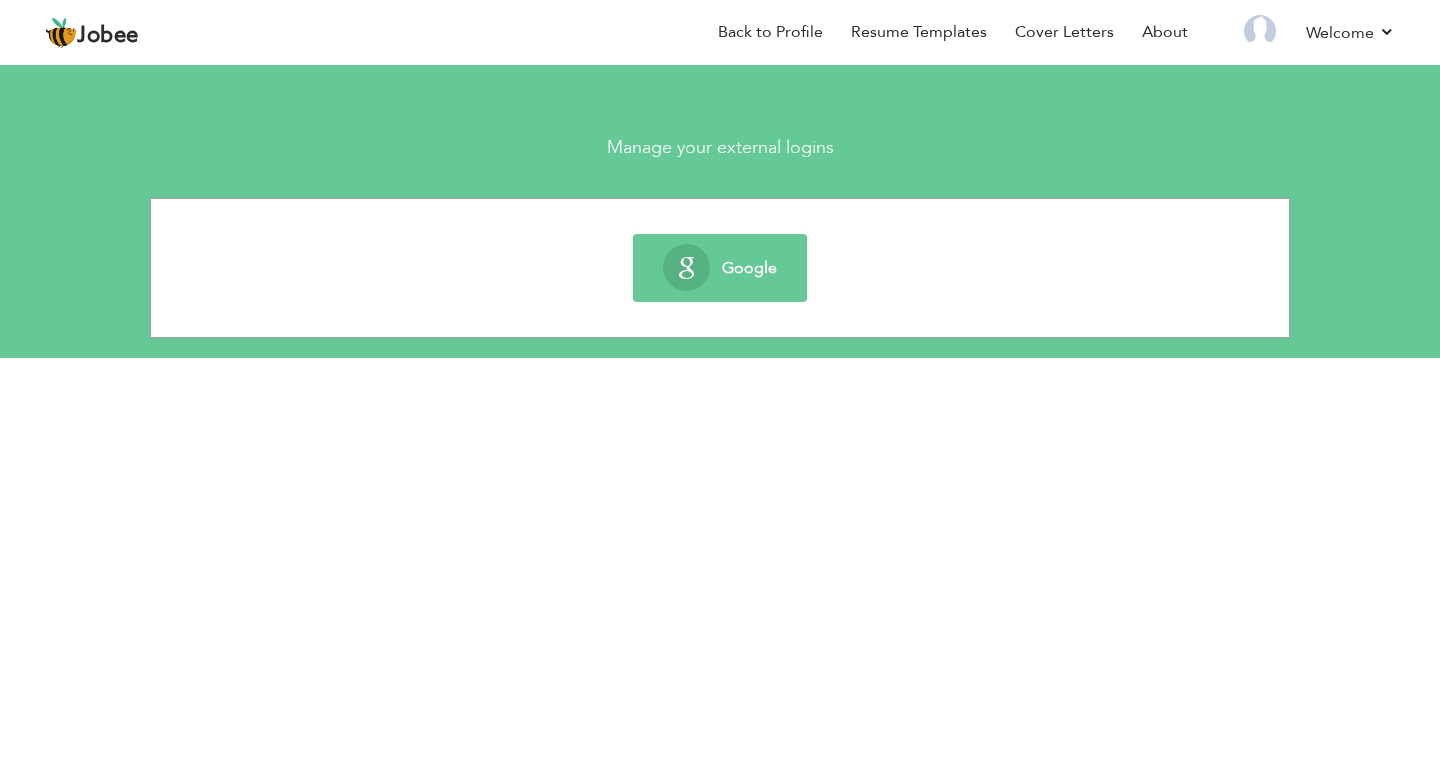 scroll, scrollTop: 0, scrollLeft: 0, axis: both 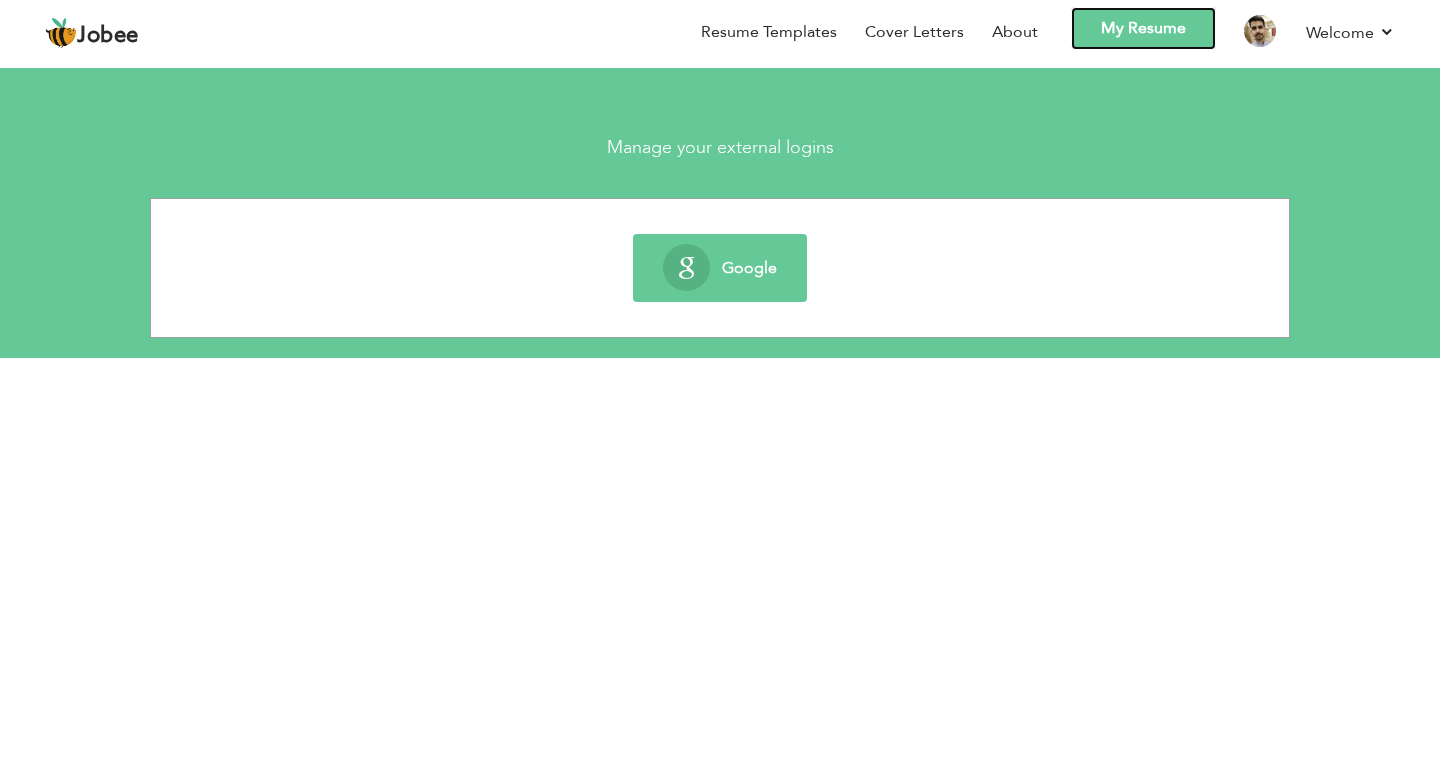 click on "My Resume" at bounding box center (1143, 28) 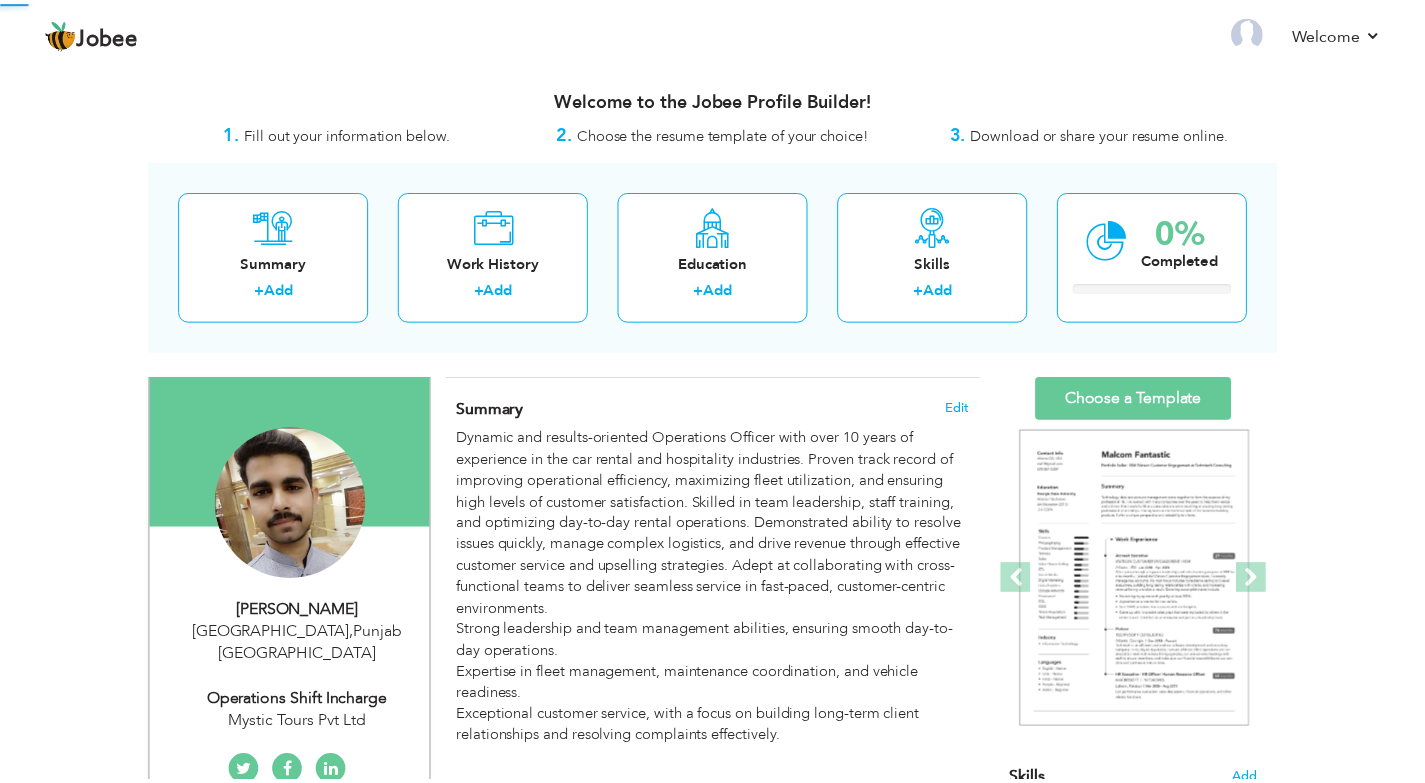 scroll, scrollTop: 0, scrollLeft: 0, axis: both 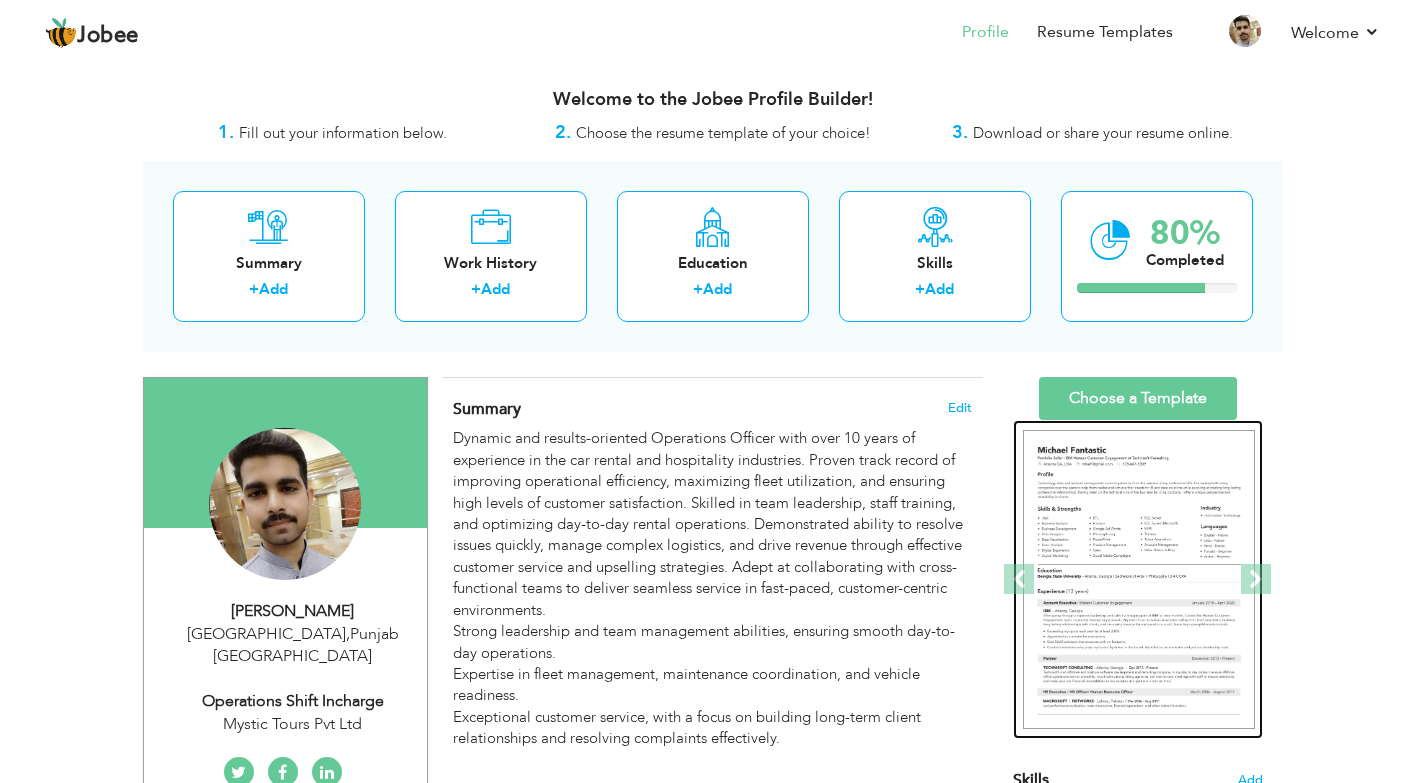 click at bounding box center [1139, 580] 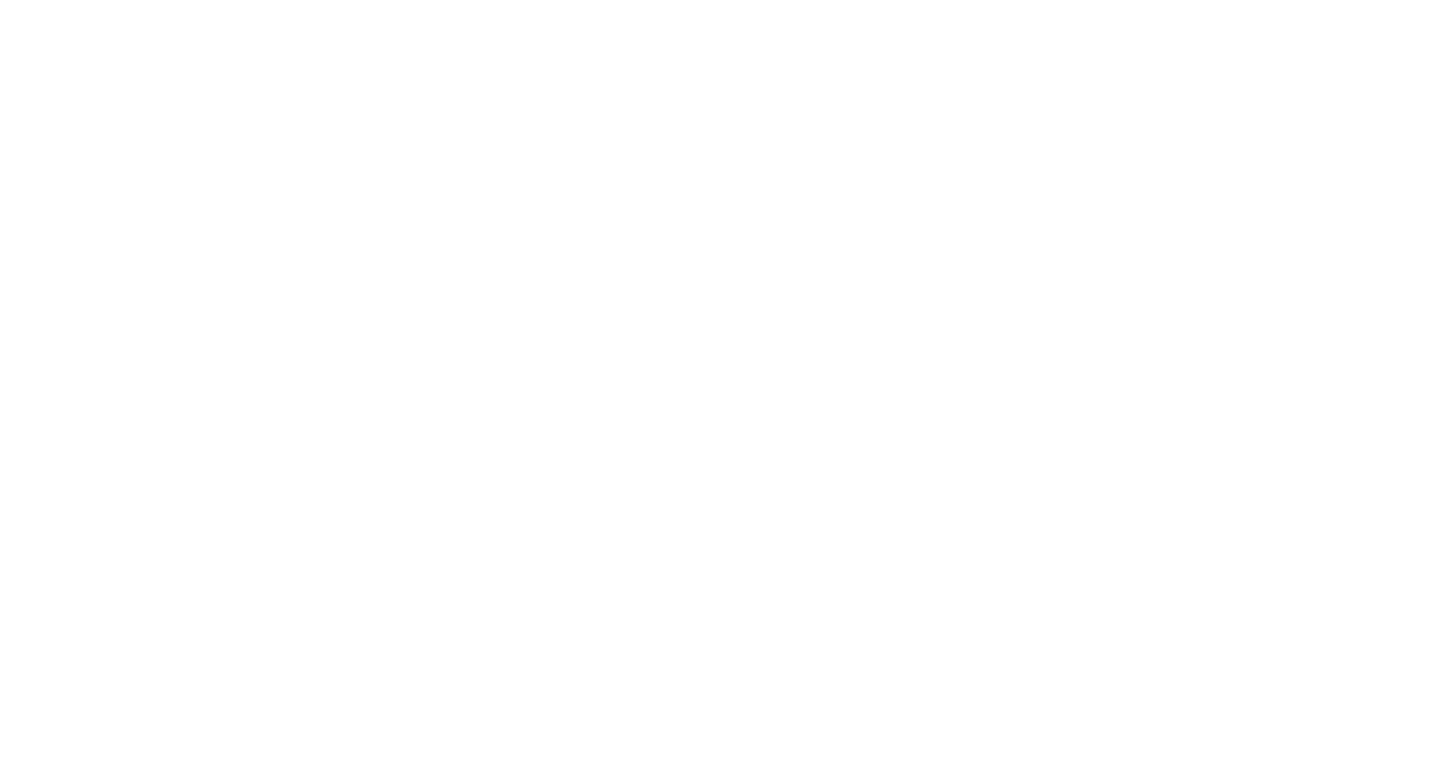 scroll, scrollTop: 0, scrollLeft: 0, axis: both 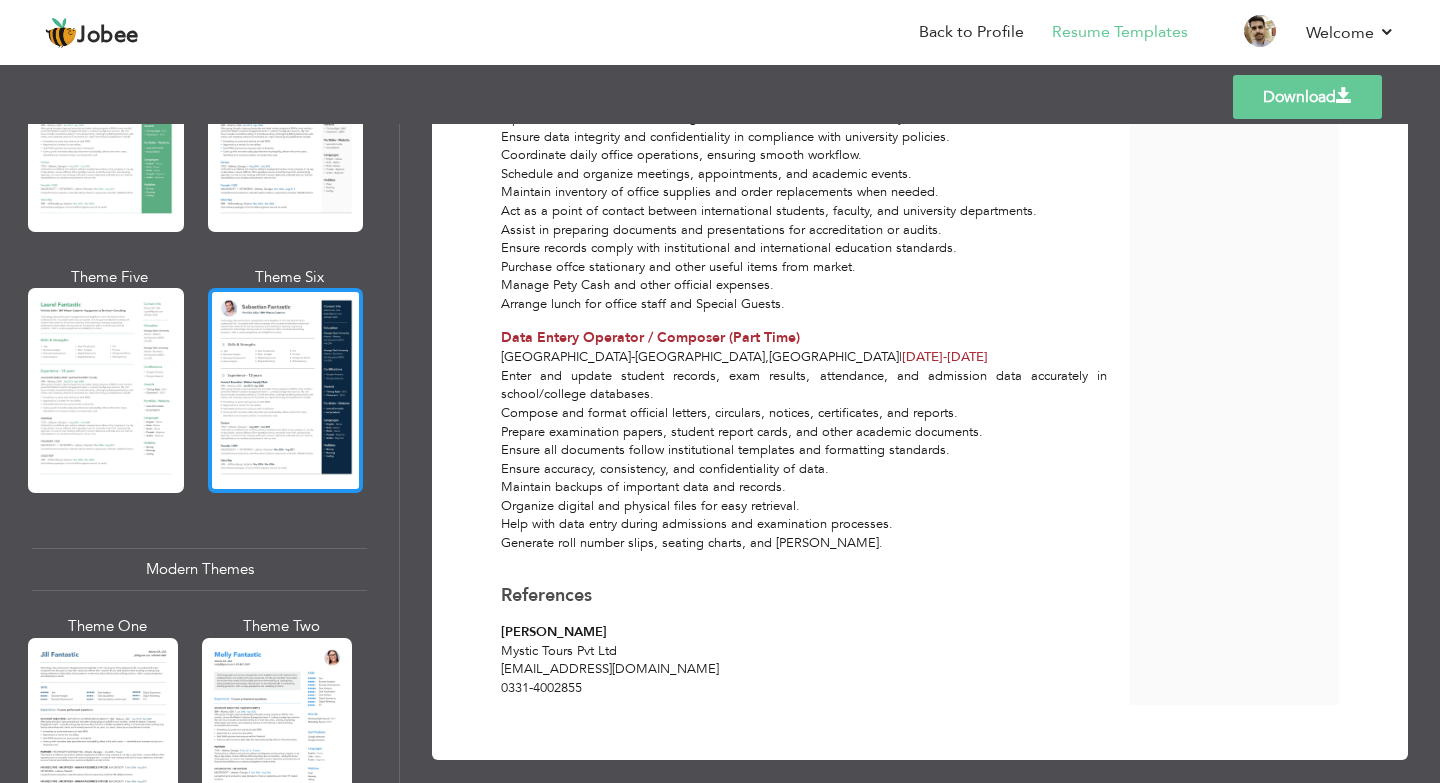 click at bounding box center (286, 390) 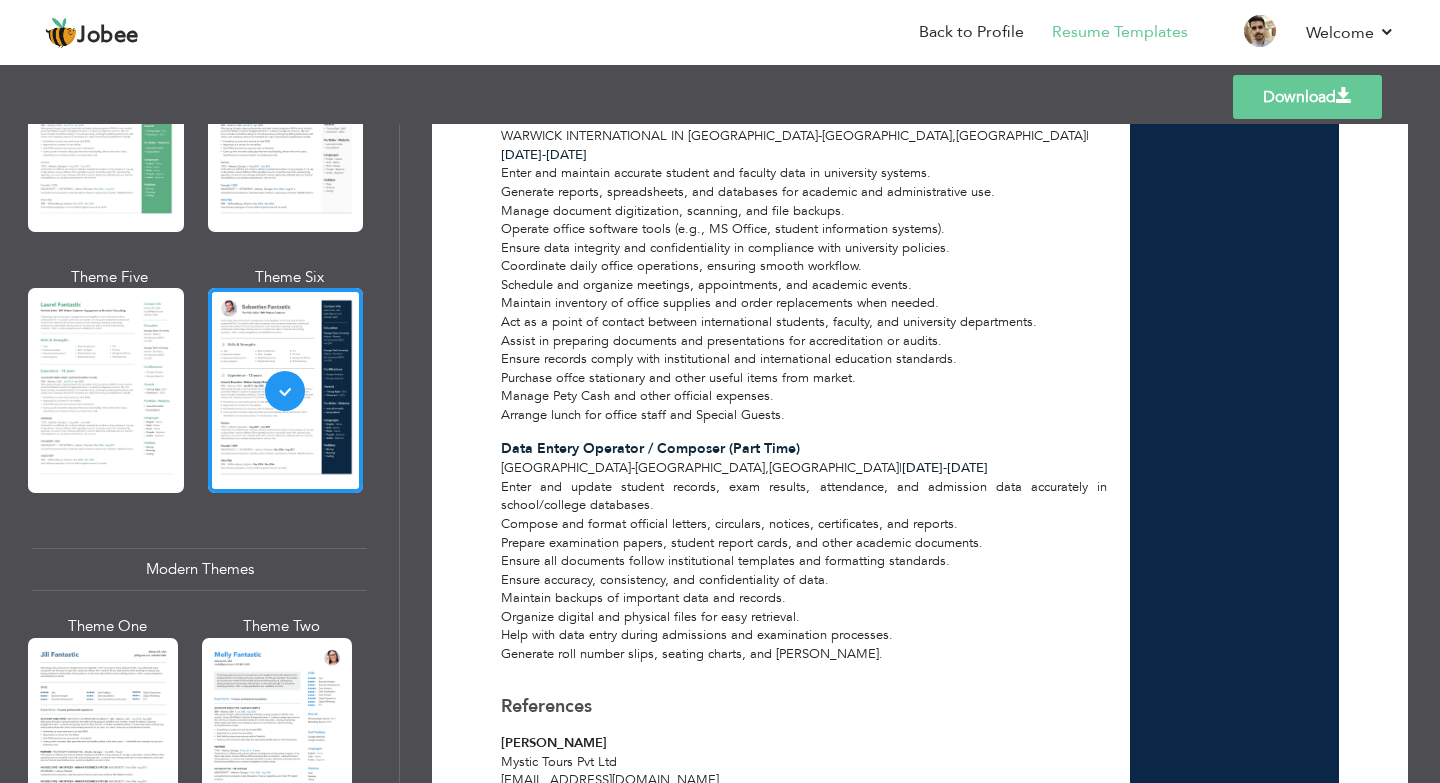 scroll, scrollTop: 3214, scrollLeft: 0, axis: vertical 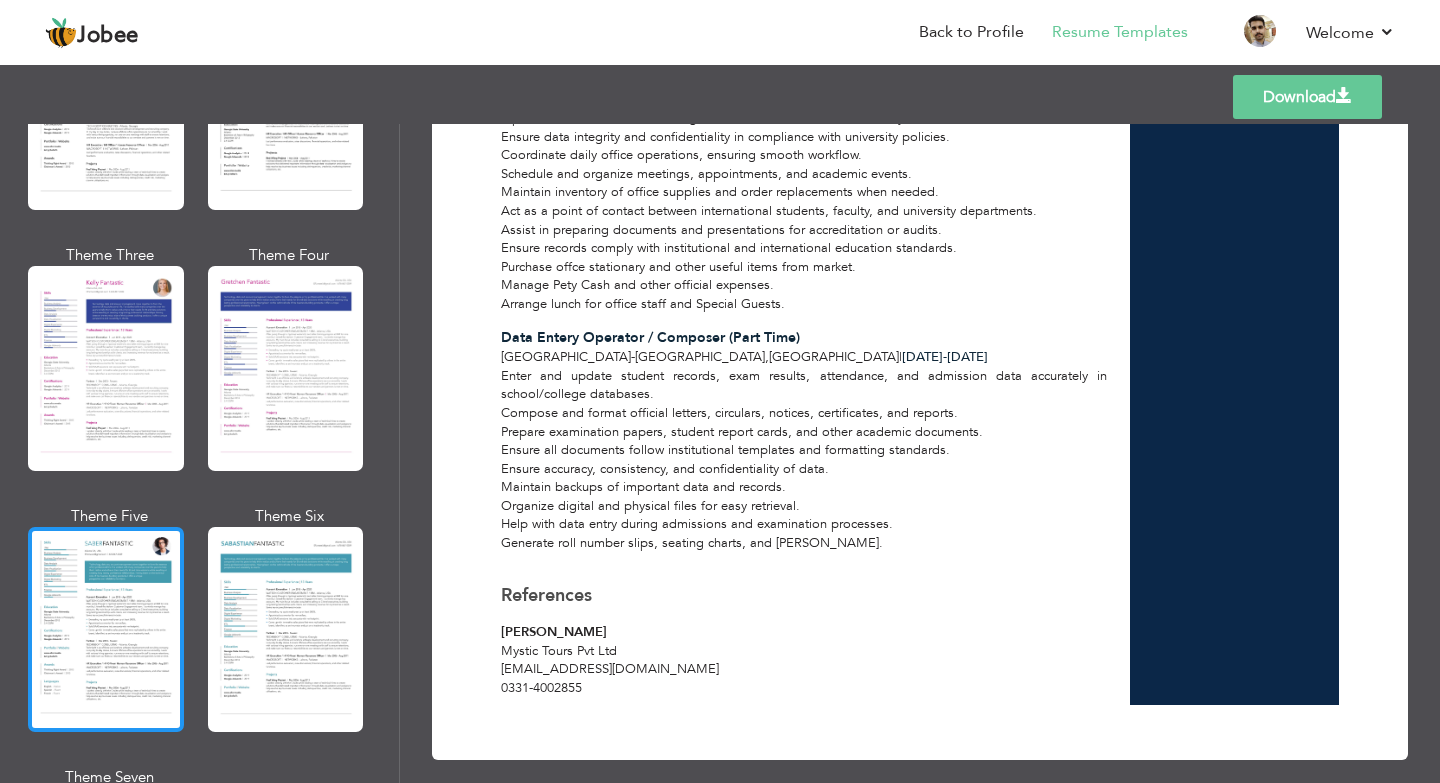click at bounding box center (106, 629) 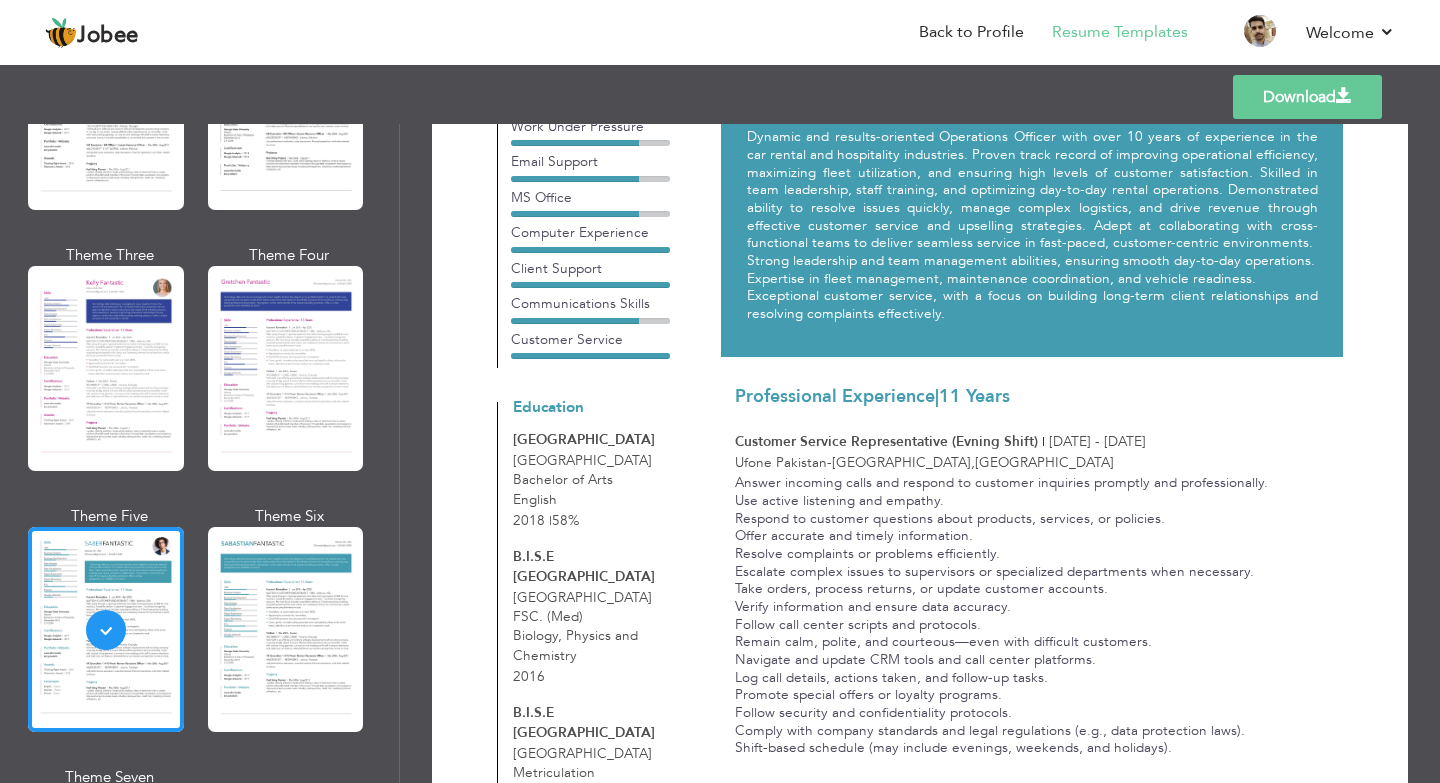 scroll, scrollTop: 0, scrollLeft: 0, axis: both 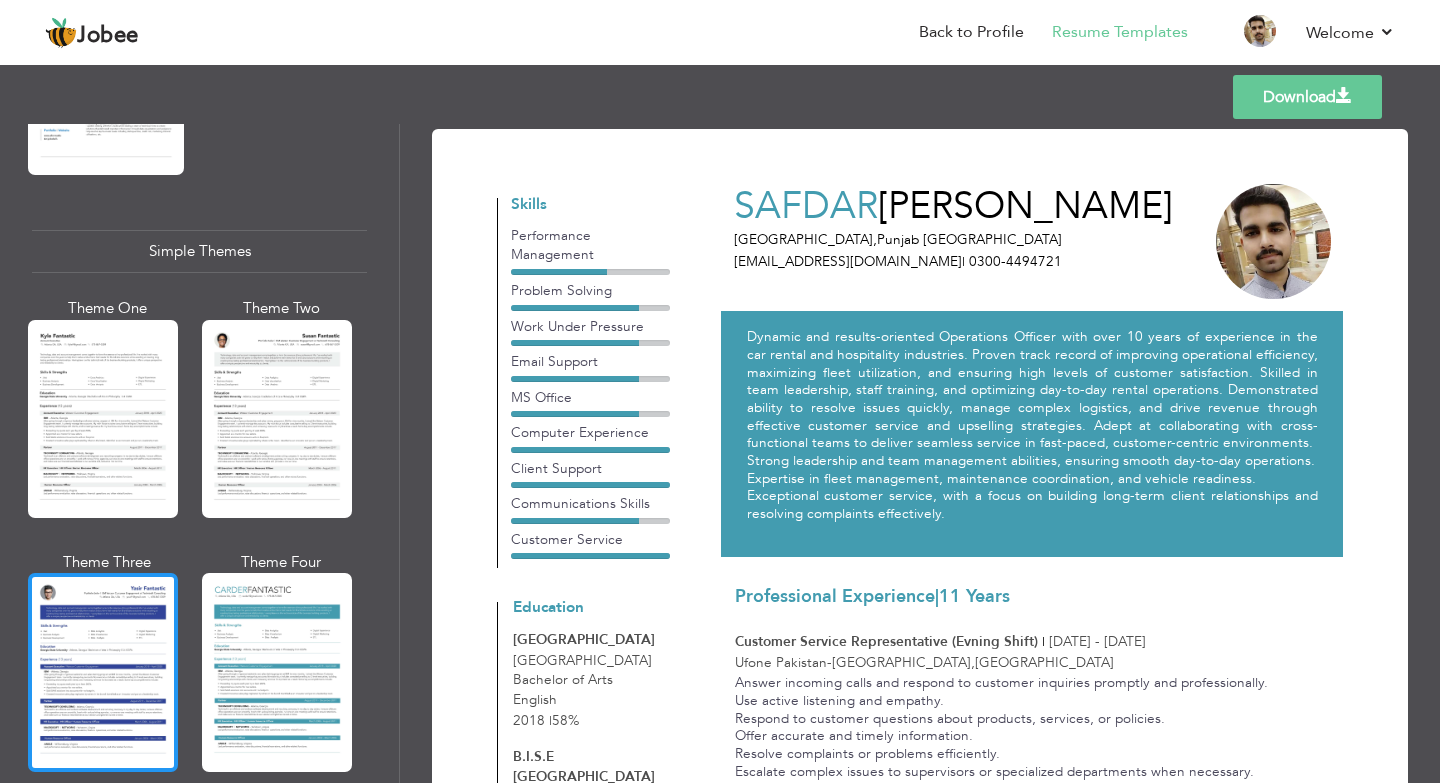 click at bounding box center [103, 672] 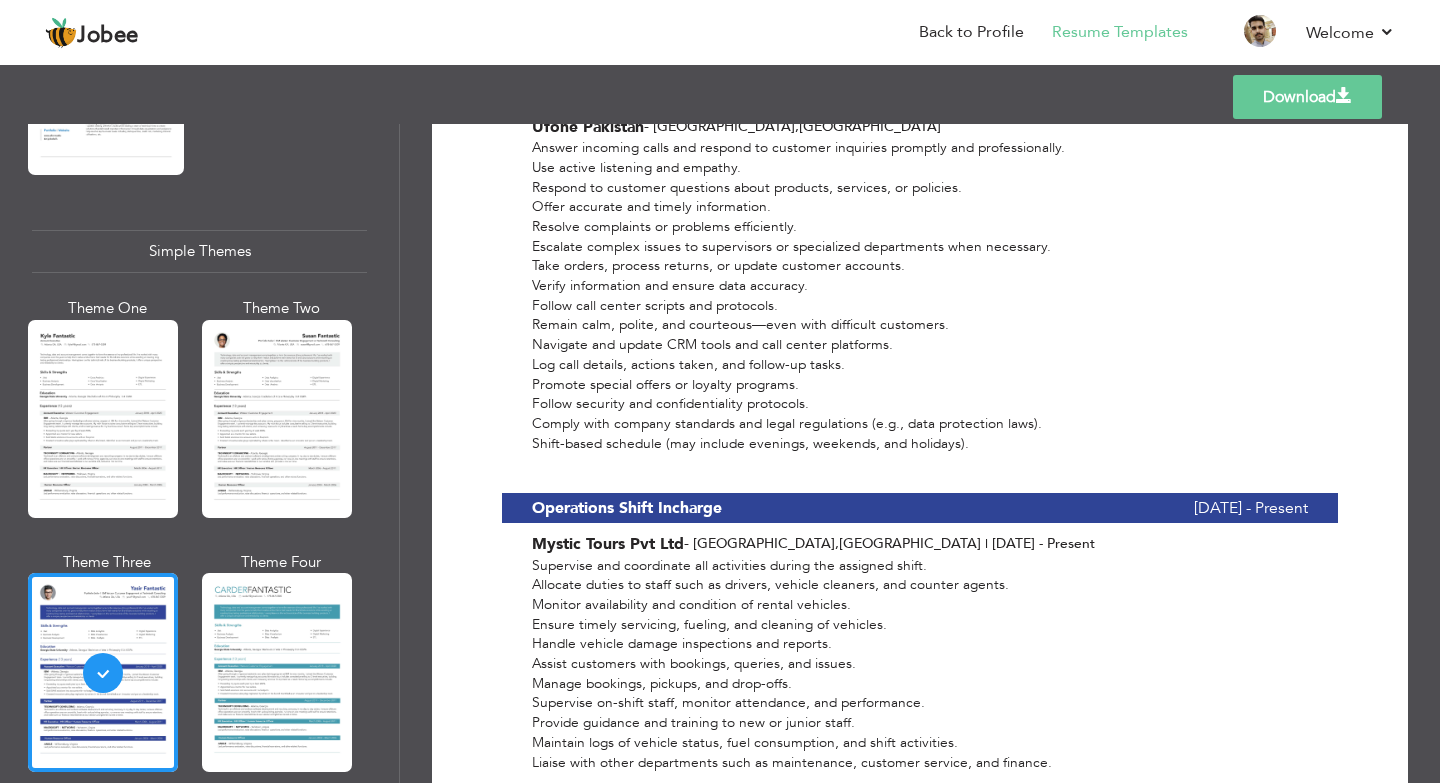 scroll, scrollTop: 1400, scrollLeft: 0, axis: vertical 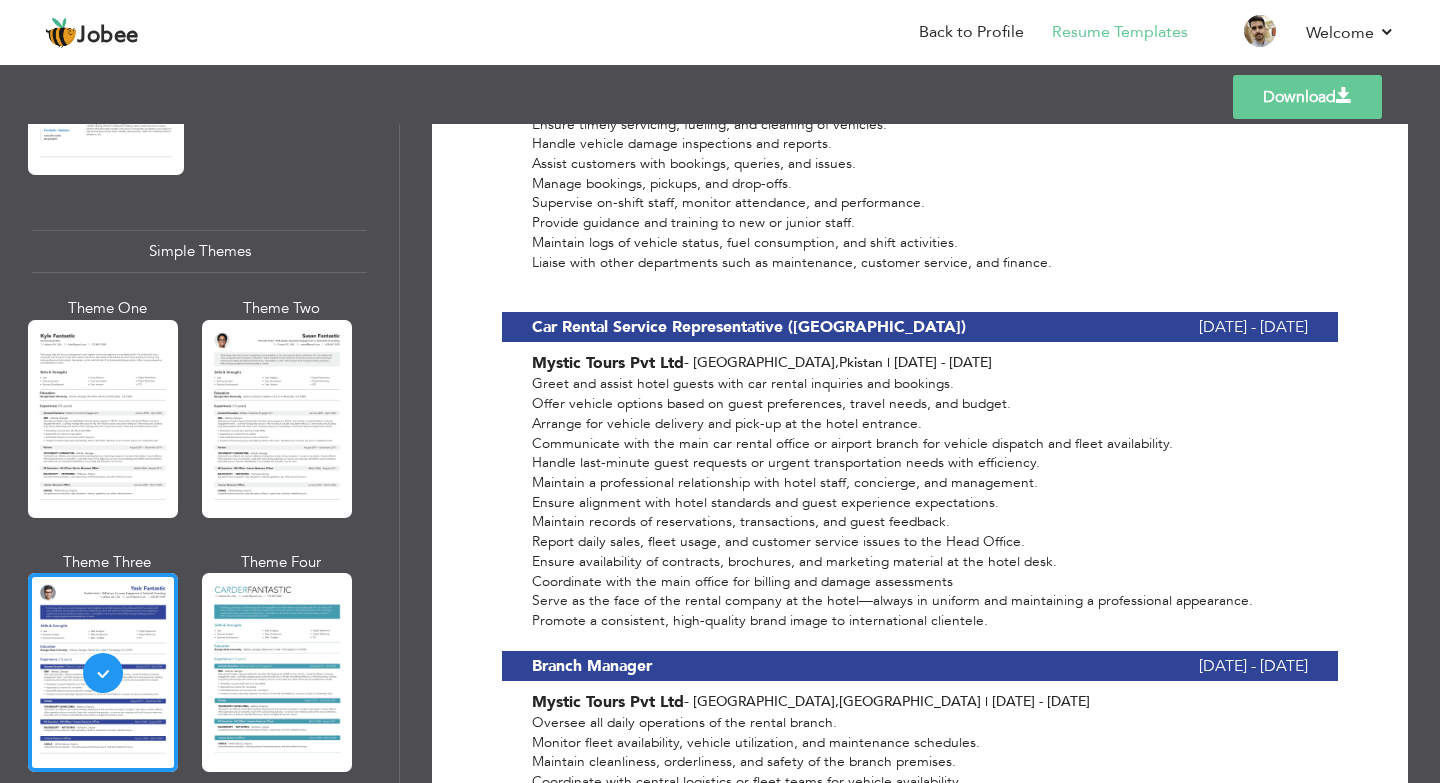 click on "Download" at bounding box center [1307, 97] 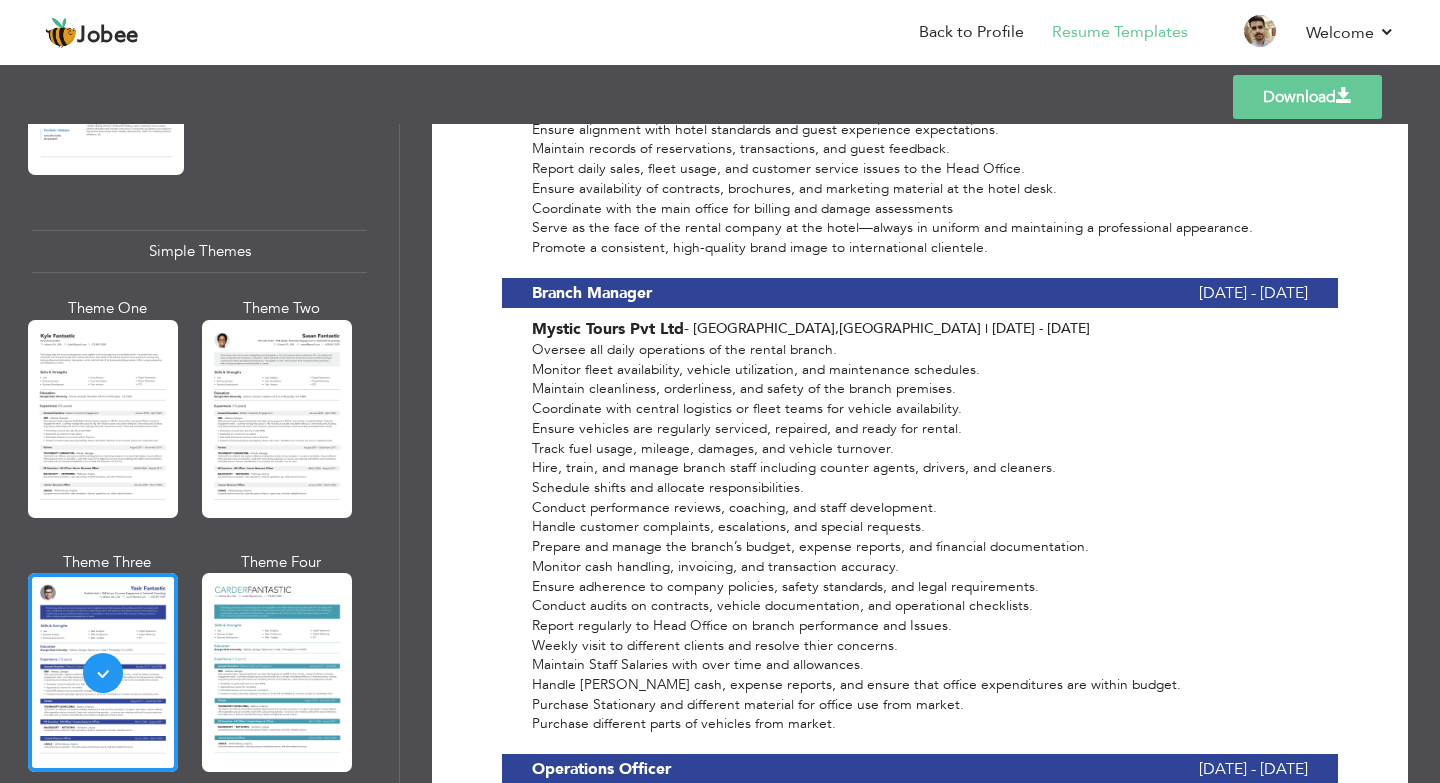 scroll, scrollTop: 1900, scrollLeft: 0, axis: vertical 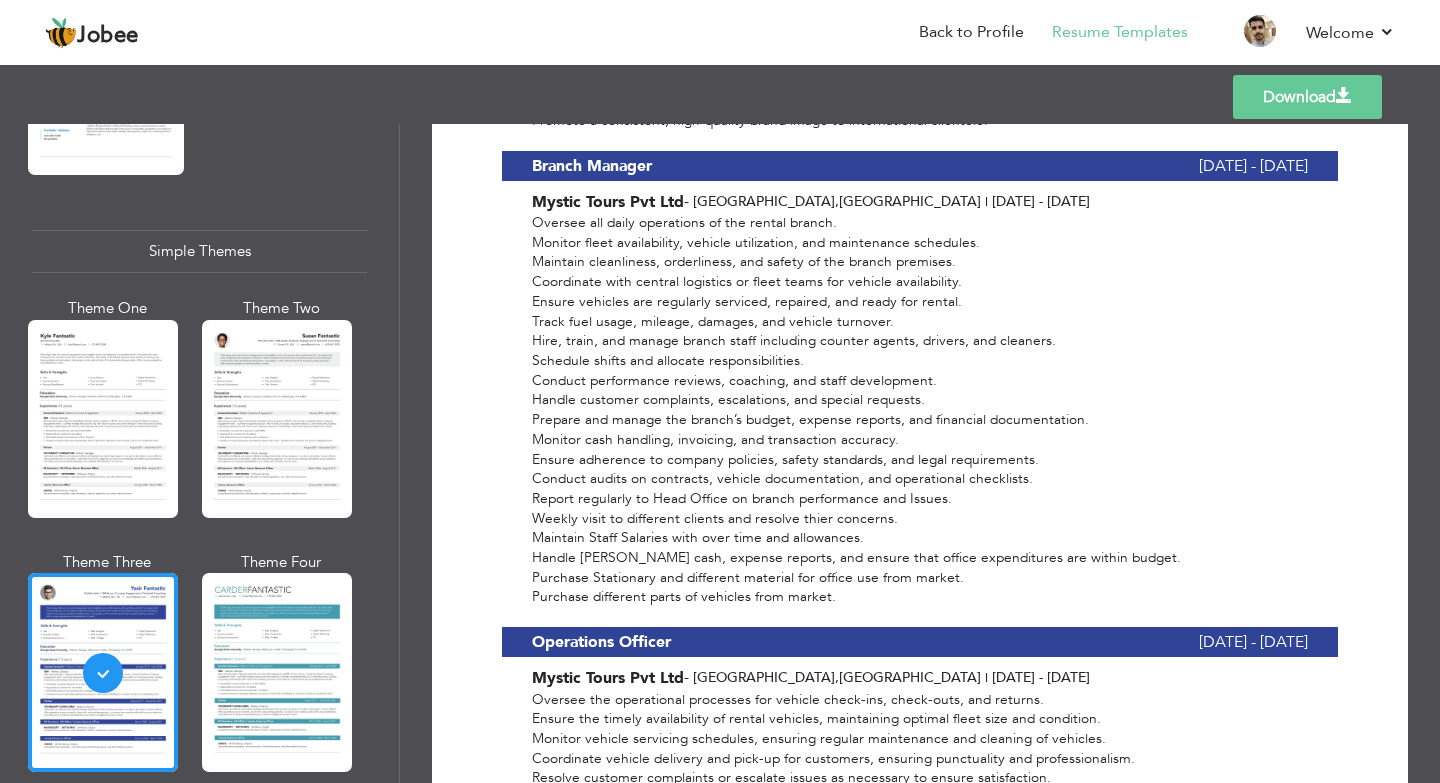 click on "Back to Profile
Resume Templates
Resume Templates
Cover Letters
About
My Resume
Welcome
Settings
Log off" at bounding box center [720, 34] 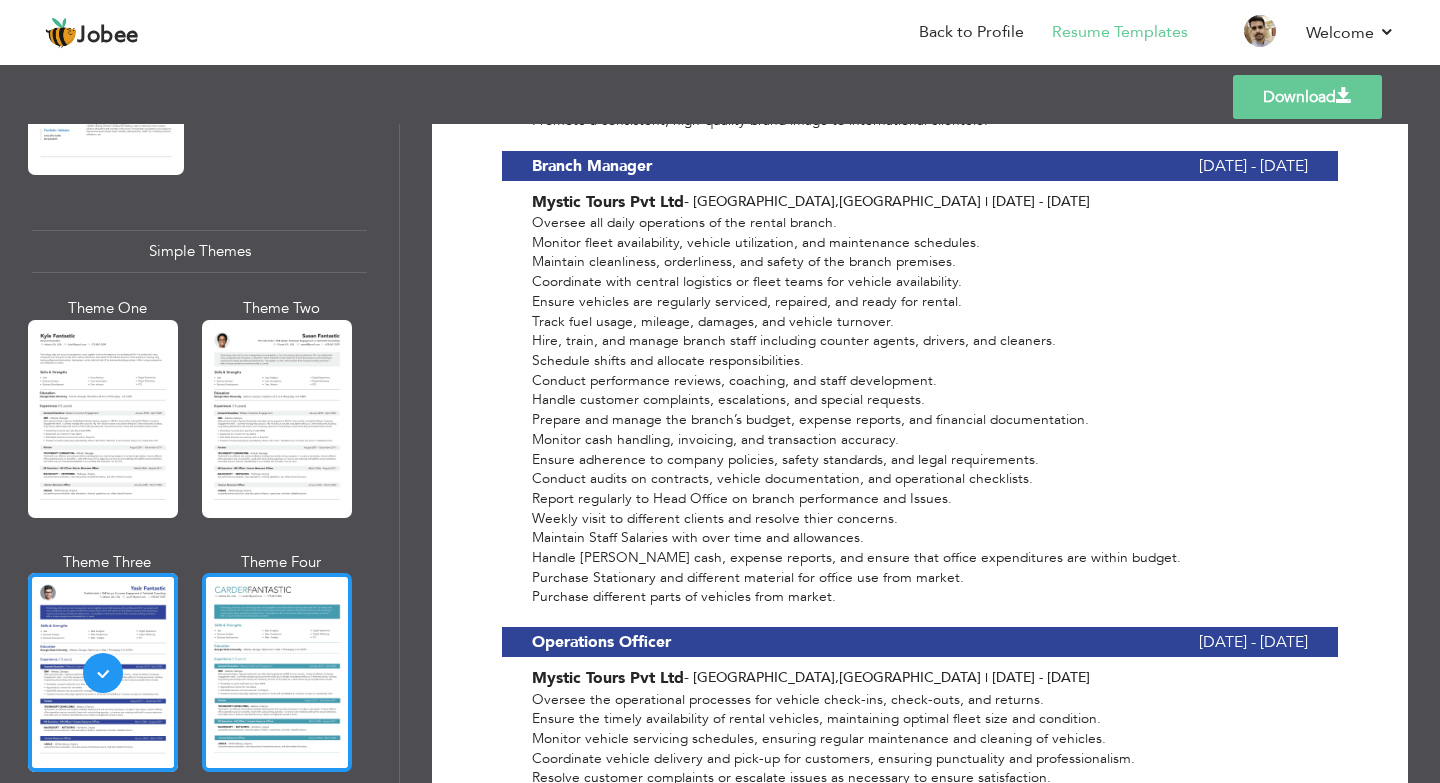 click at bounding box center (277, 672) 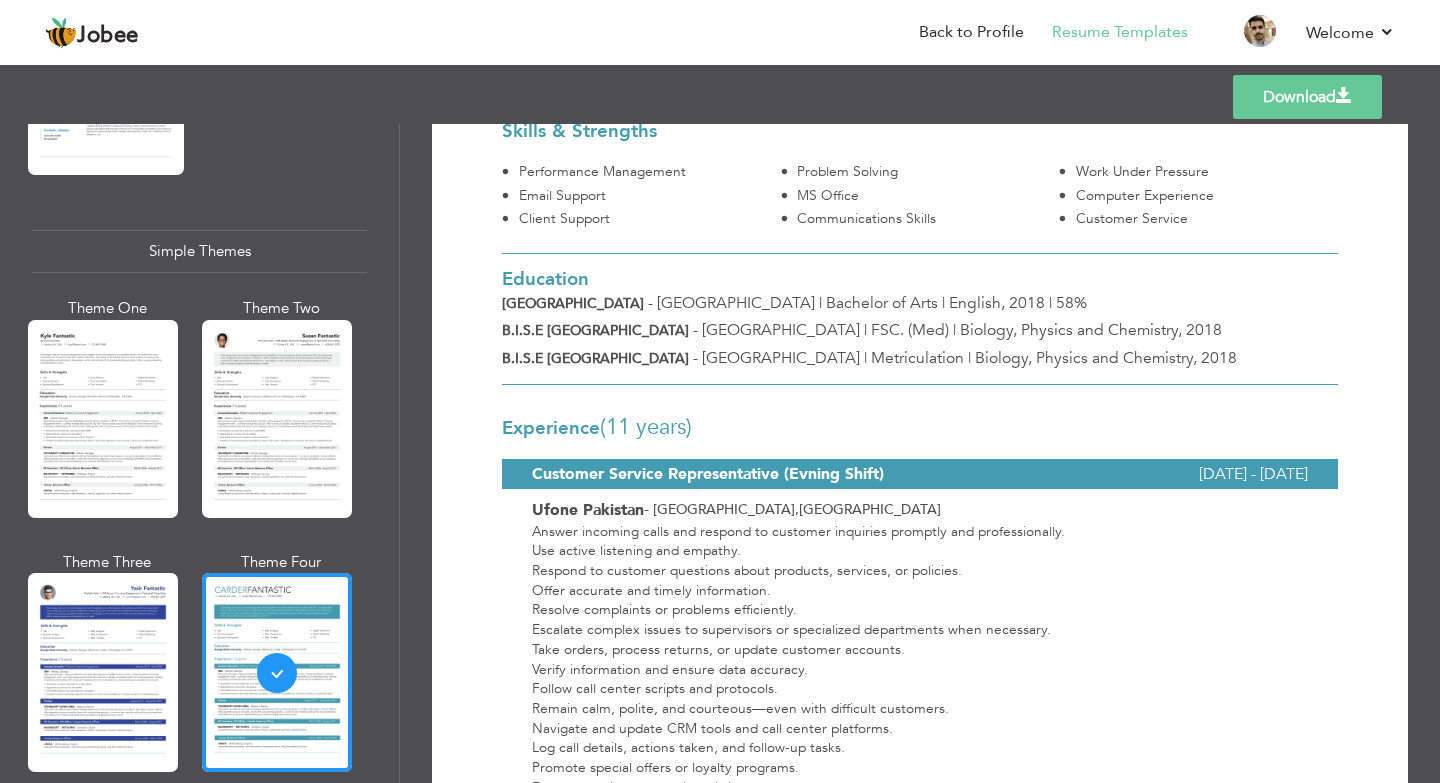 scroll, scrollTop: 400, scrollLeft: 0, axis: vertical 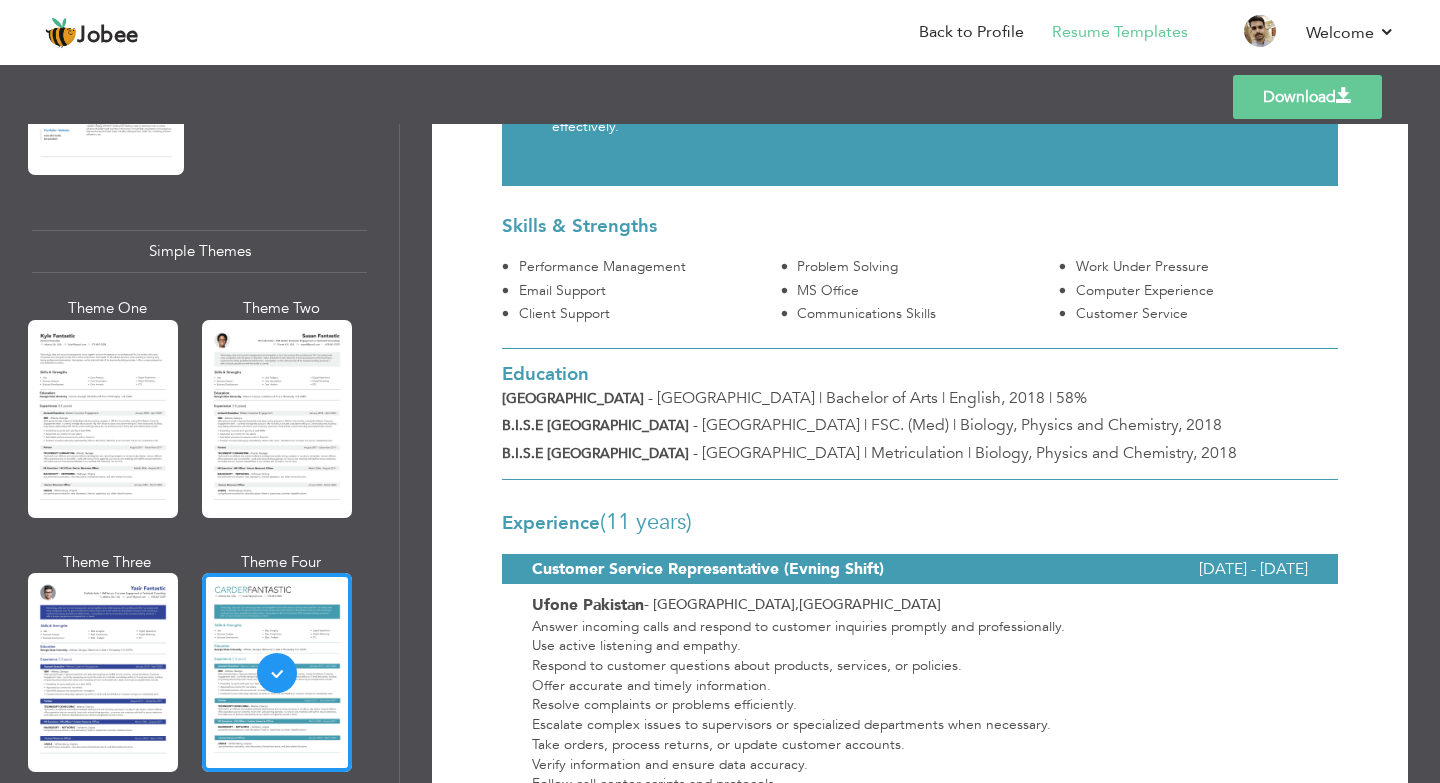 click on "Download" at bounding box center [1307, 97] 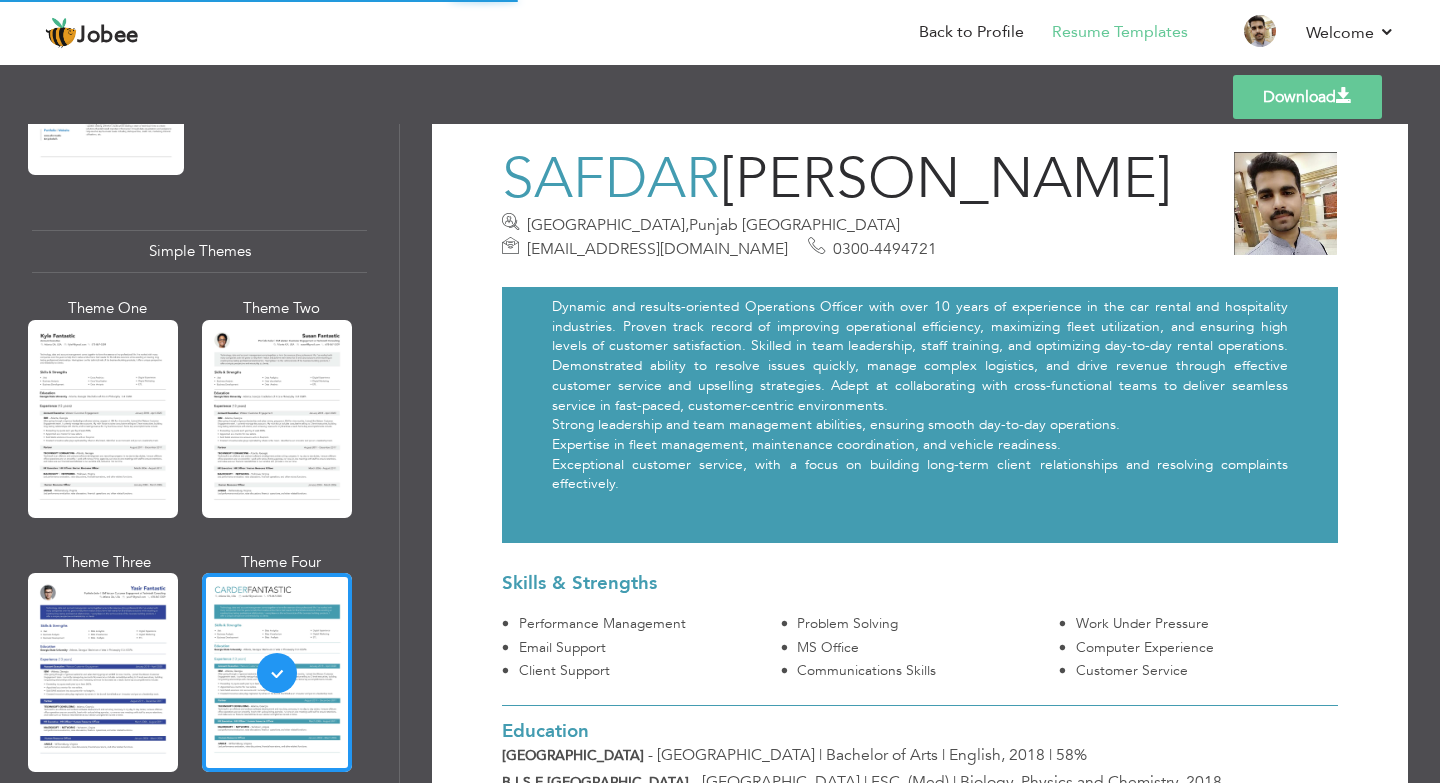 scroll, scrollTop: 0, scrollLeft: 0, axis: both 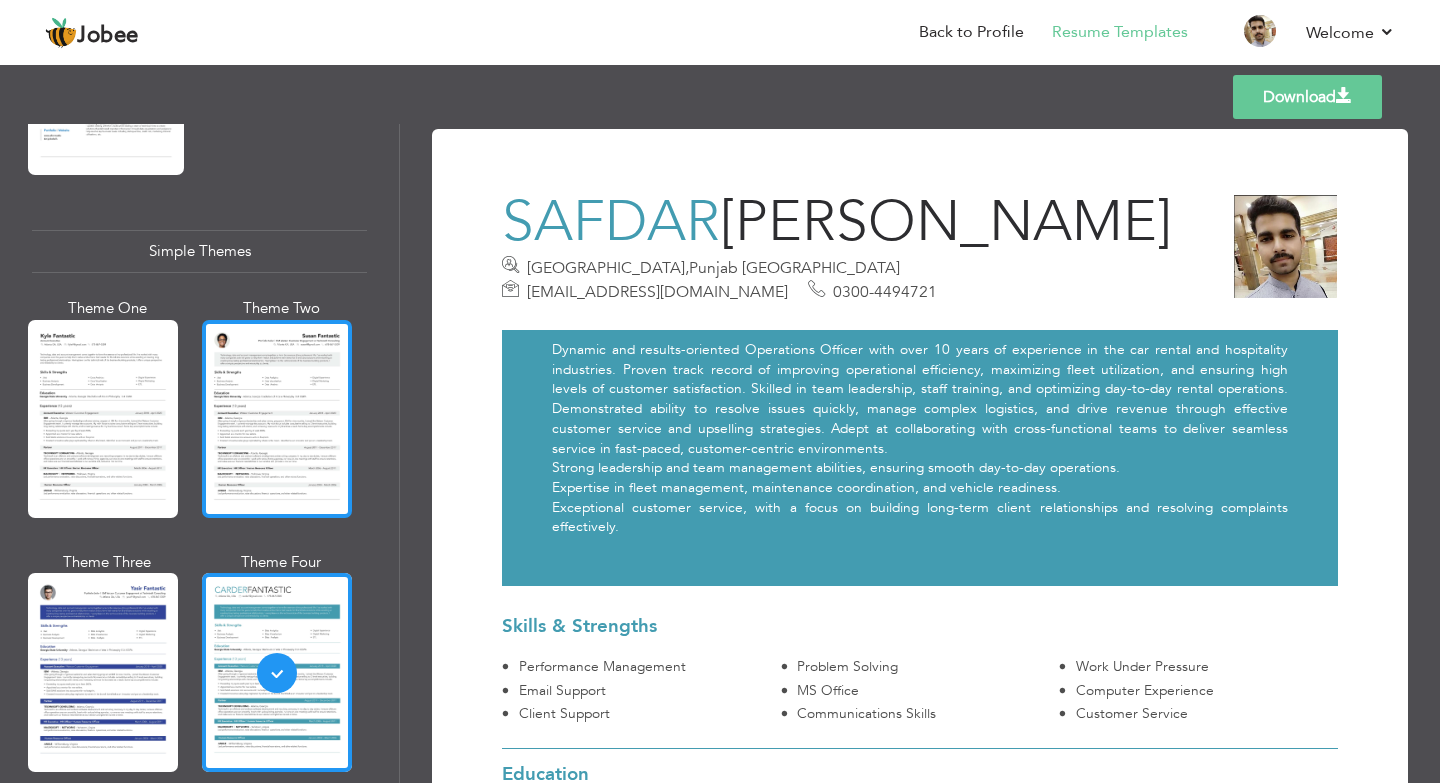 click at bounding box center [277, 419] 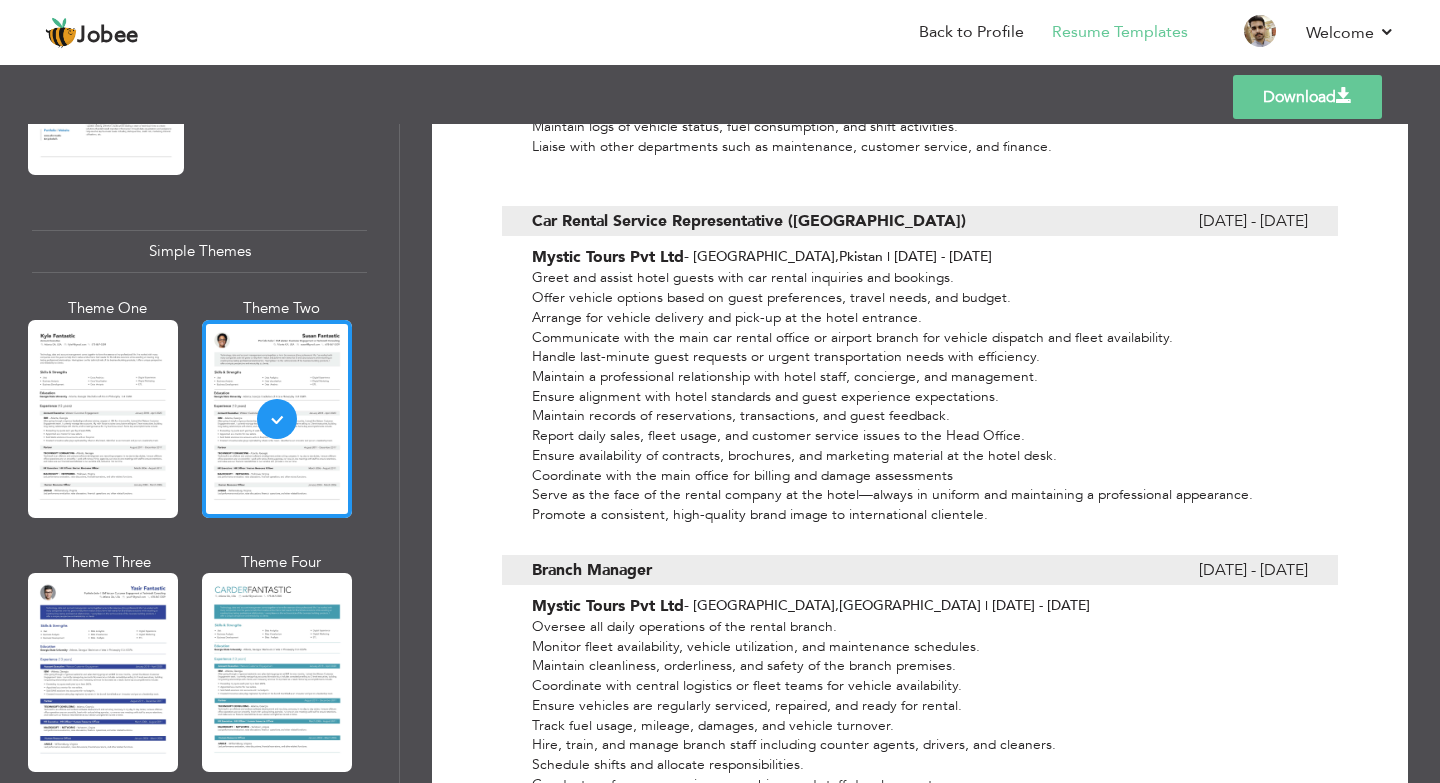 scroll, scrollTop: 1700, scrollLeft: 0, axis: vertical 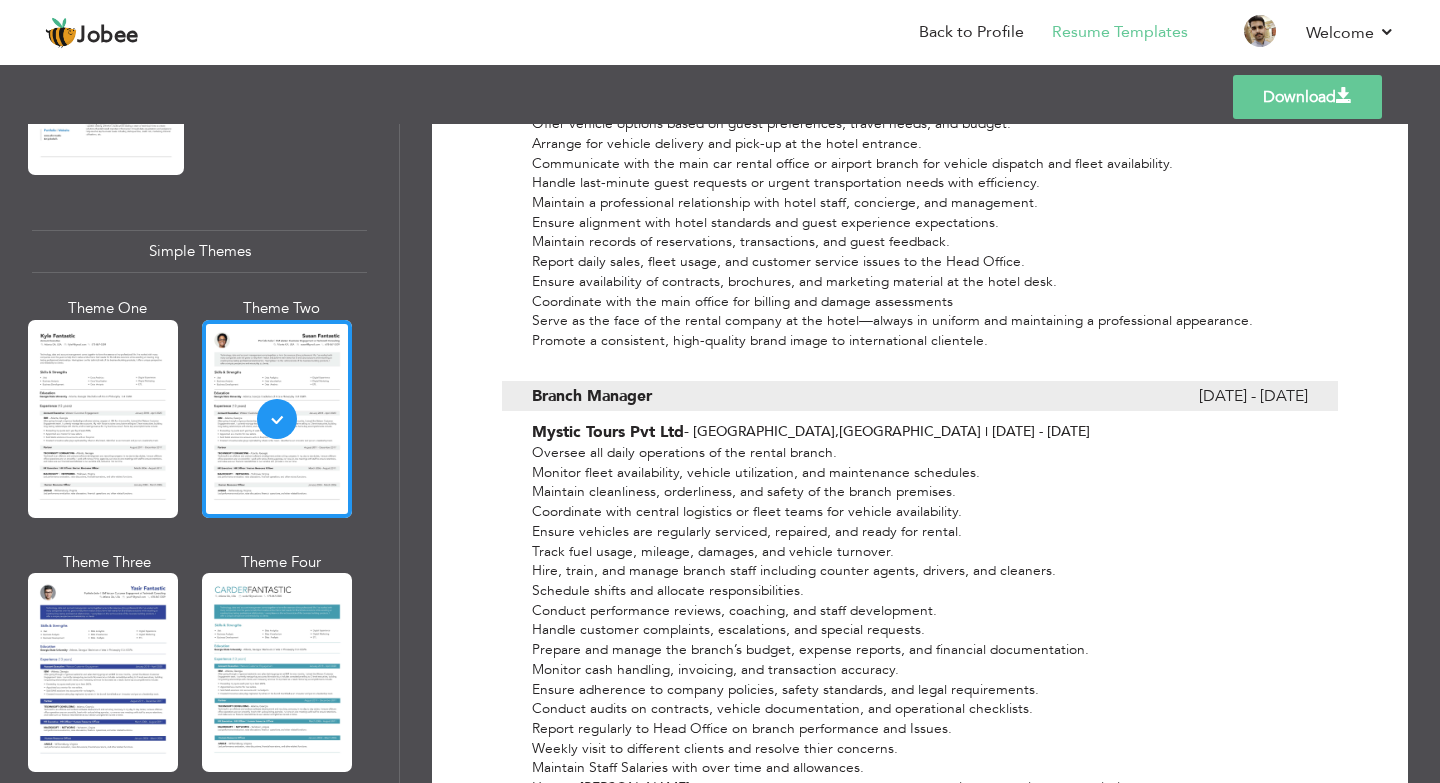 click on "Download" at bounding box center (1307, 97) 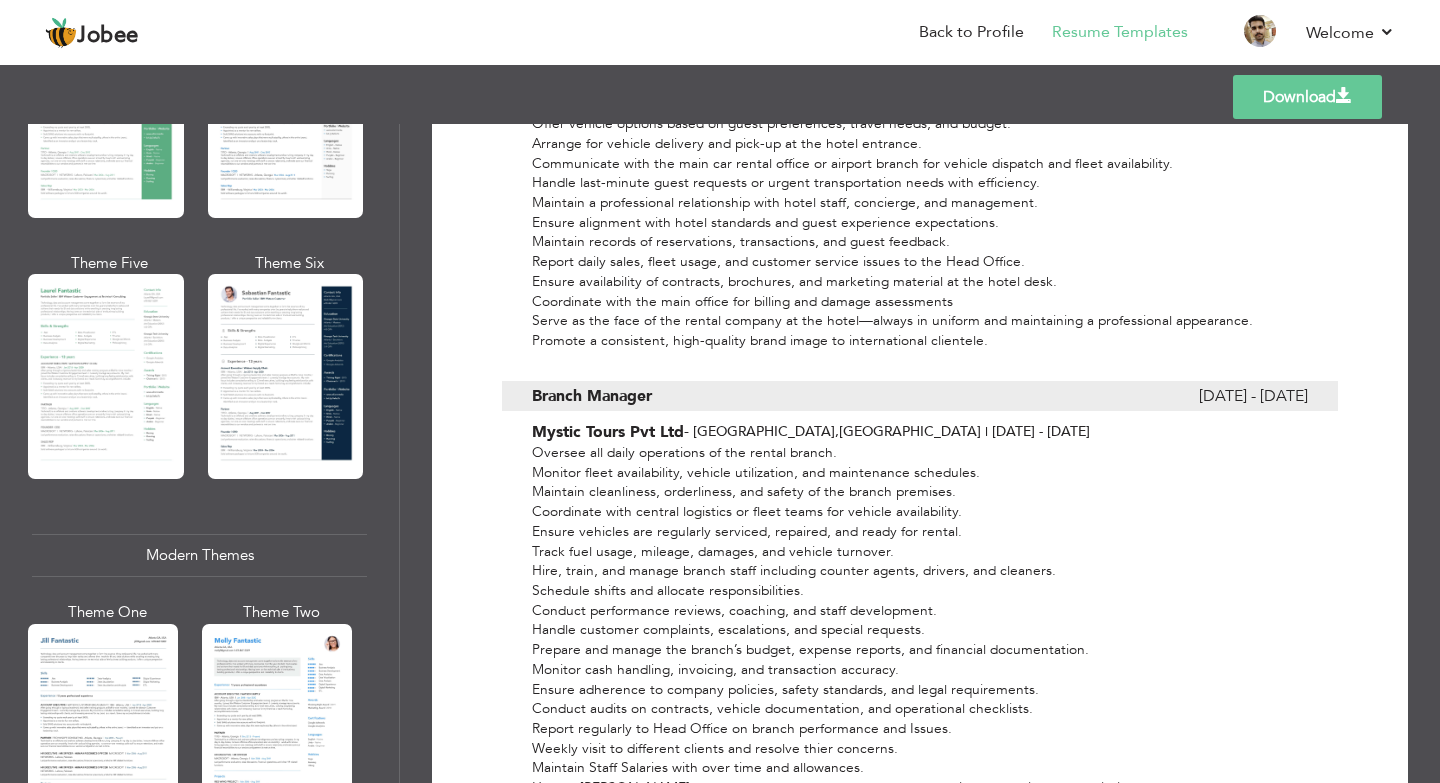 scroll, scrollTop: 0, scrollLeft: 0, axis: both 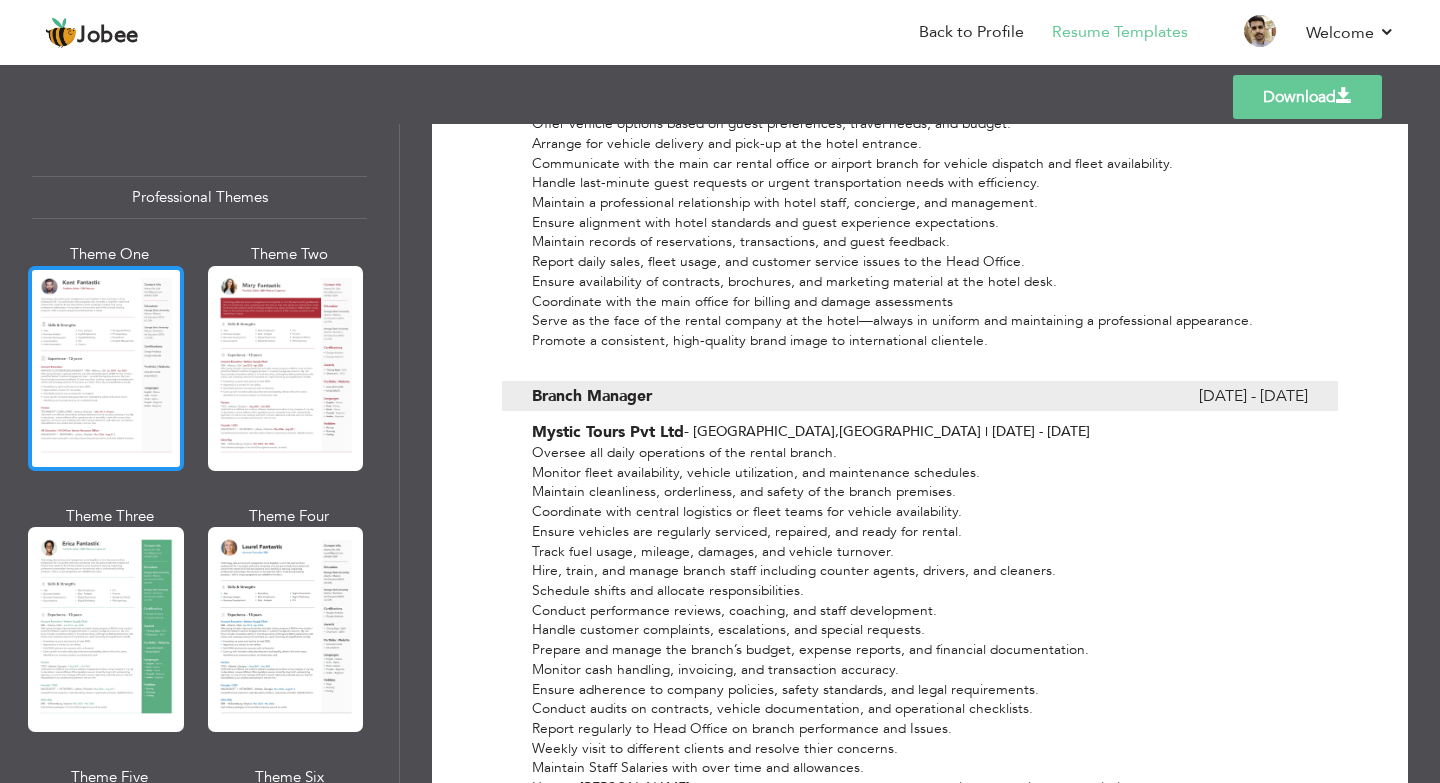 click at bounding box center [106, 368] 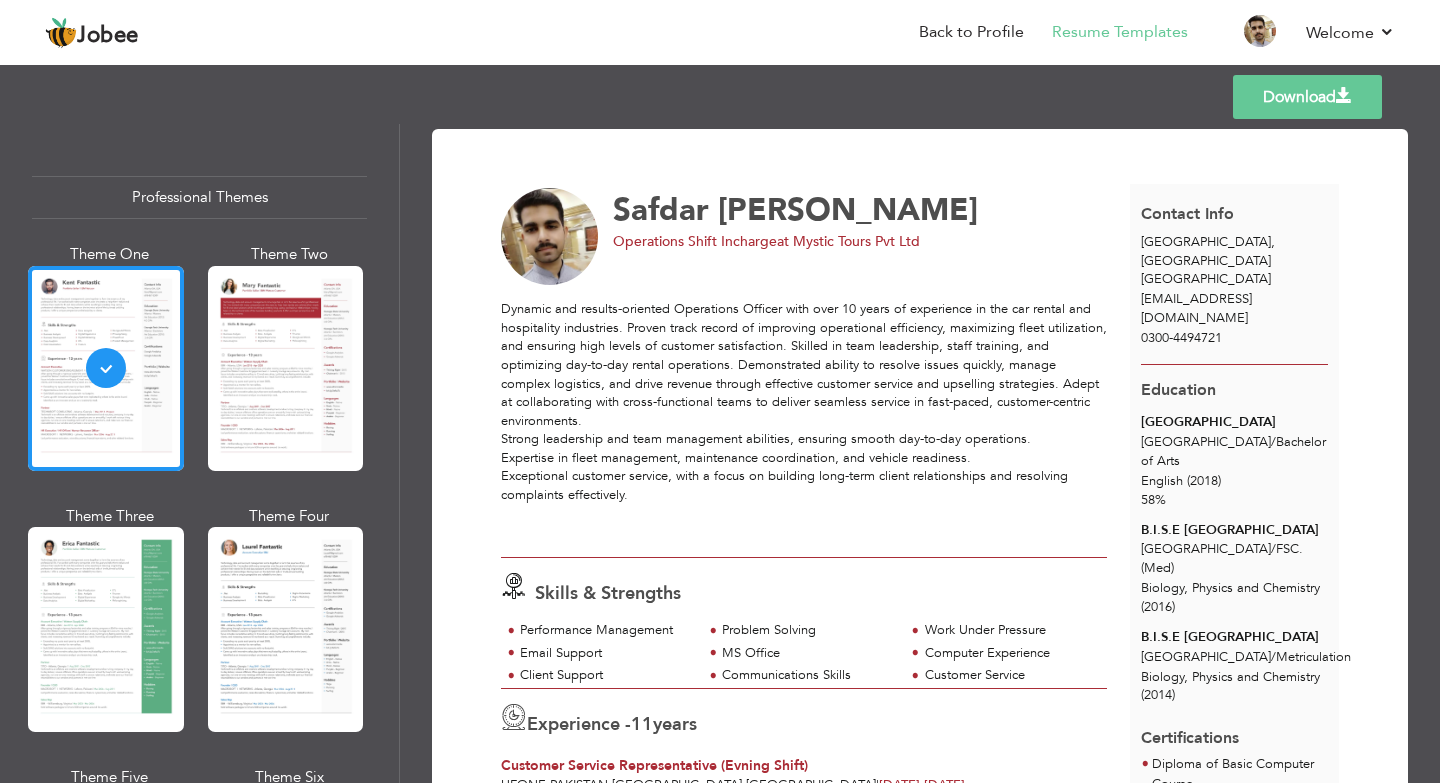 click on "Download" at bounding box center (1307, 97) 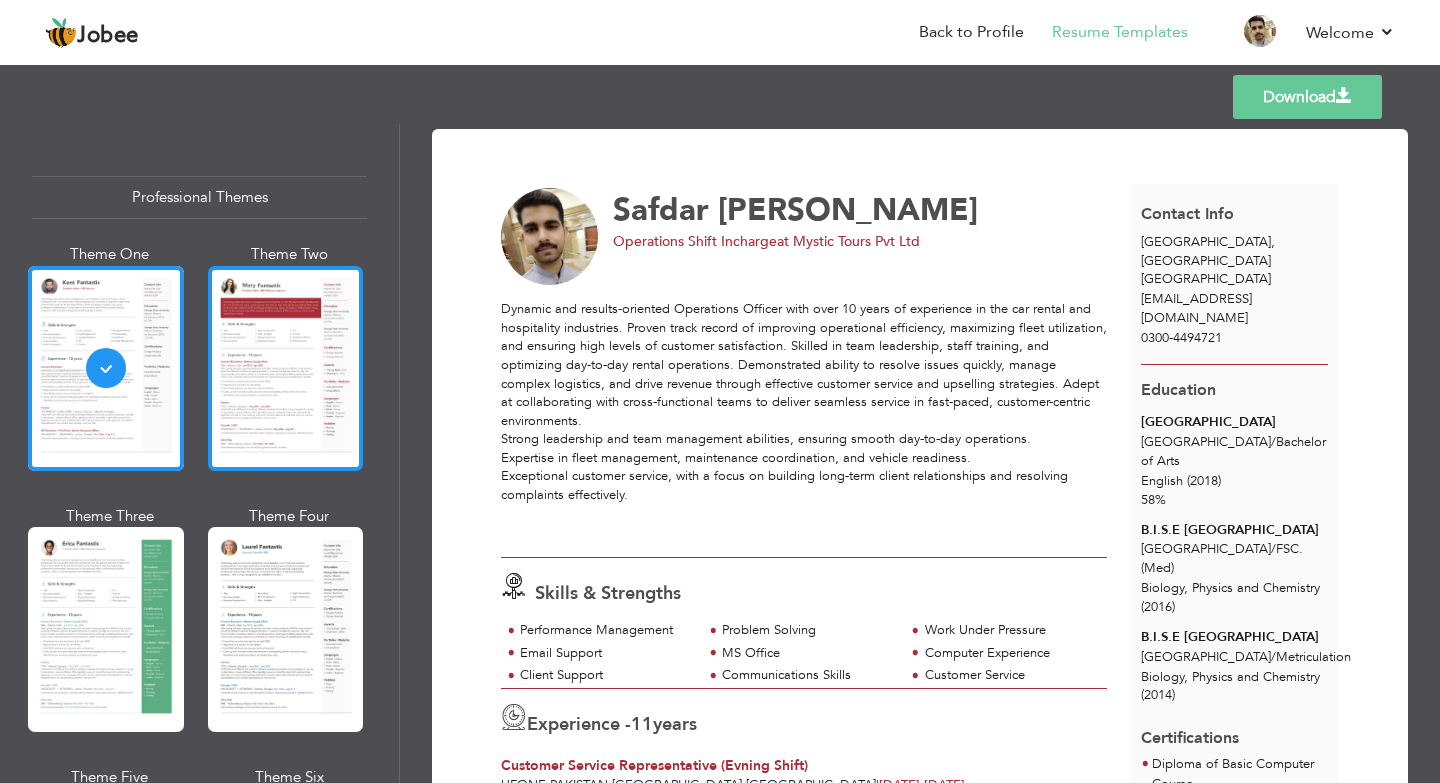 click at bounding box center (286, 368) 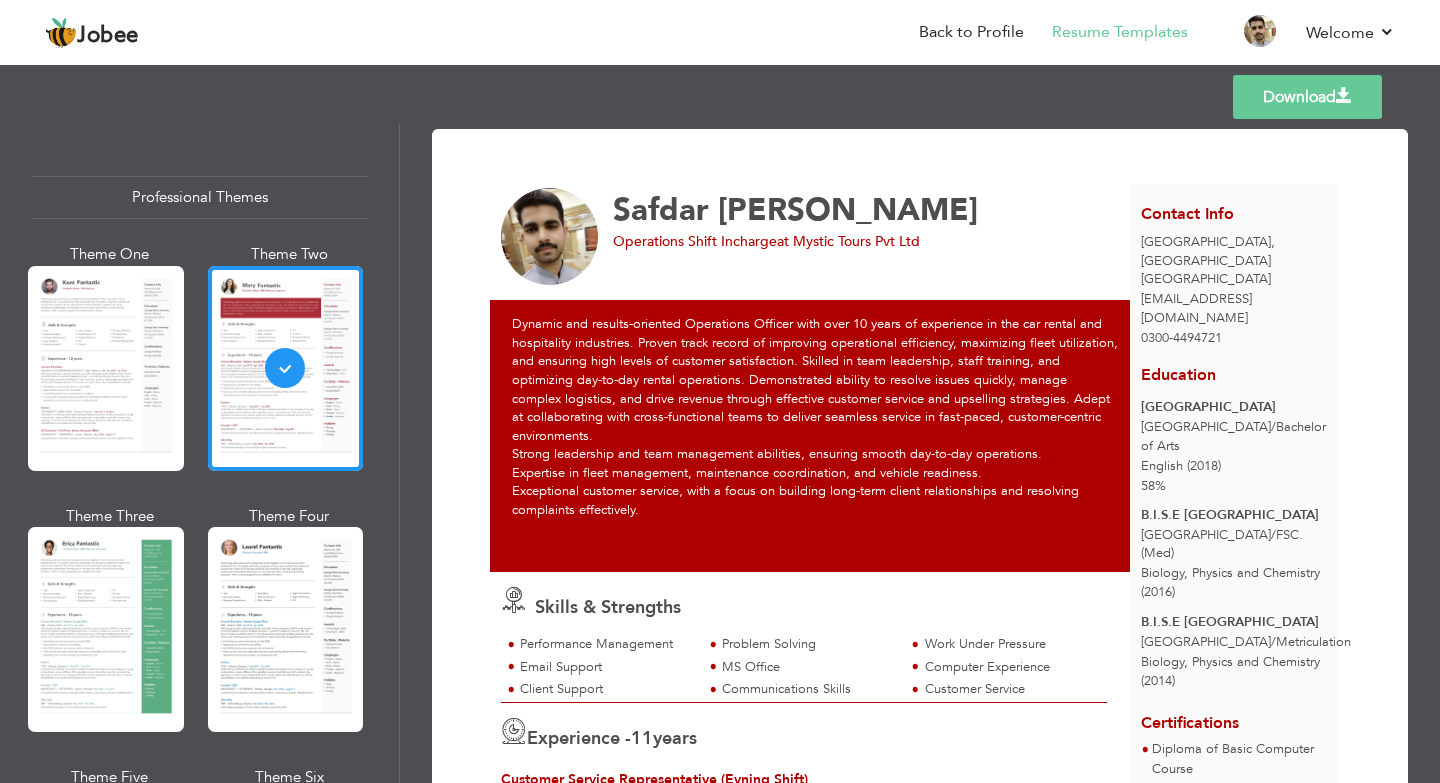 scroll, scrollTop: 400, scrollLeft: 0, axis: vertical 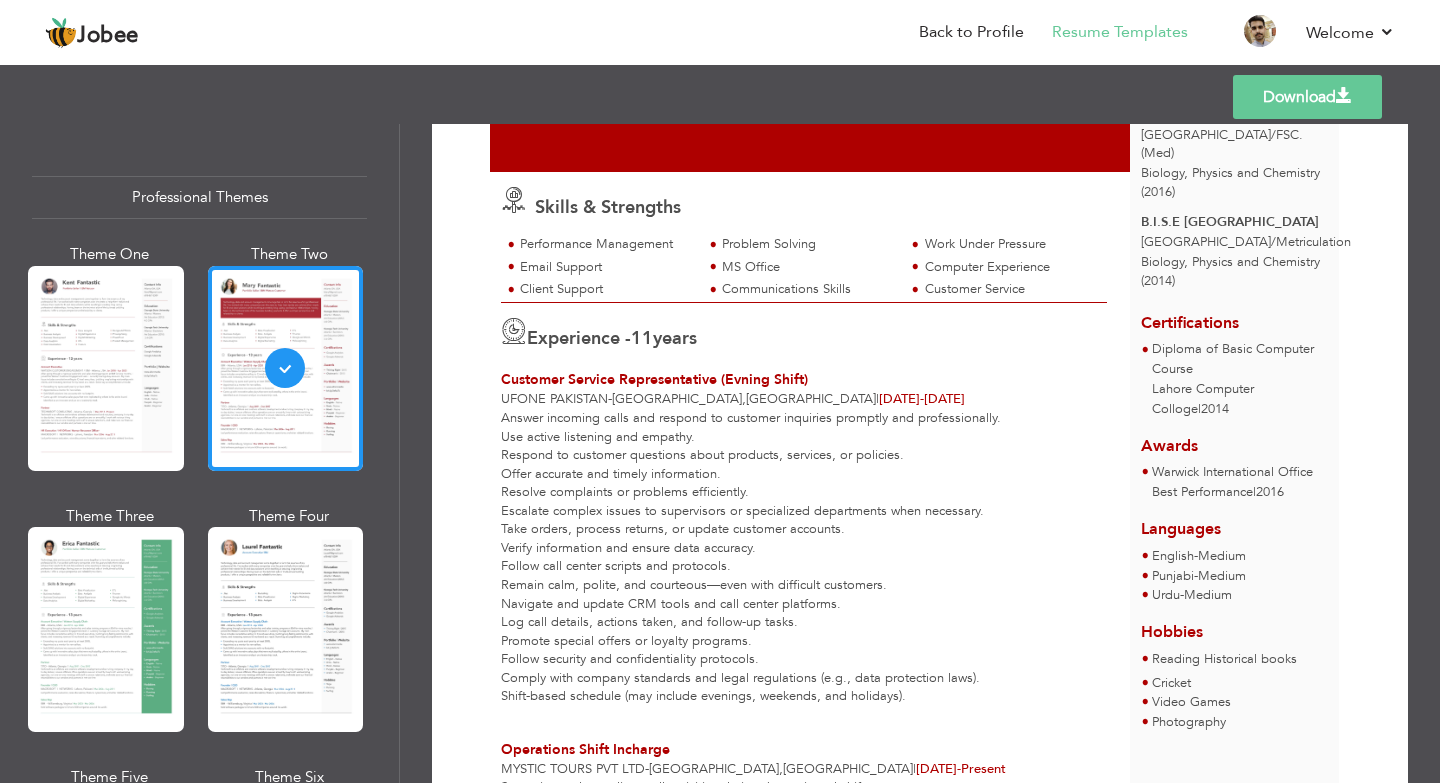click on "Download" at bounding box center (1307, 97) 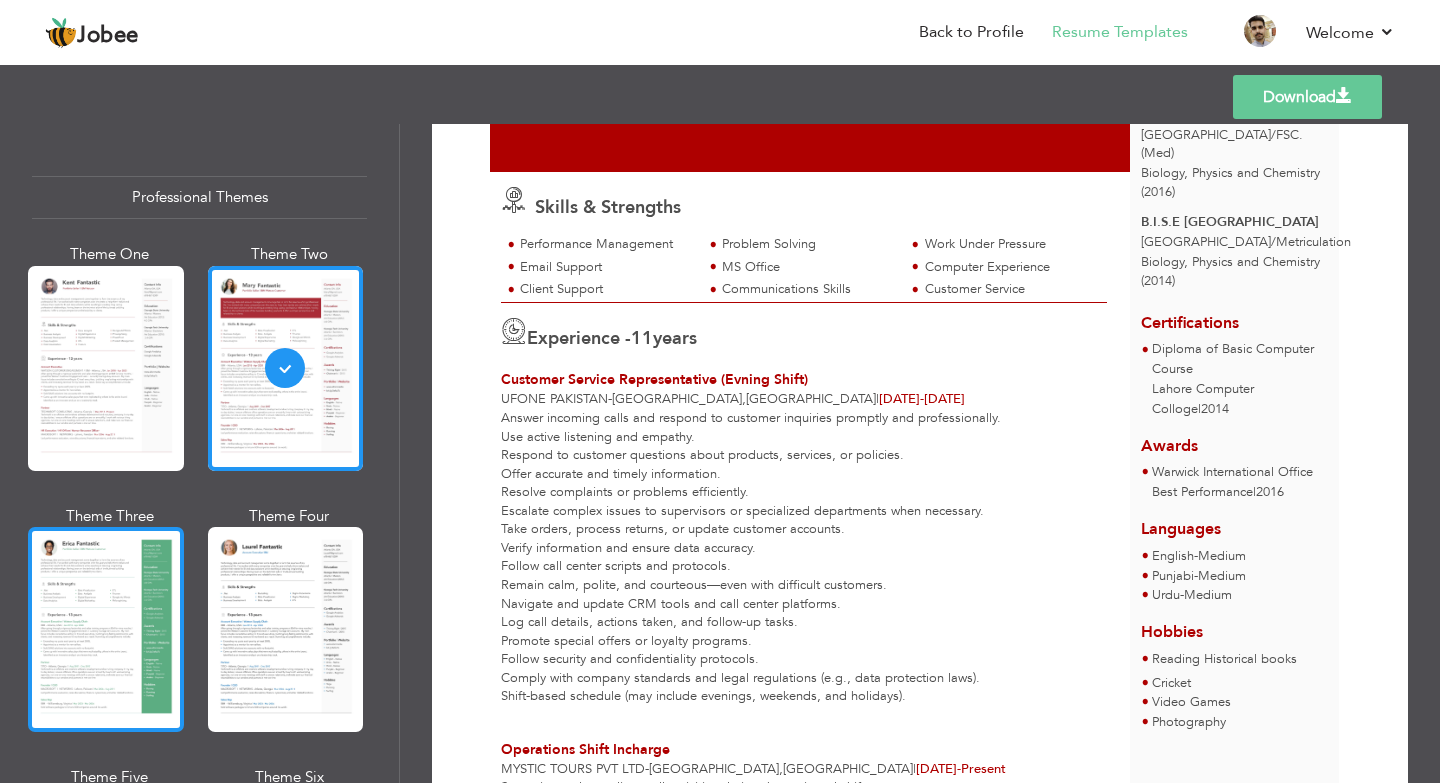 click at bounding box center [106, 629] 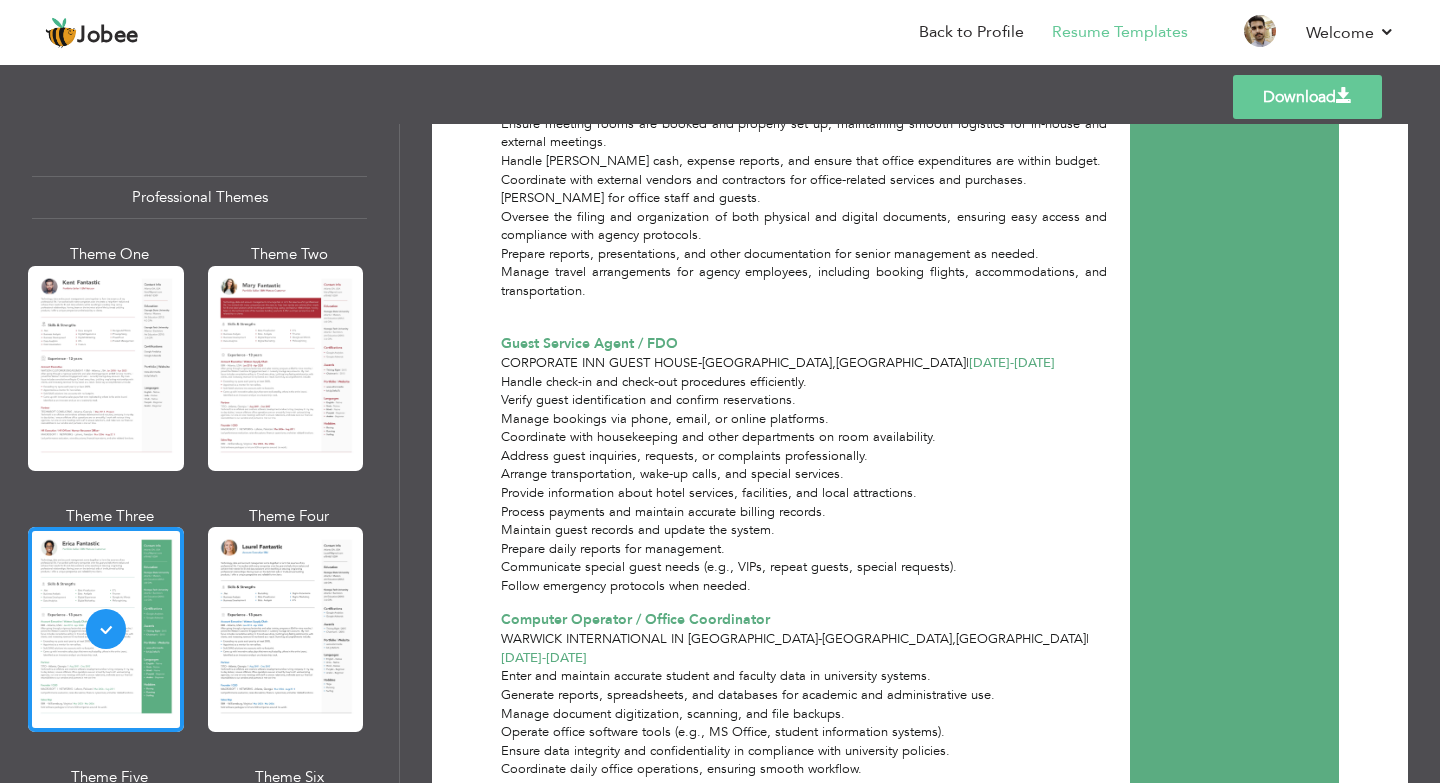 scroll, scrollTop: 3100, scrollLeft: 0, axis: vertical 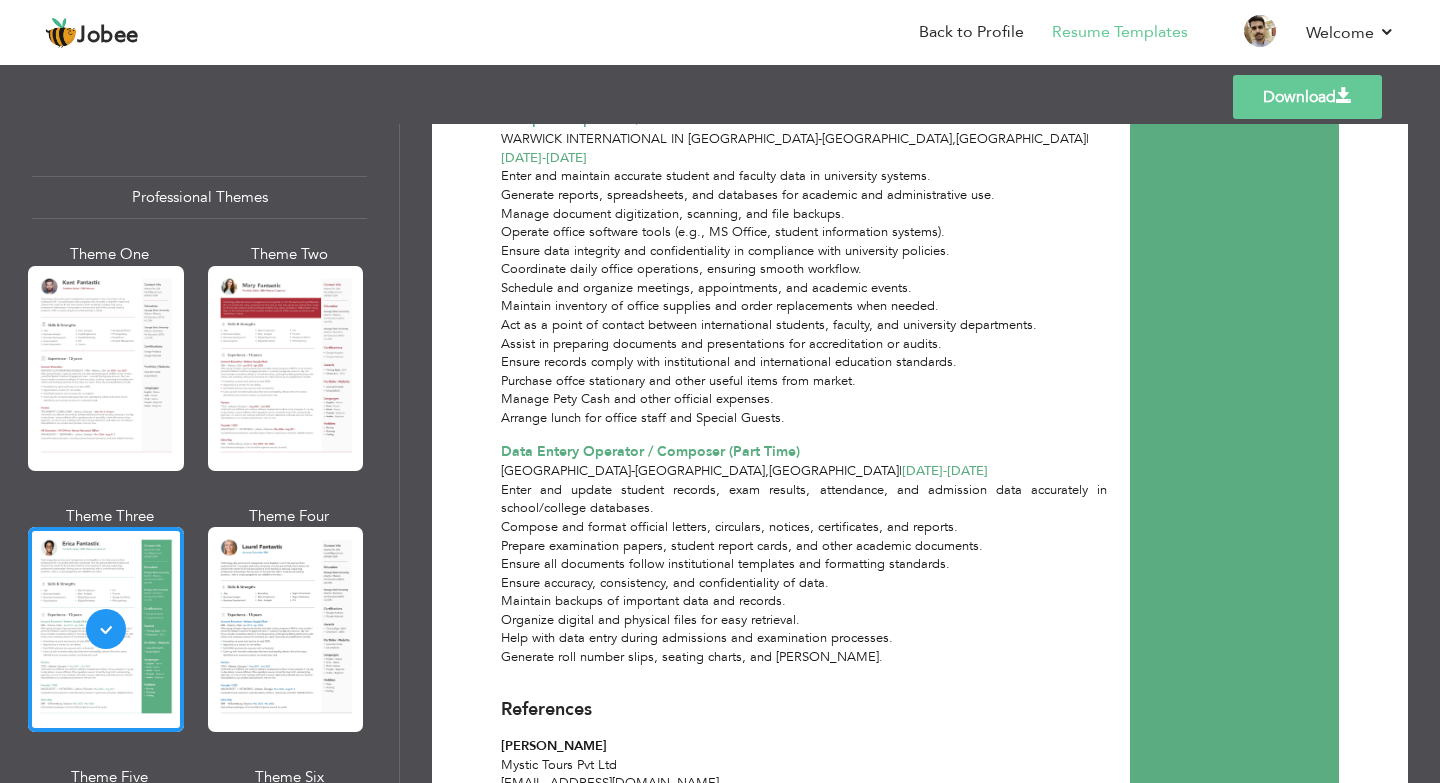 click on "Download" at bounding box center (1307, 97) 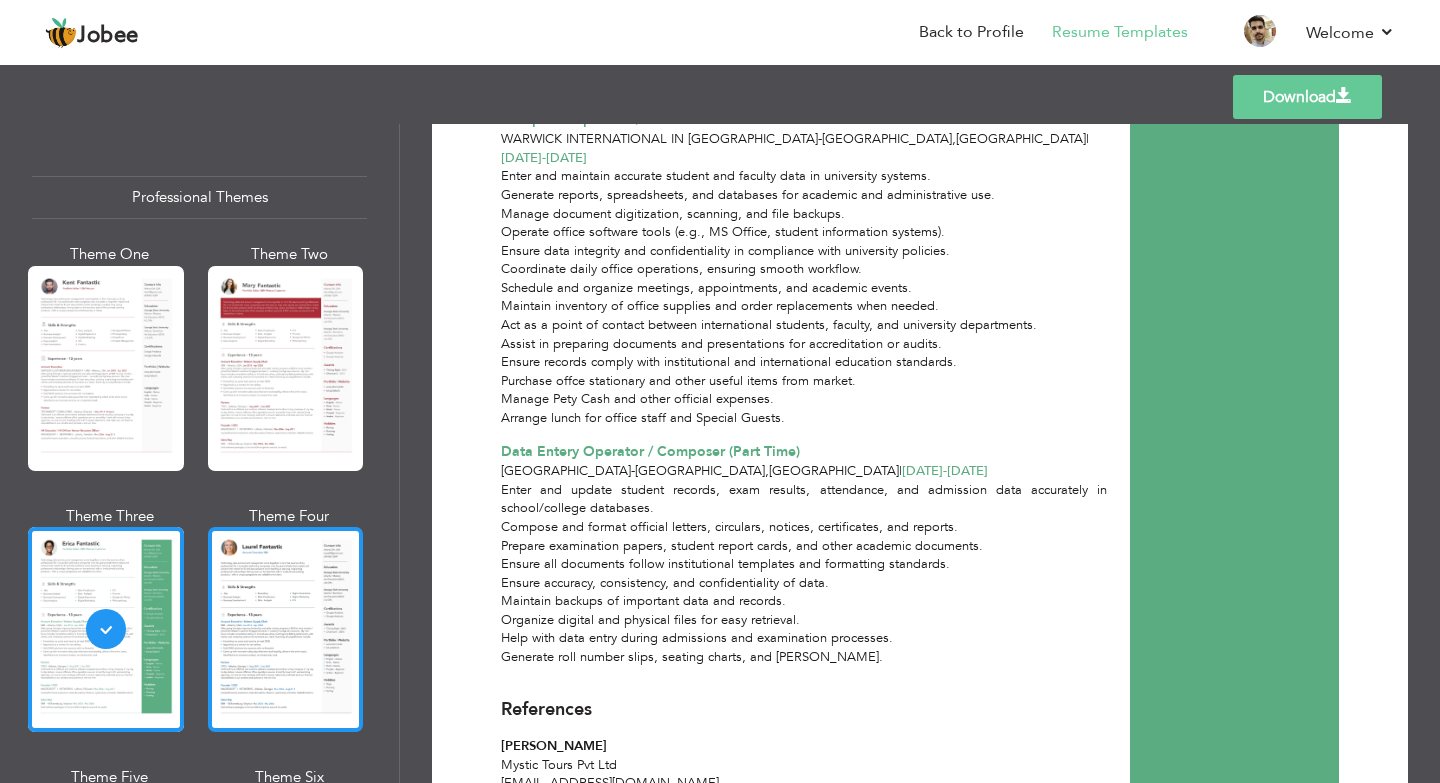 click at bounding box center [286, 629] 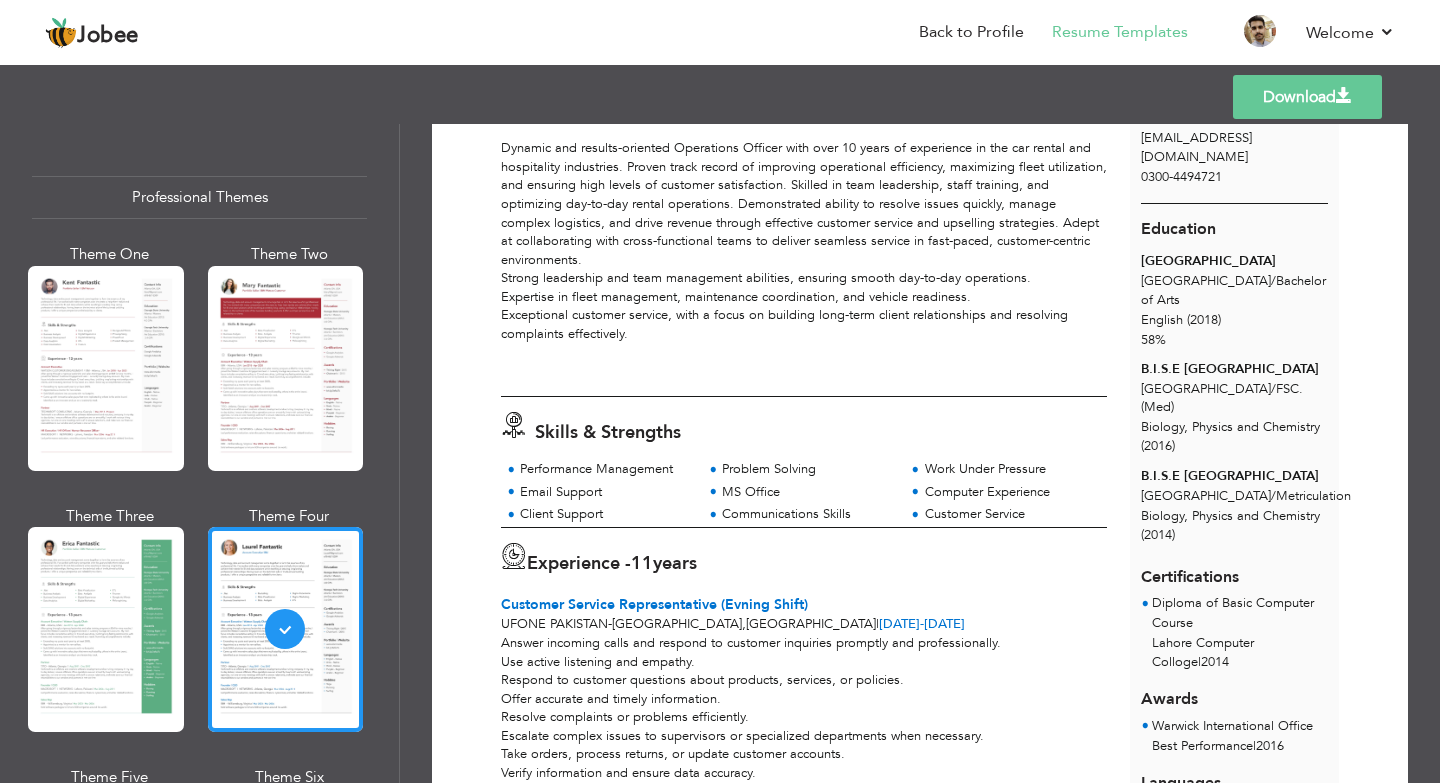 scroll, scrollTop: 0, scrollLeft: 0, axis: both 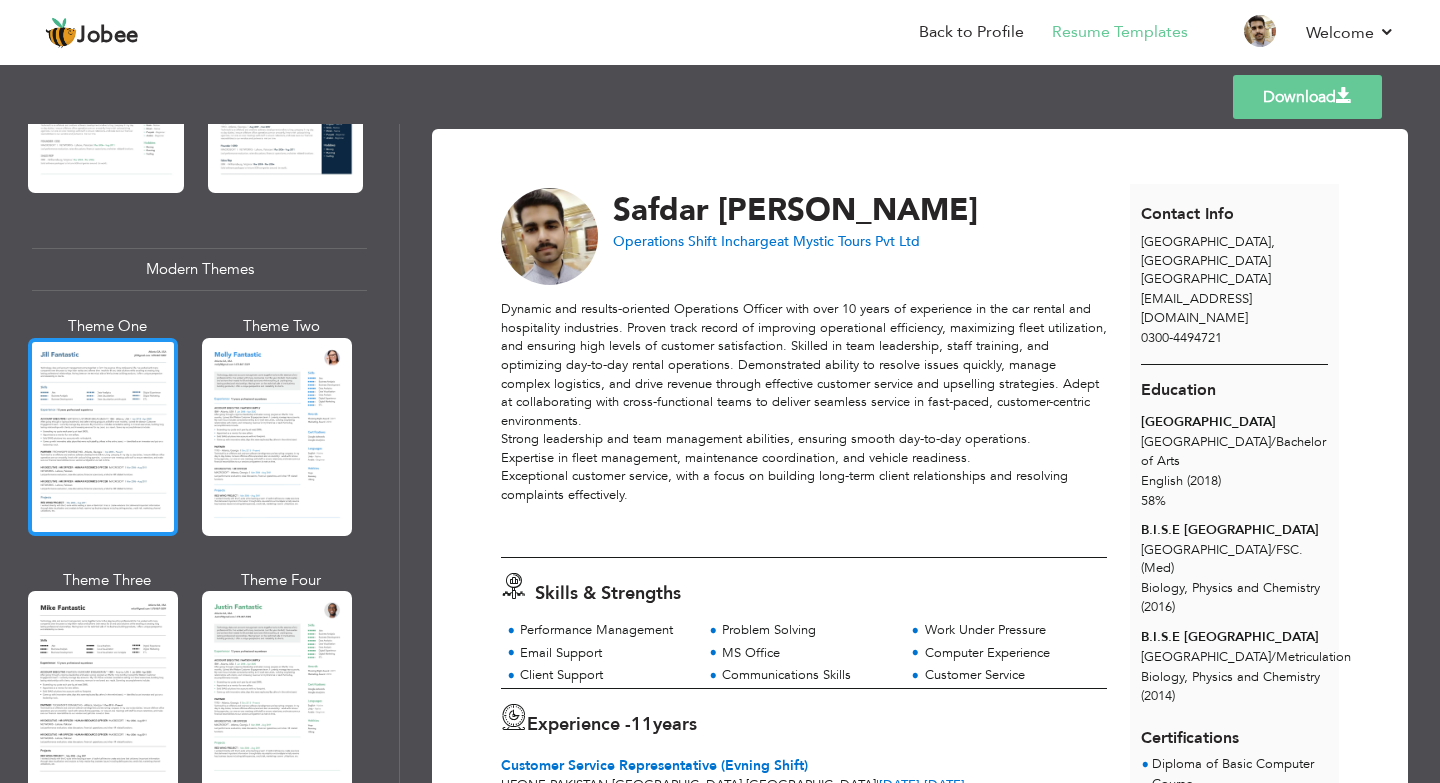 click at bounding box center (103, 437) 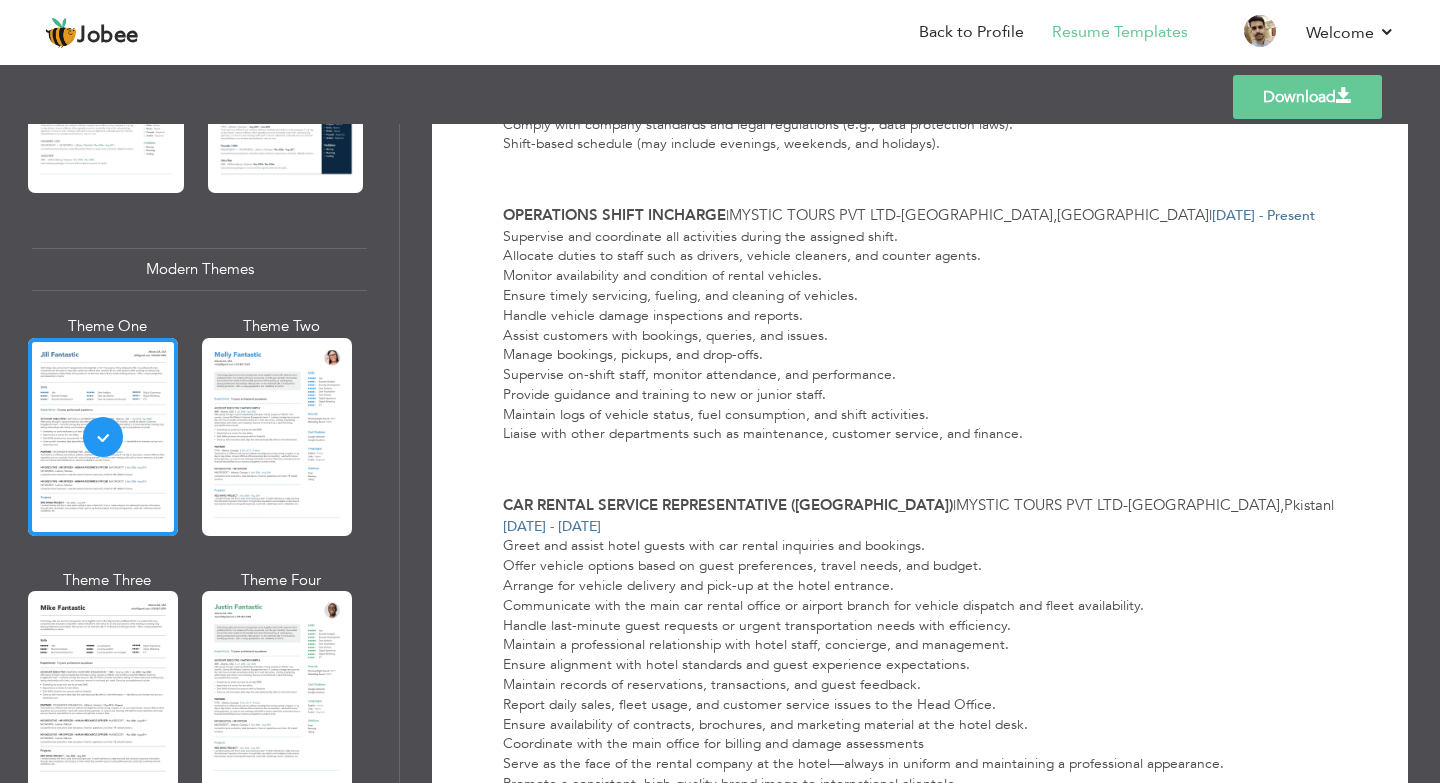 scroll, scrollTop: 1000, scrollLeft: 0, axis: vertical 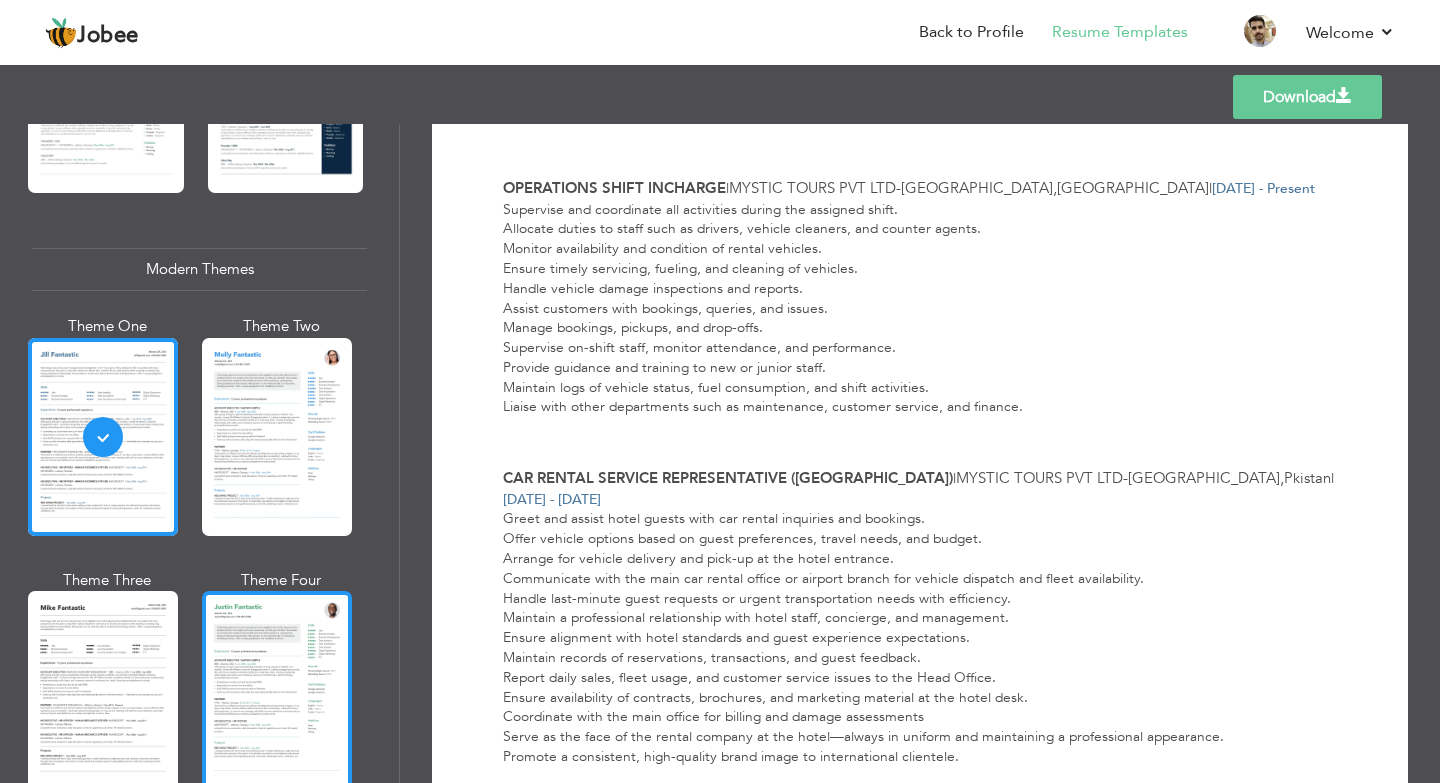 click at bounding box center (277, 690) 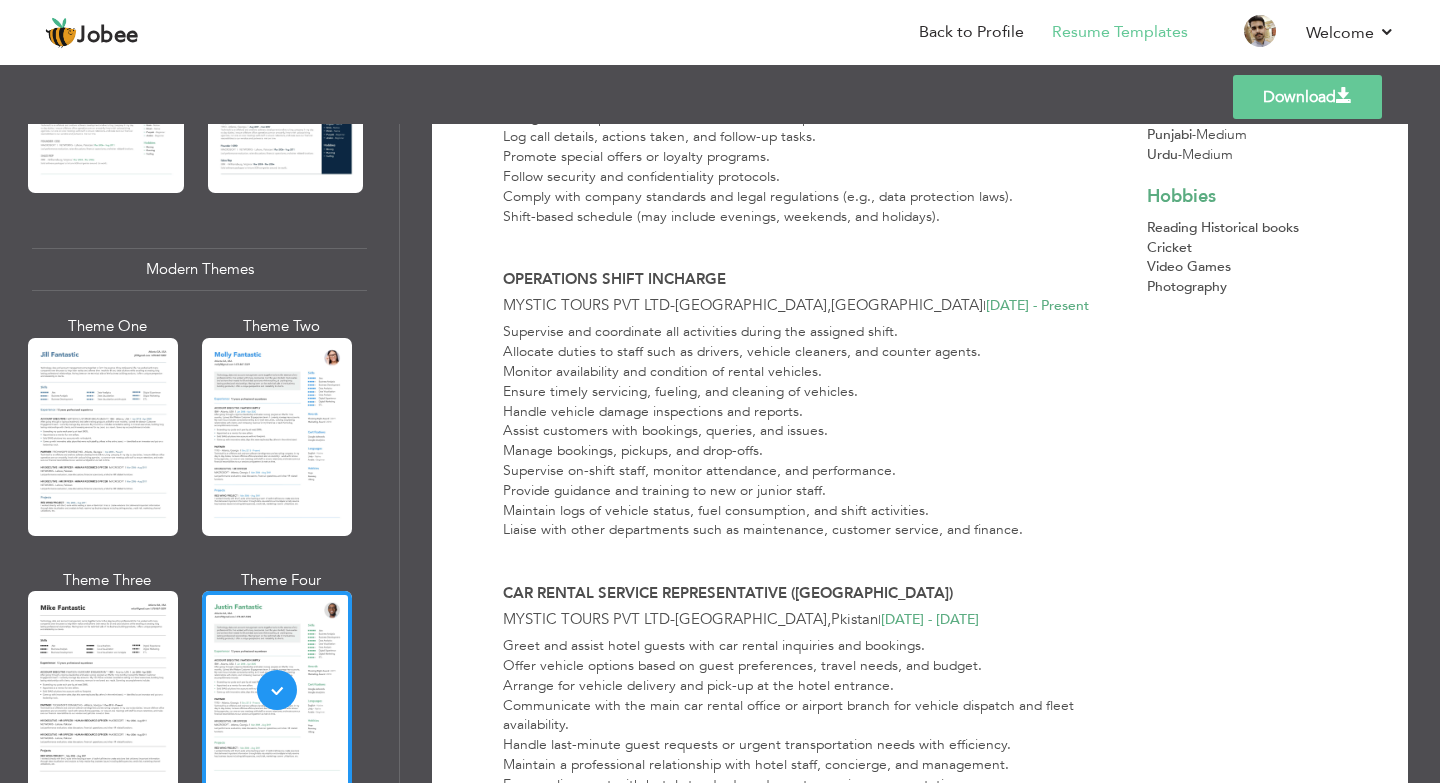 scroll, scrollTop: 900, scrollLeft: 0, axis: vertical 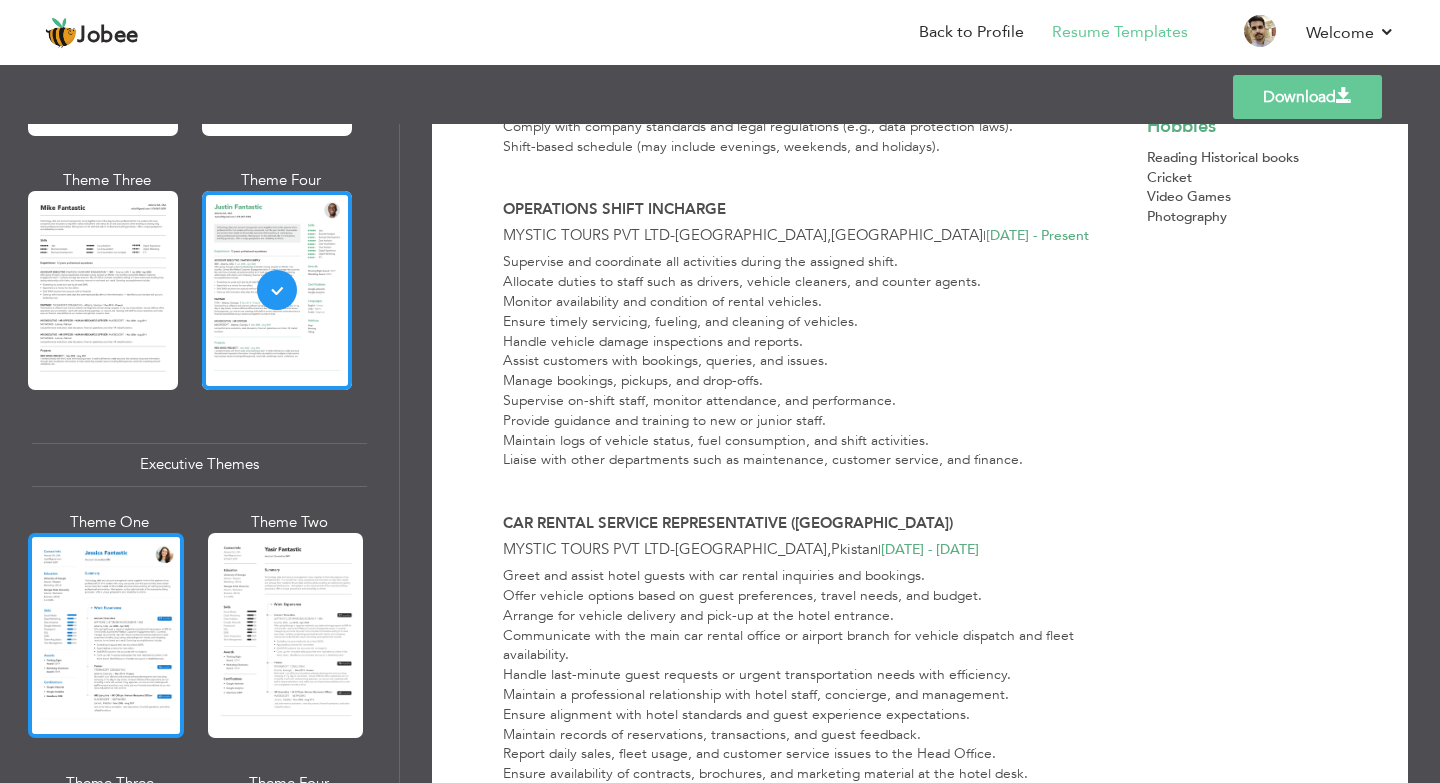 click at bounding box center [106, 635] 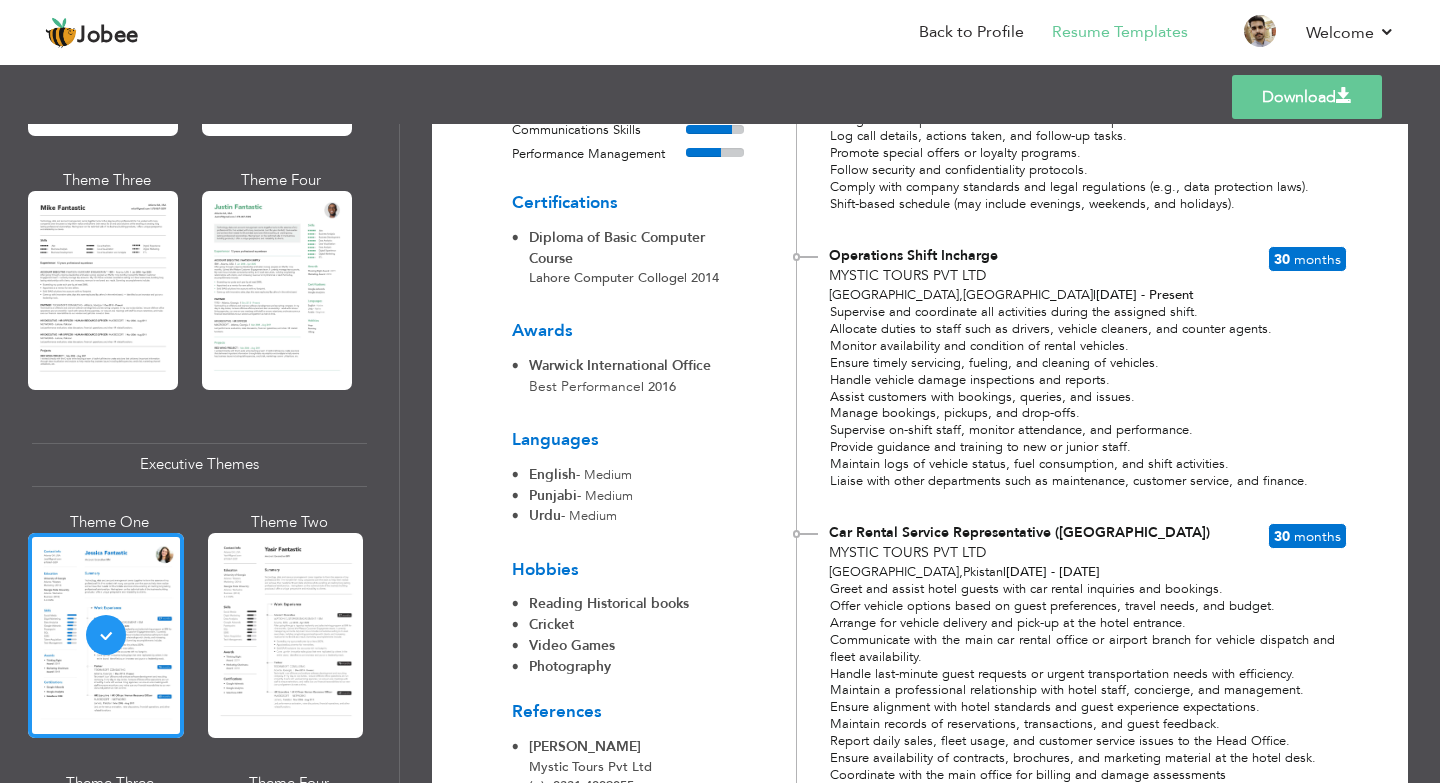 scroll, scrollTop: 800, scrollLeft: 0, axis: vertical 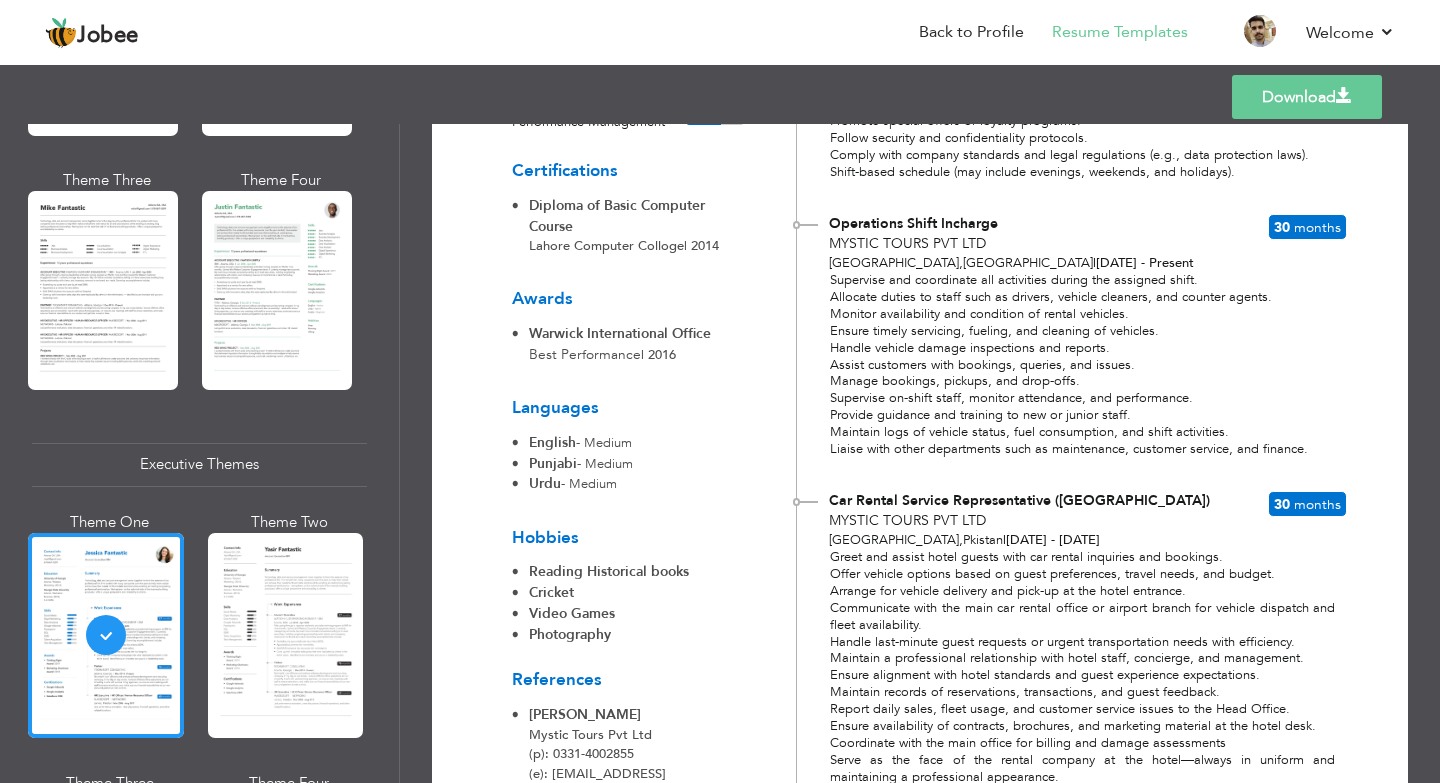 click on "Download" at bounding box center [1307, 97] 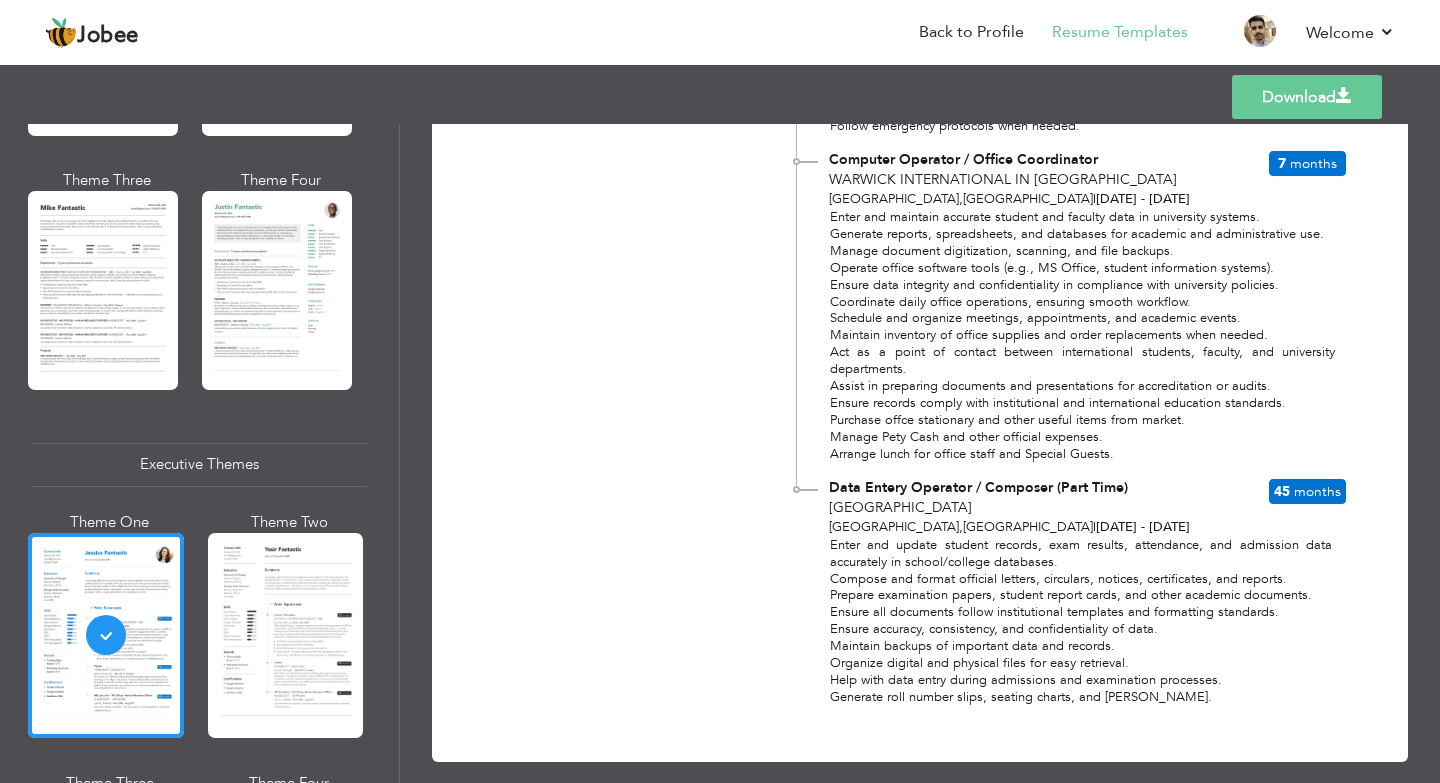 scroll, scrollTop: 3171, scrollLeft: 0, axis: vertical 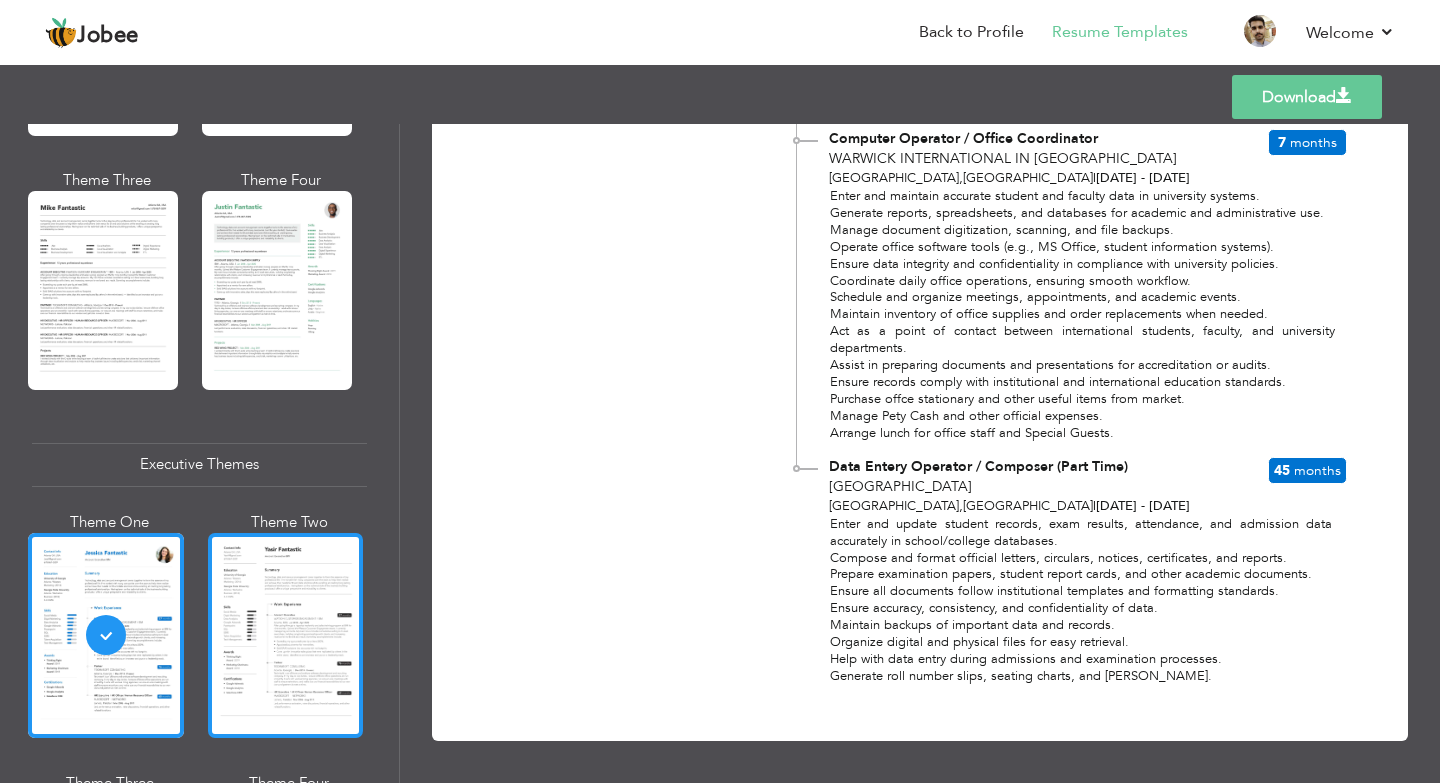 click at bounding box center (286, 635) 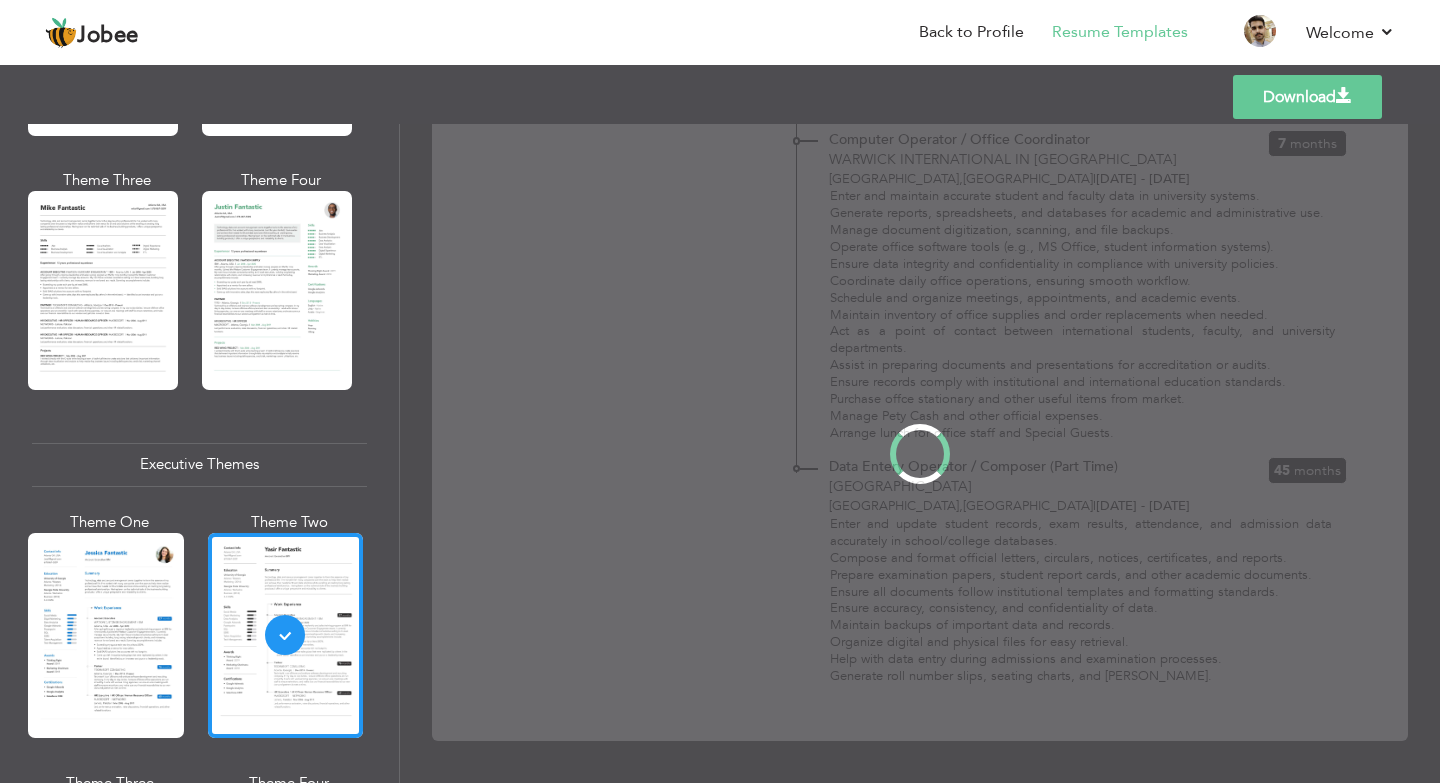 scroll, scrollTop: 0, scrollLeft: 0, axis: both 